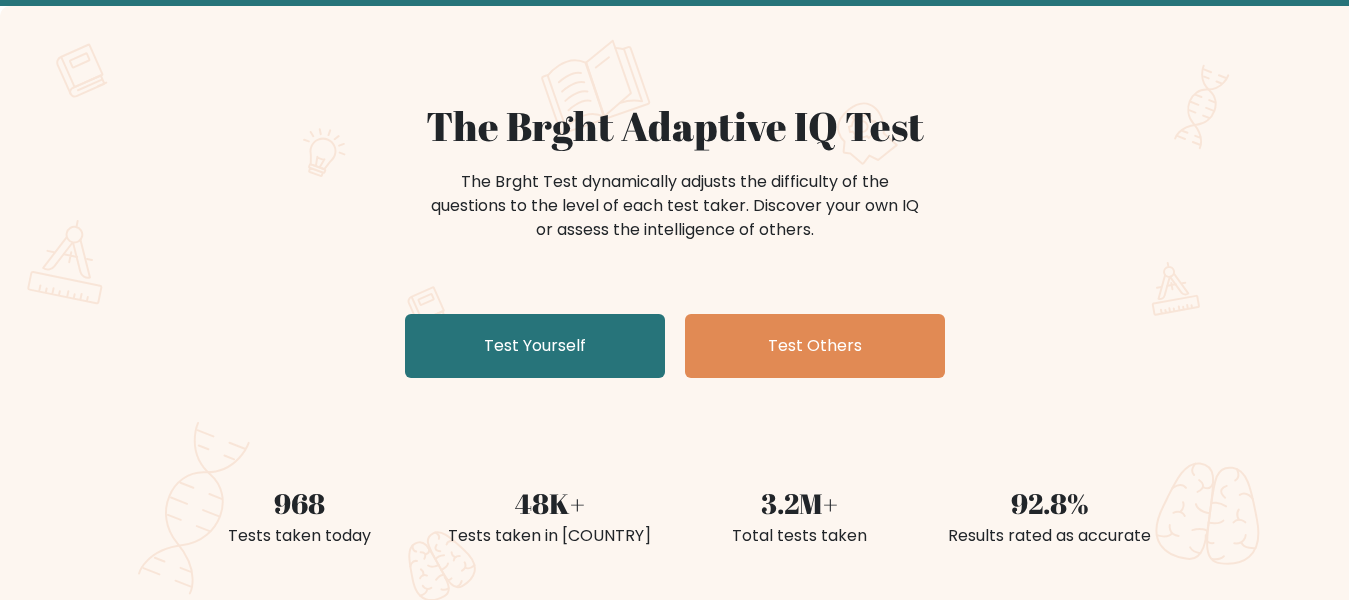 scroll, scrollTop: 100, scrollLeft: 0, axis: vertical 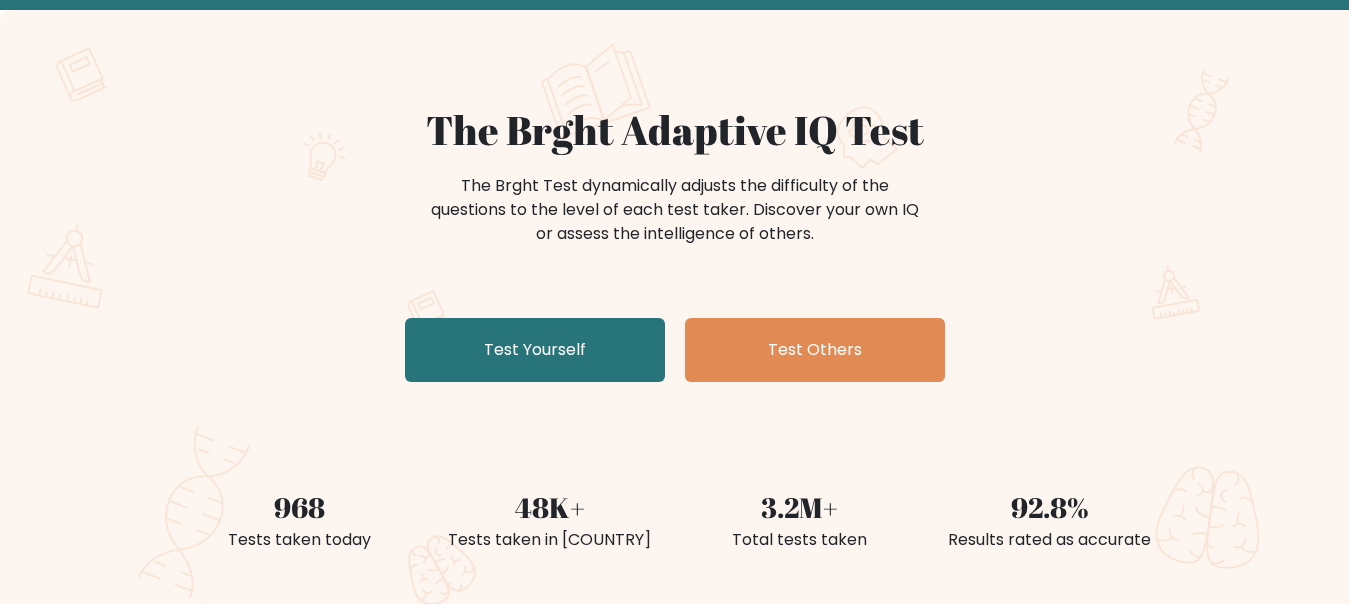 drag, startPoint x: 602, startPoint y: 392, endPoint x: 232, endPoint y: 358, distance: 371.55887 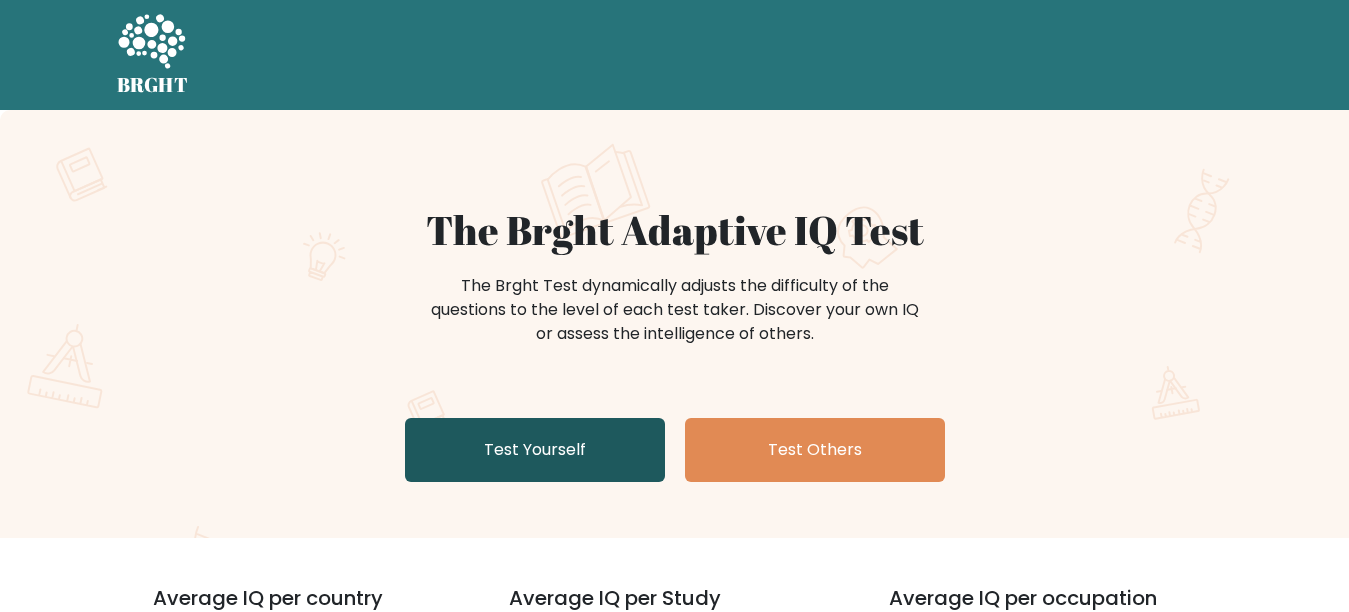 scroll, scrollTop: 0, scrollLeft: 0, axis: both 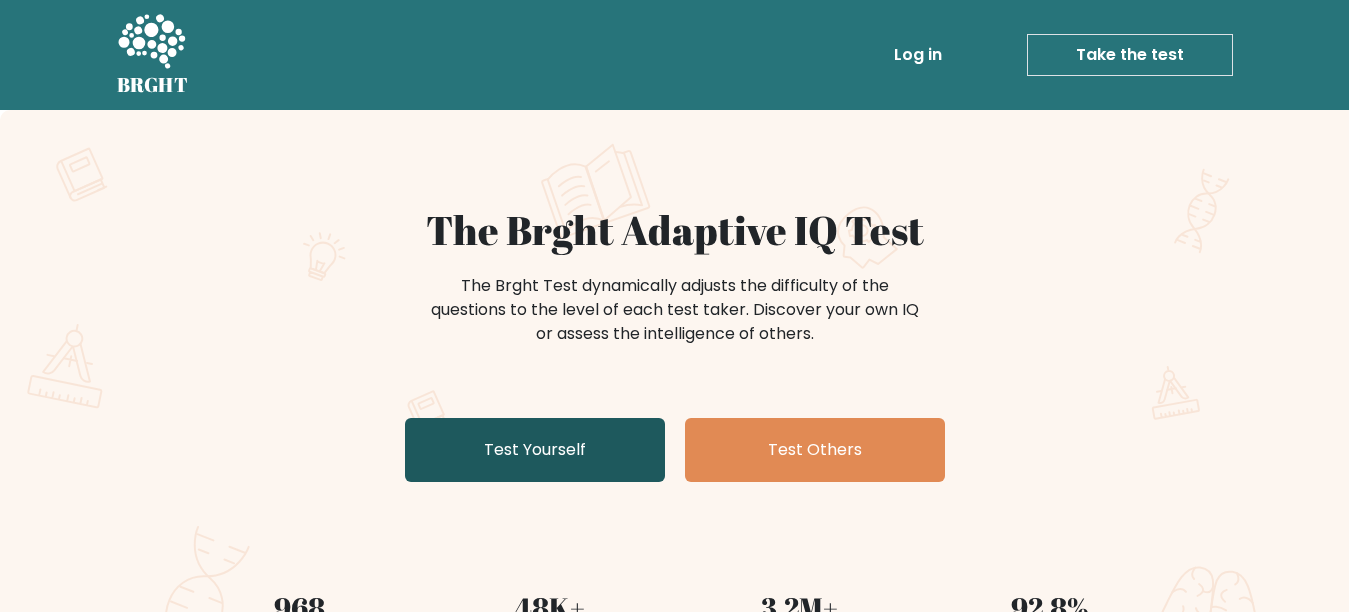 click on "Test Yourself" at bounding box center (535, 450) 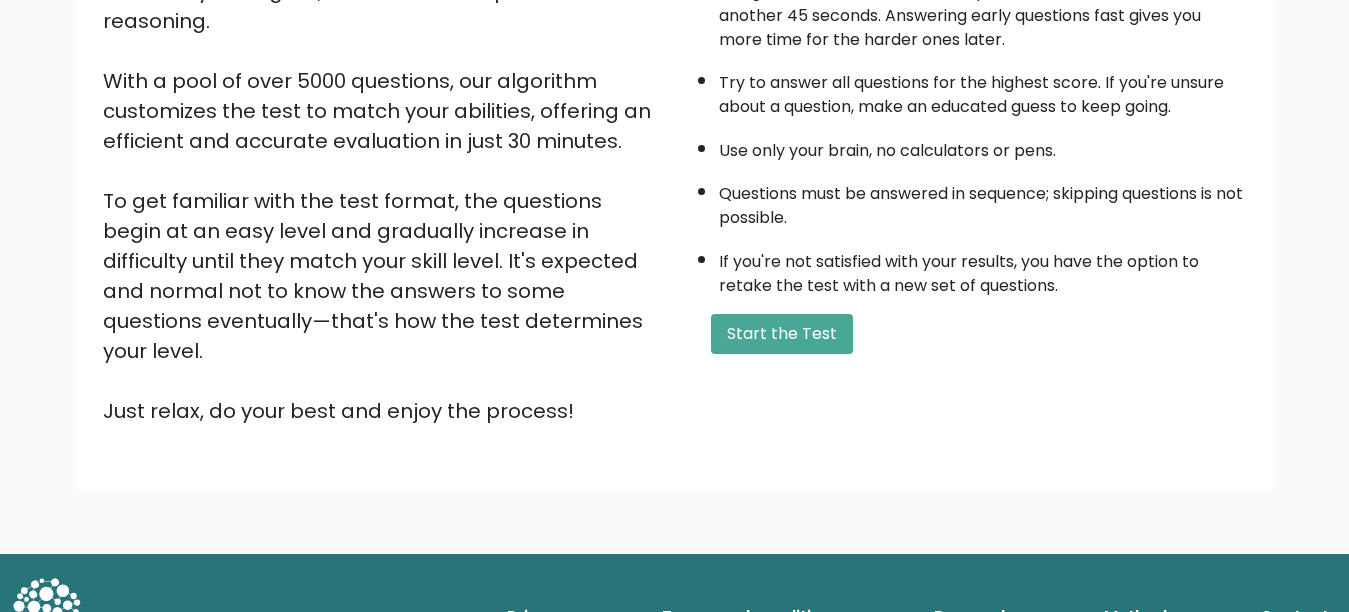 scroll, scrollTop: 304, scrollLeft: 0, axis: vertical 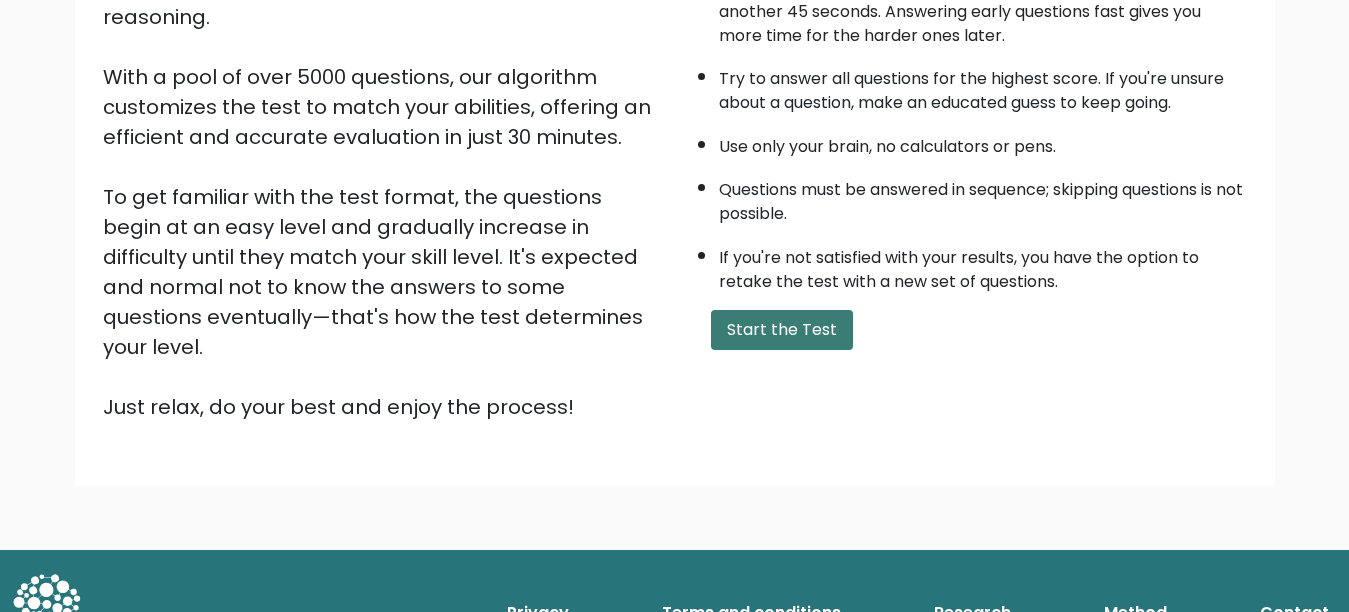 click on "Start the Test" at bounding box center (782, 330) 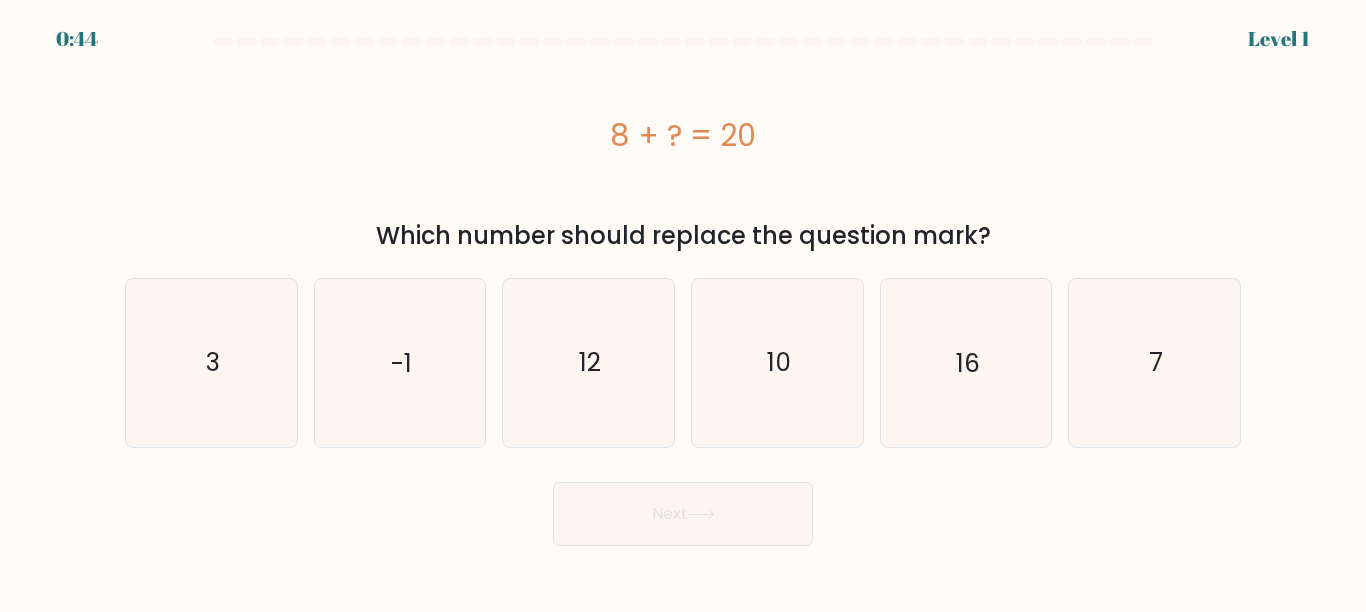 scroll, scrollTop: 0, scrollLeft: 0, axis: both 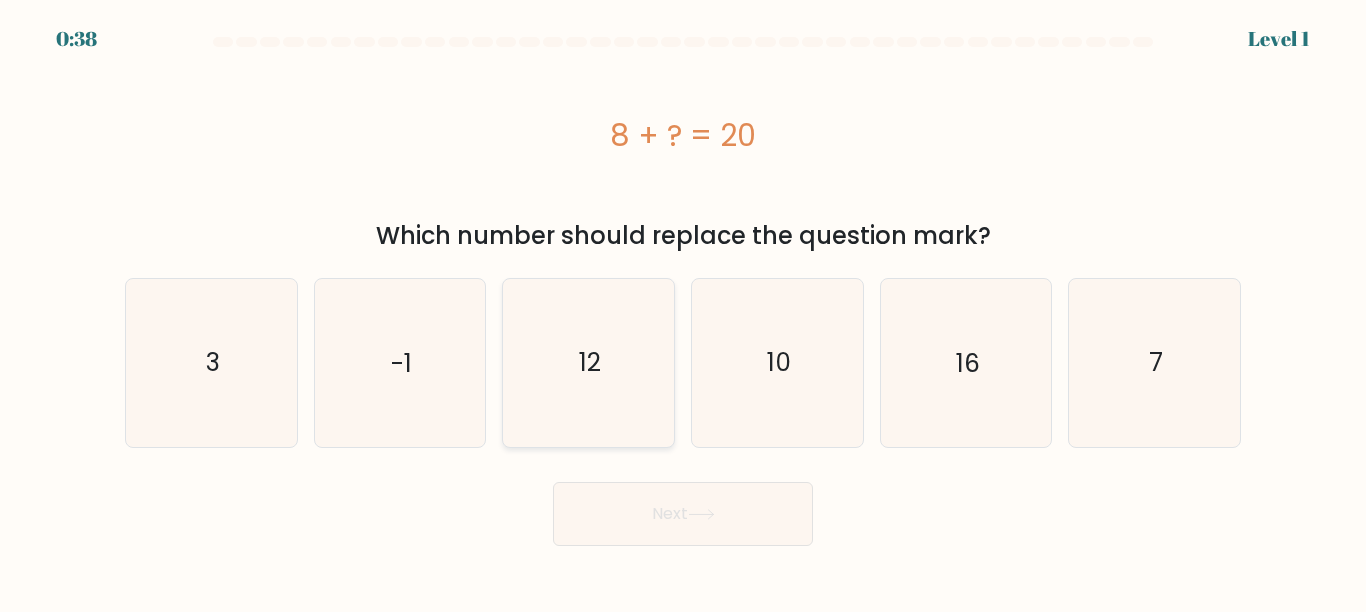 click on "12" 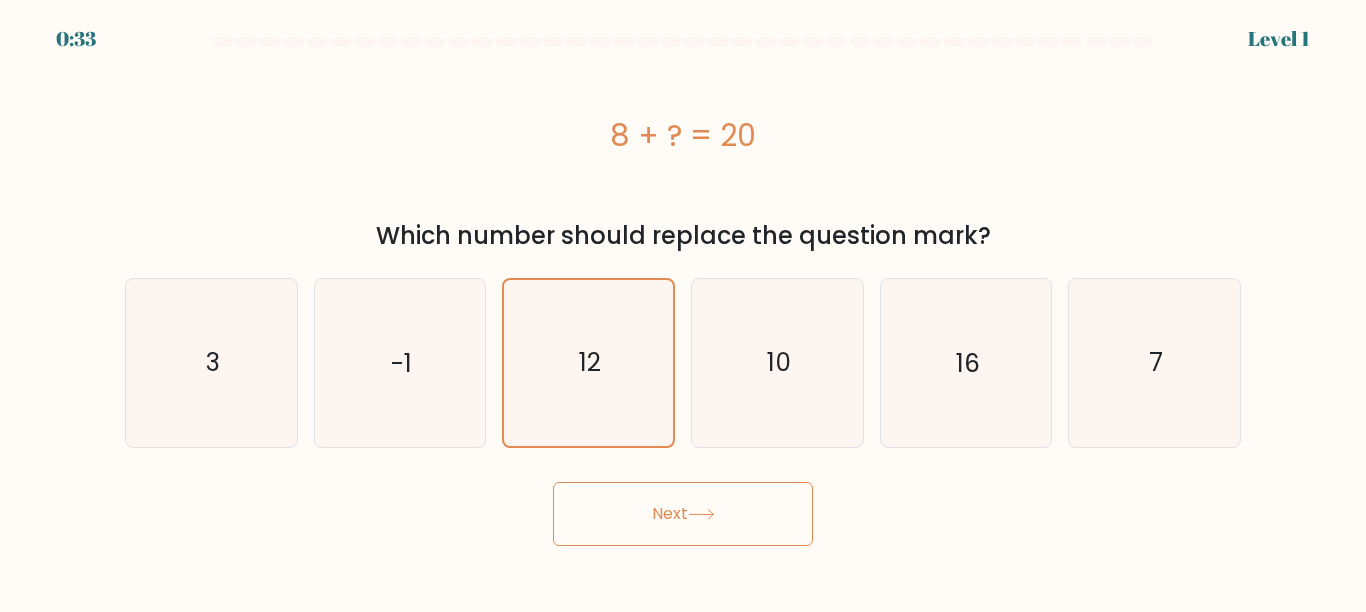 click on "Next" at bounding box center [683, 514] 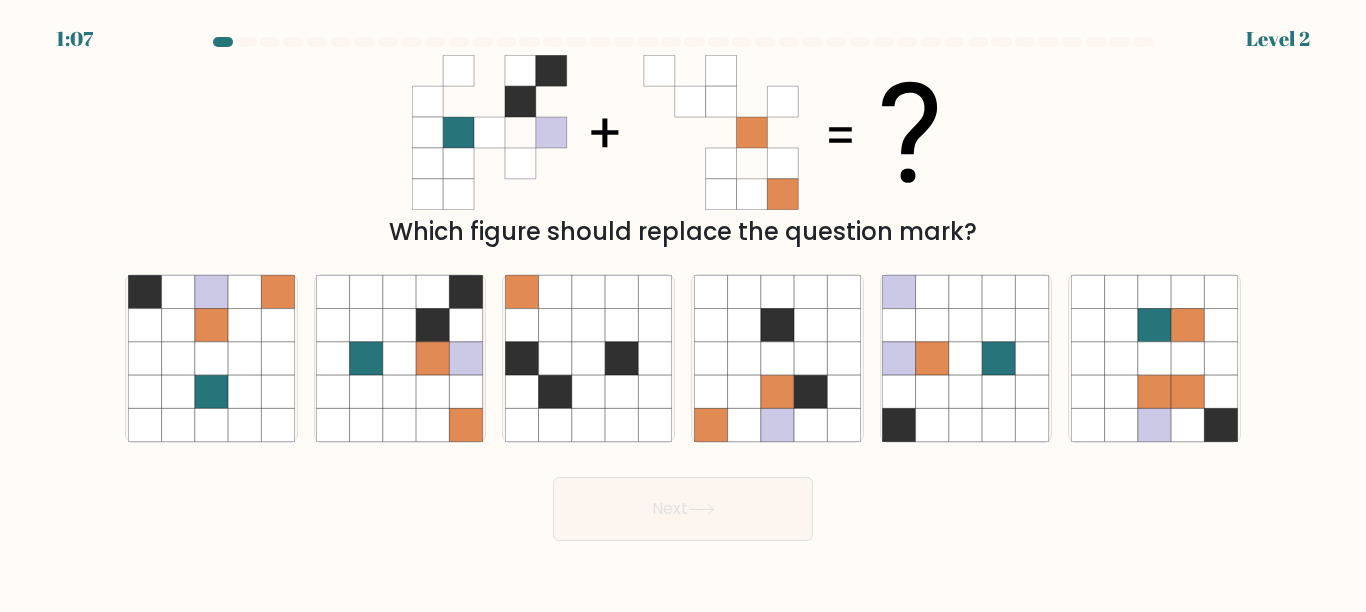 drag, startPoint x: 745, startPoint y: 168, endPoint x: 425, endPoint y: 172, distance: 320.025 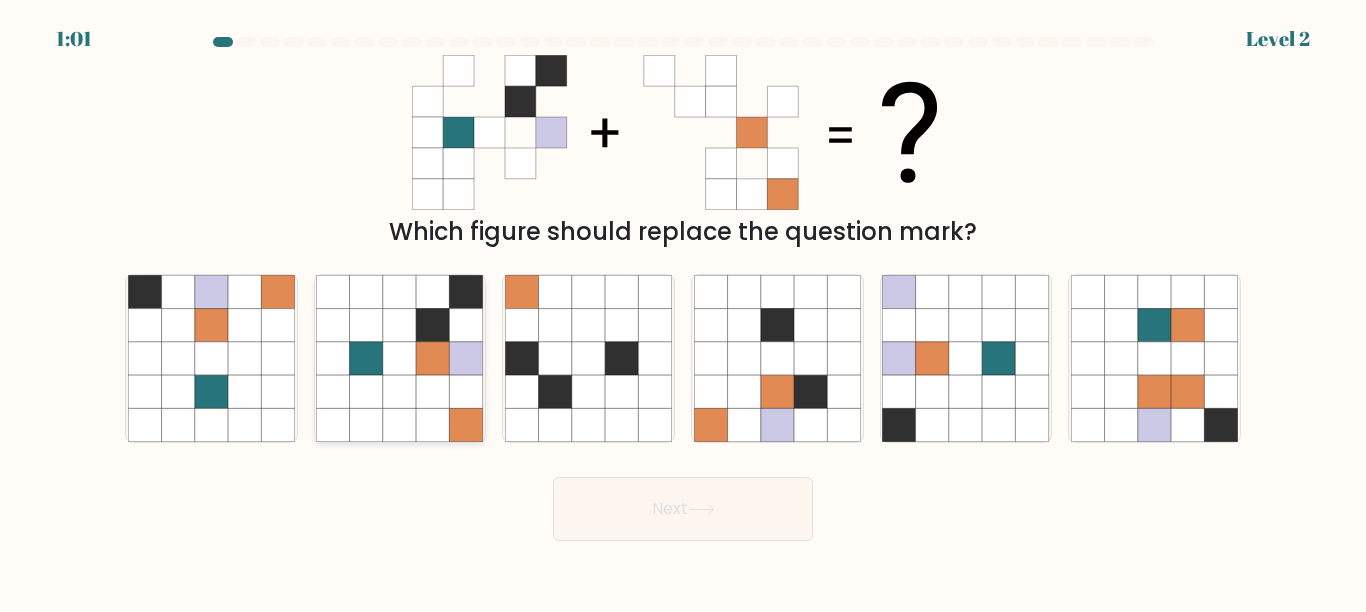click 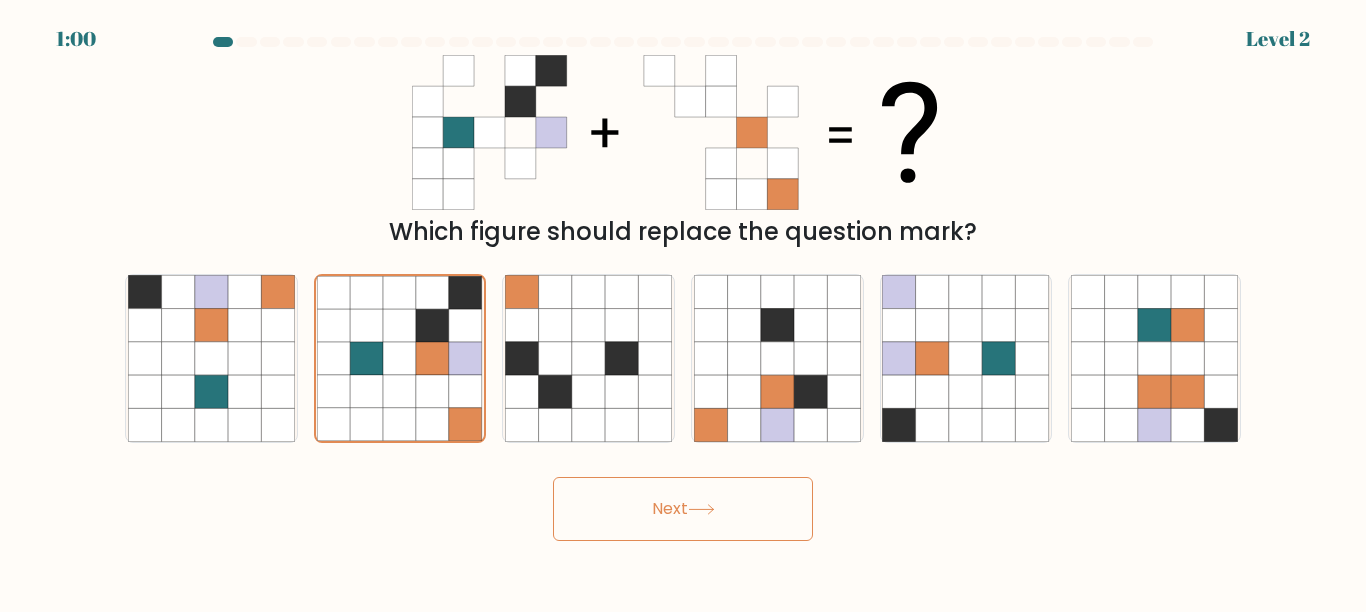 click on "Next" at bounding box center [683, 509] 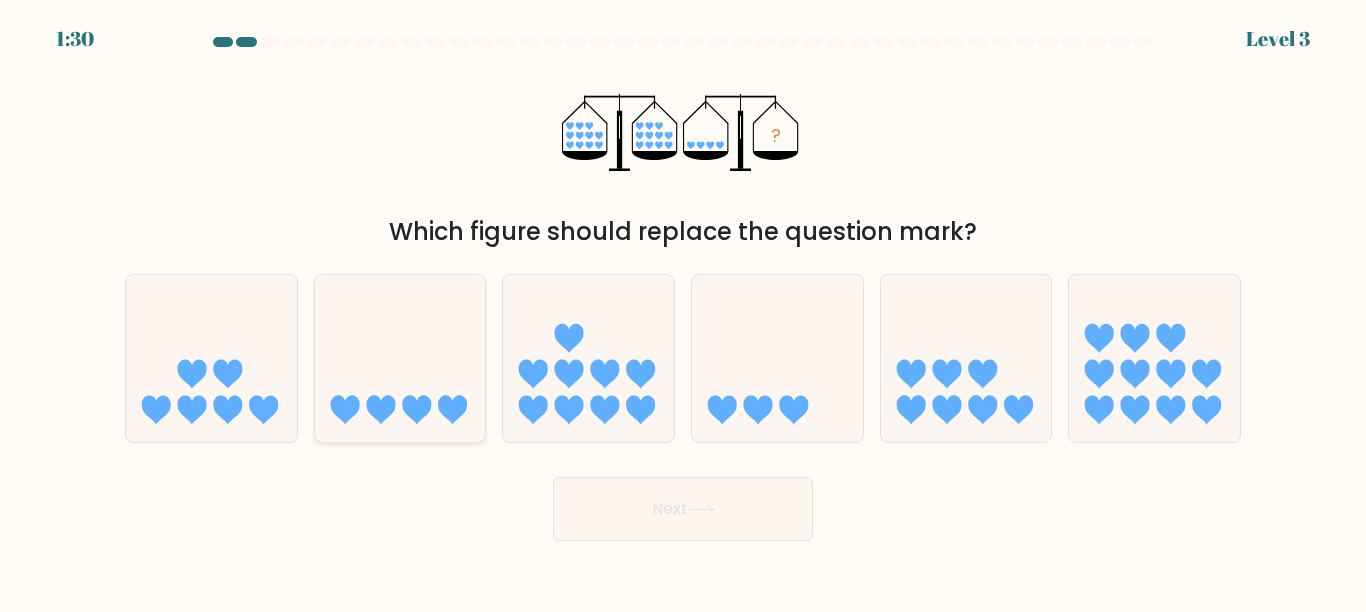 click 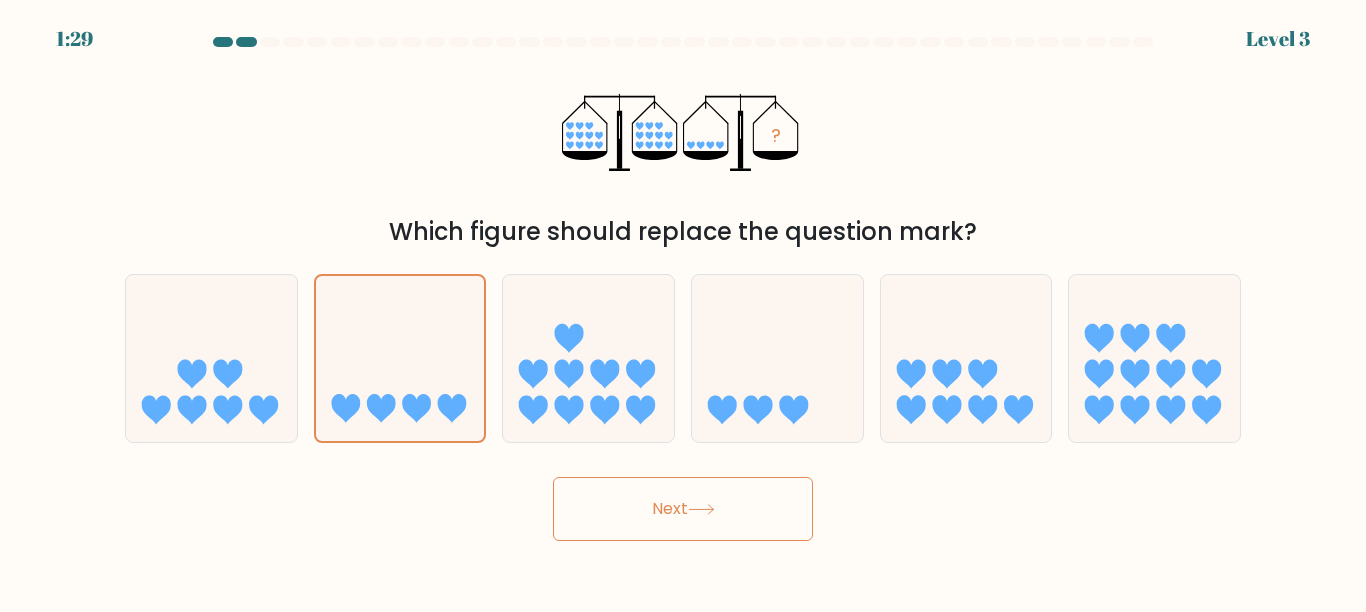 click on "Next" at bounding box center [683, 509] 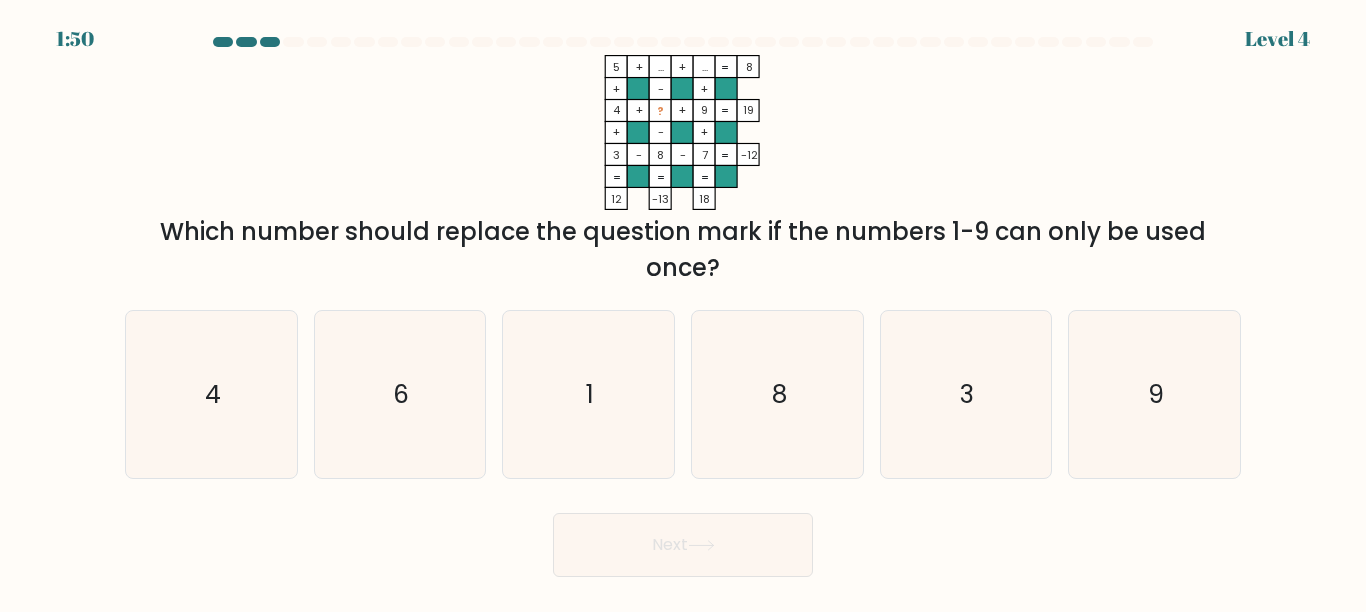 drag, startPoint x: 220, startPoint y: 232, endPoint x: 130, endPoint y: 251, distance: 91.983696 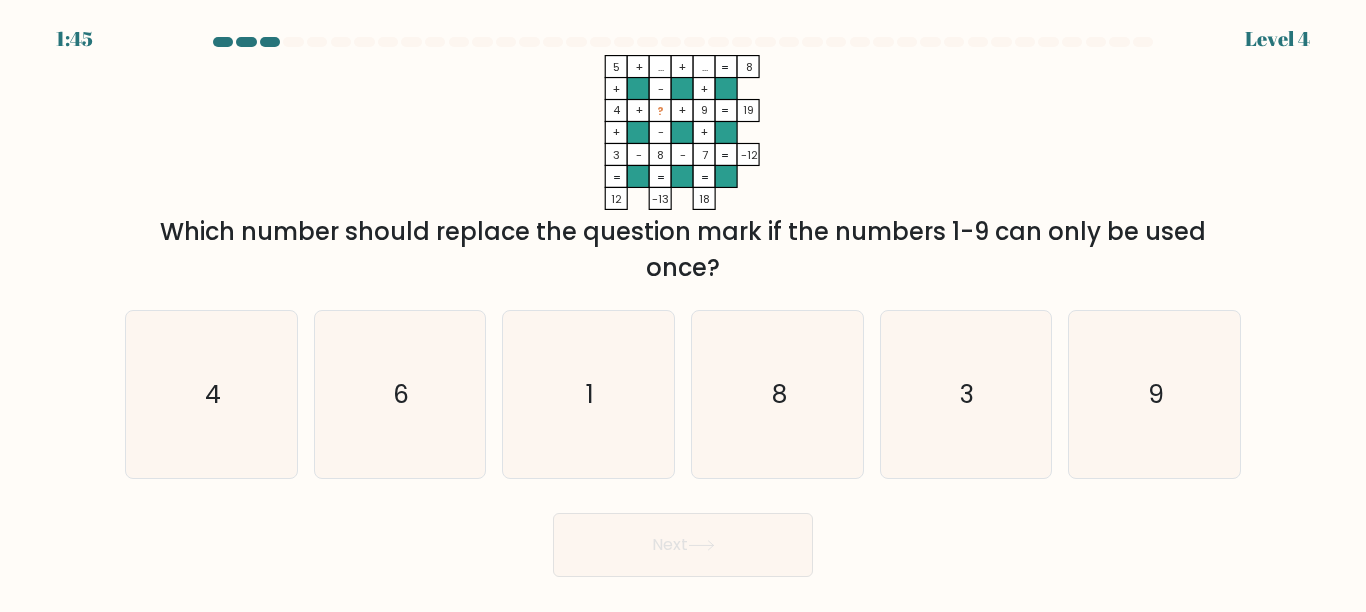 click on "5    +    ...    +    ...    8    +    -    +    4    +    ?    +    9    19    +    -    +    3    -    8    -    7    =   -12    =   =   =   =   12    -13    18    =
Which number should replace the question mark if the numbers 1-9 can only be used once?" at bounding box center [683, 170] 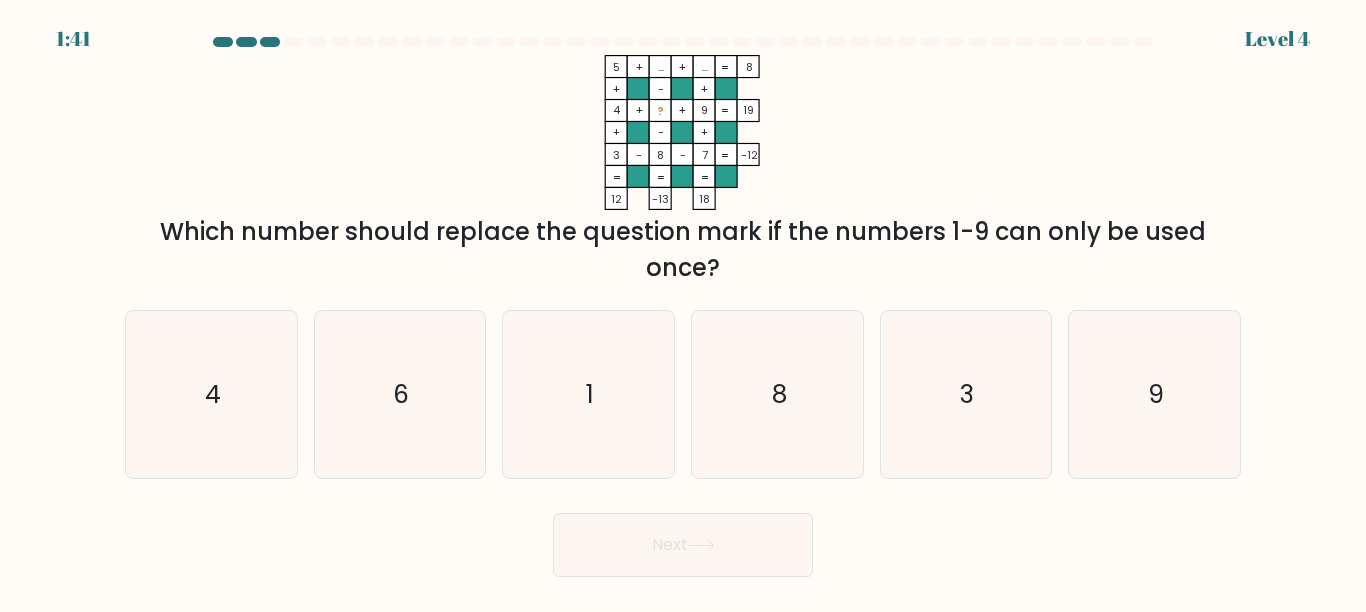 drag, startPoint x: 235, startPoint y: 224, endPoint x: 1214, endPoint y: 254, distance: 979.45953 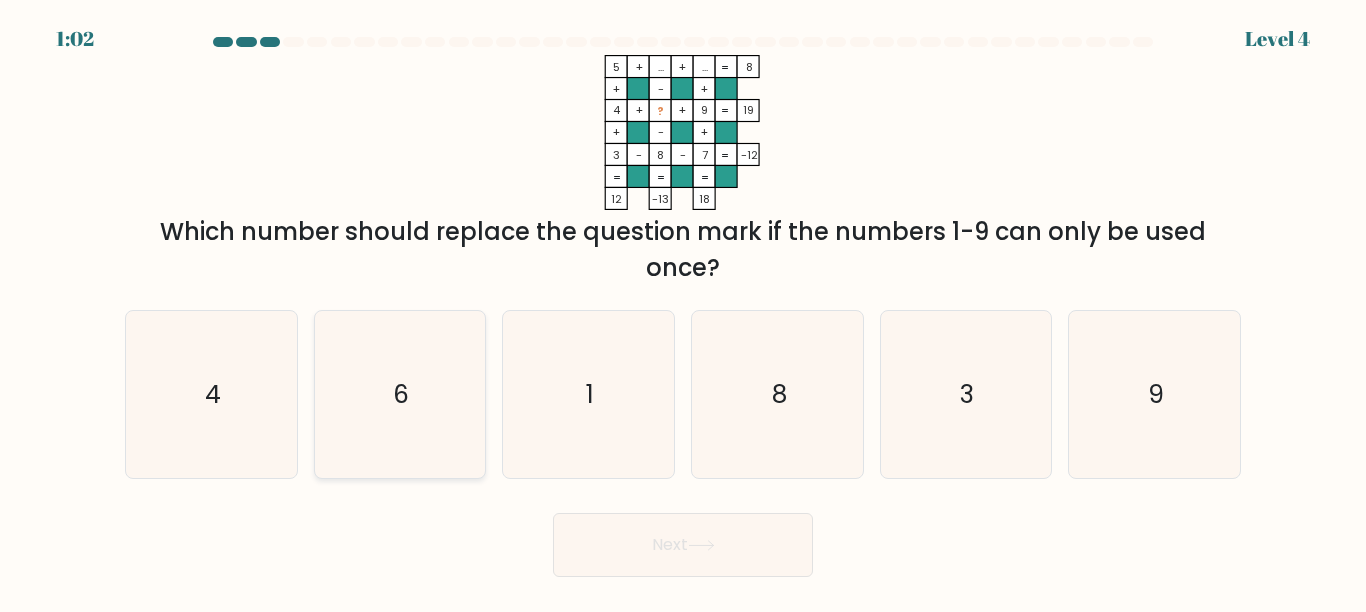 click on "6" at bounding box center (400, 394) 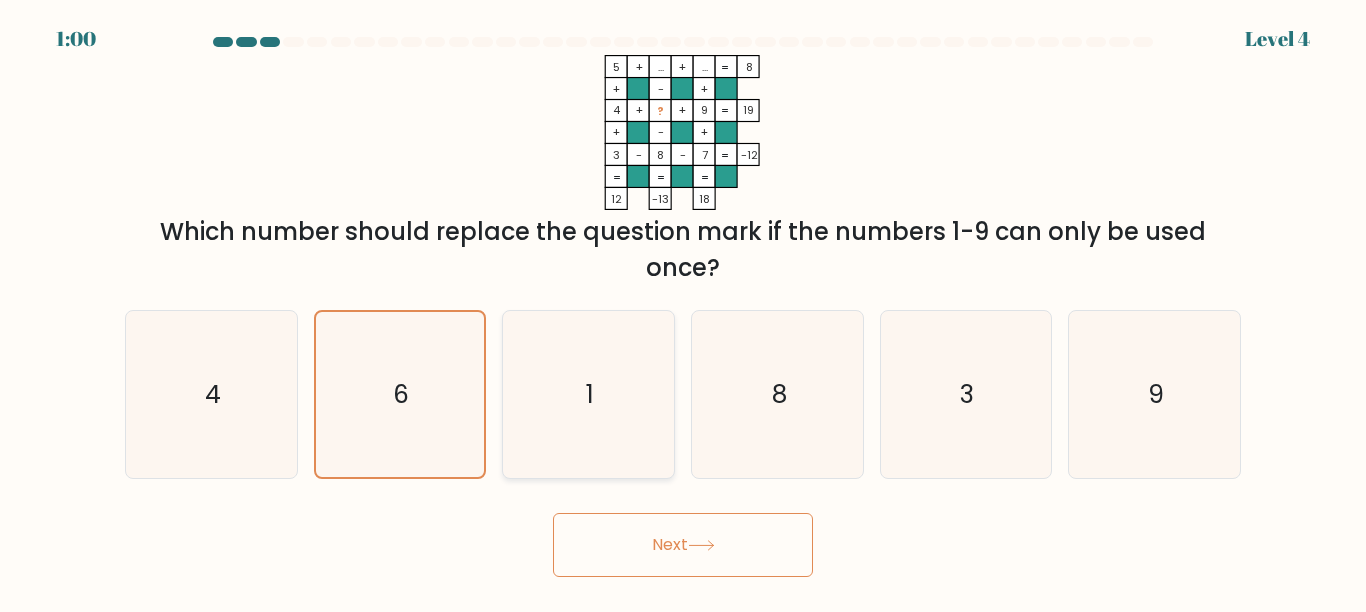 click on "1" 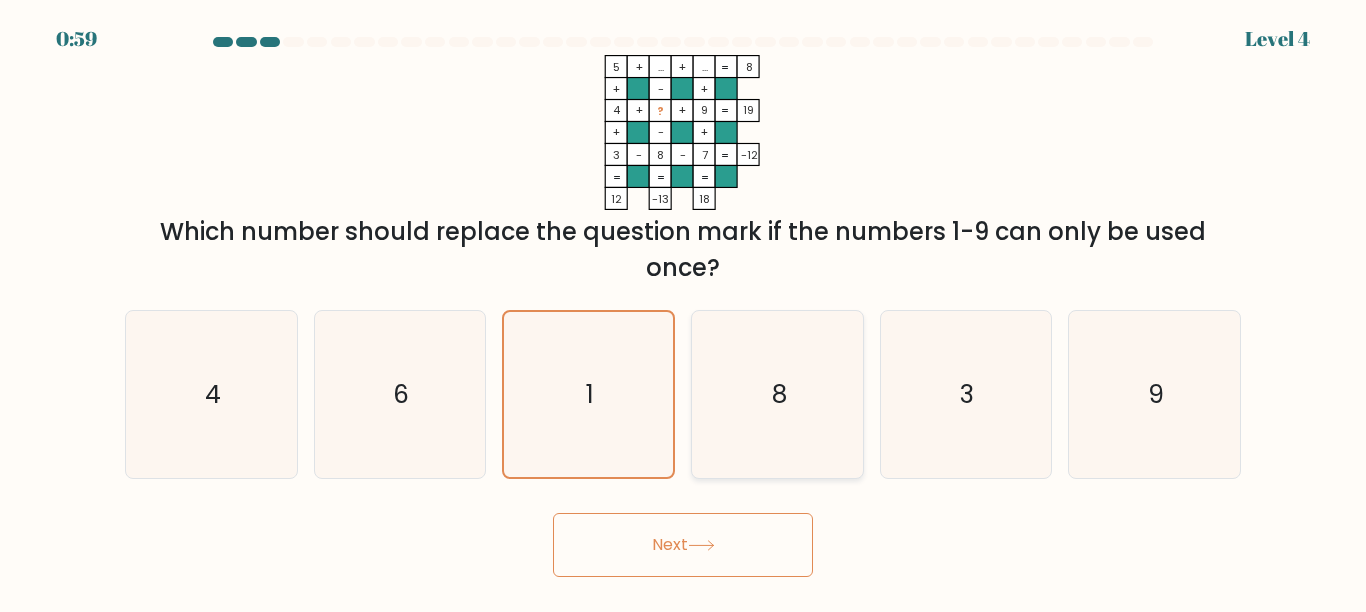 click on "8" 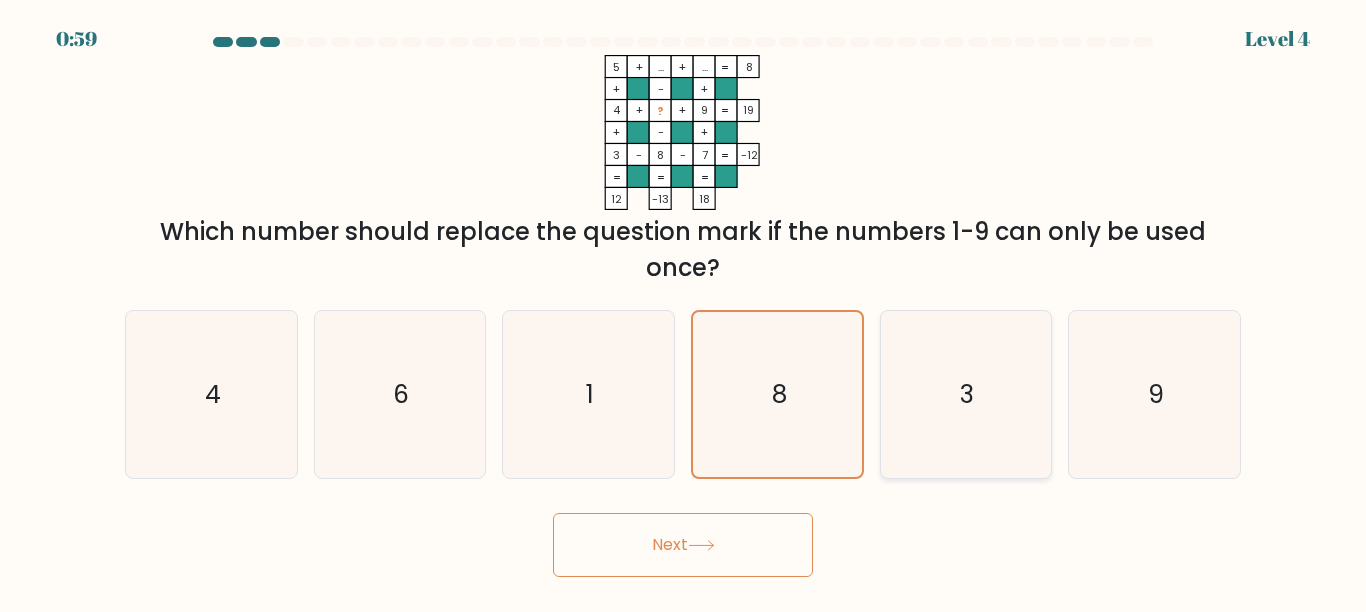 click on "3" 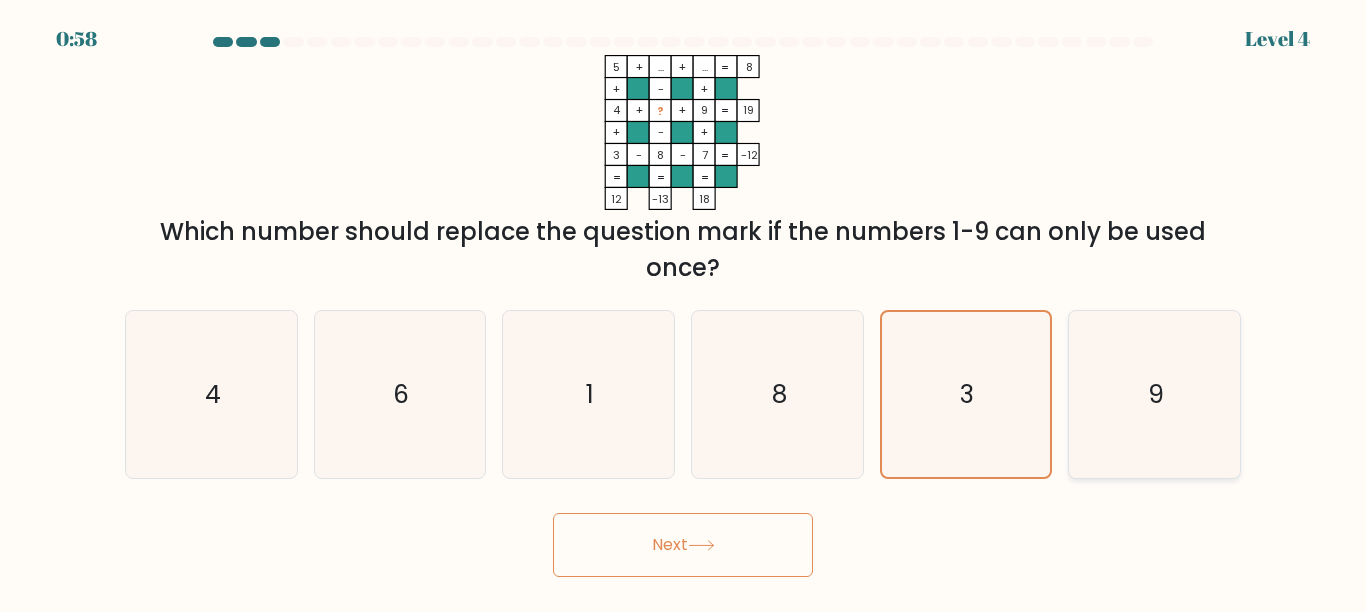 click on "9" 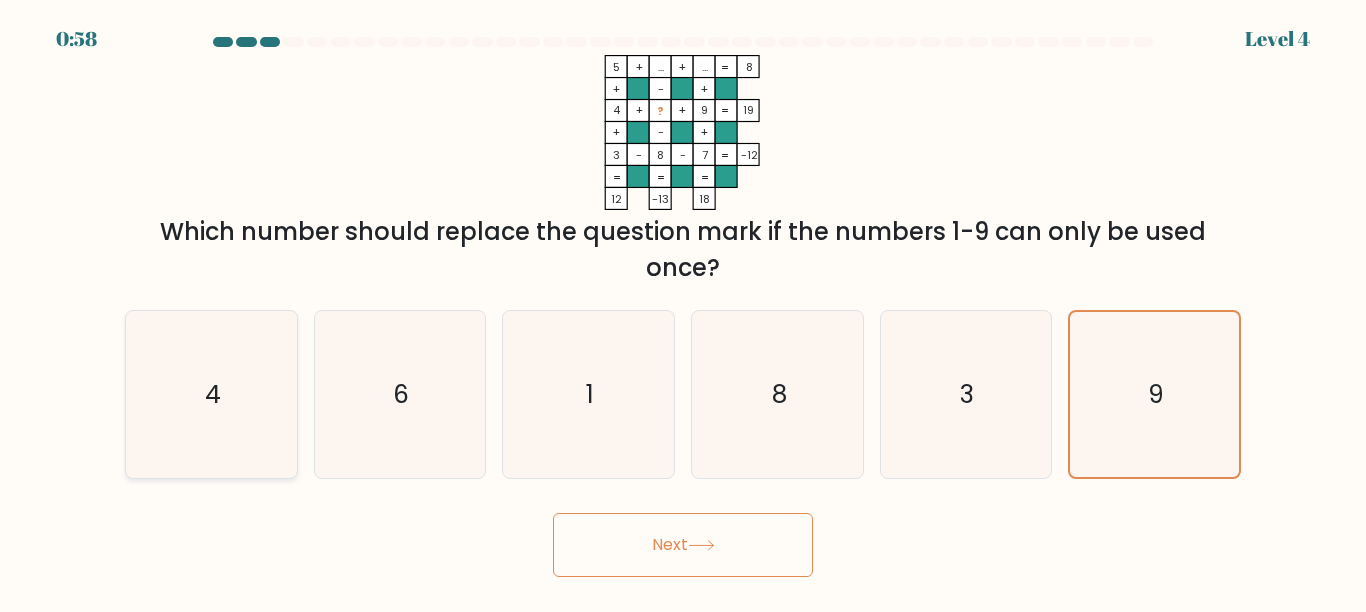 click on "4" 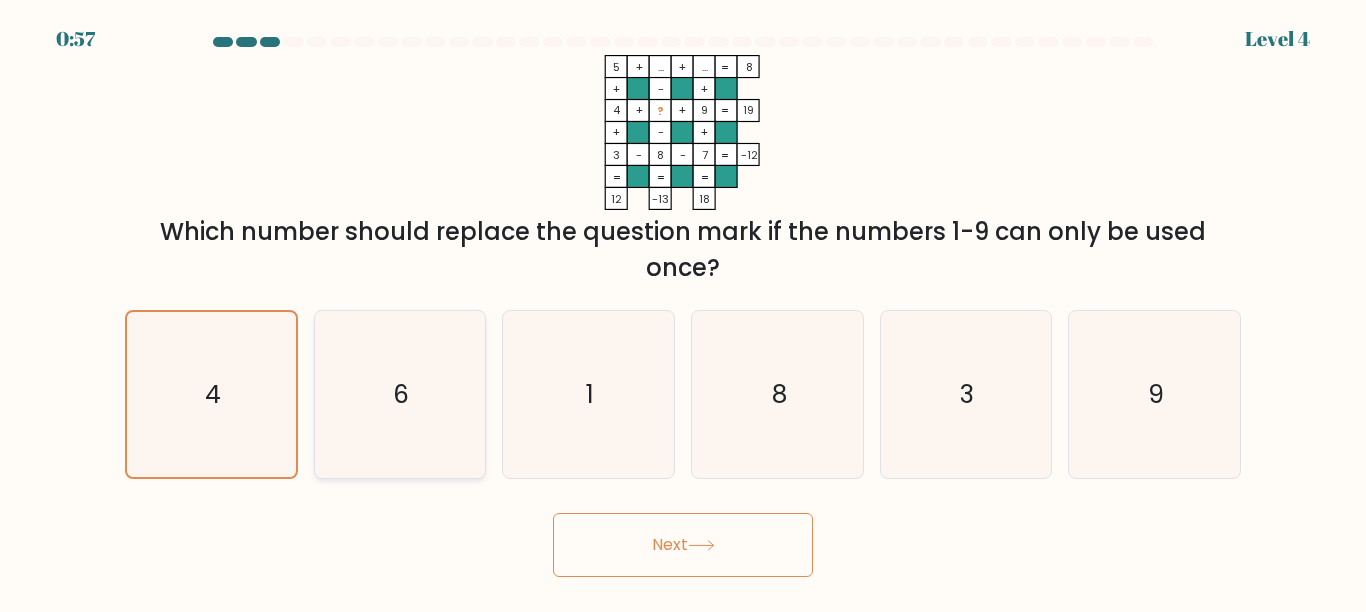 click on "6" 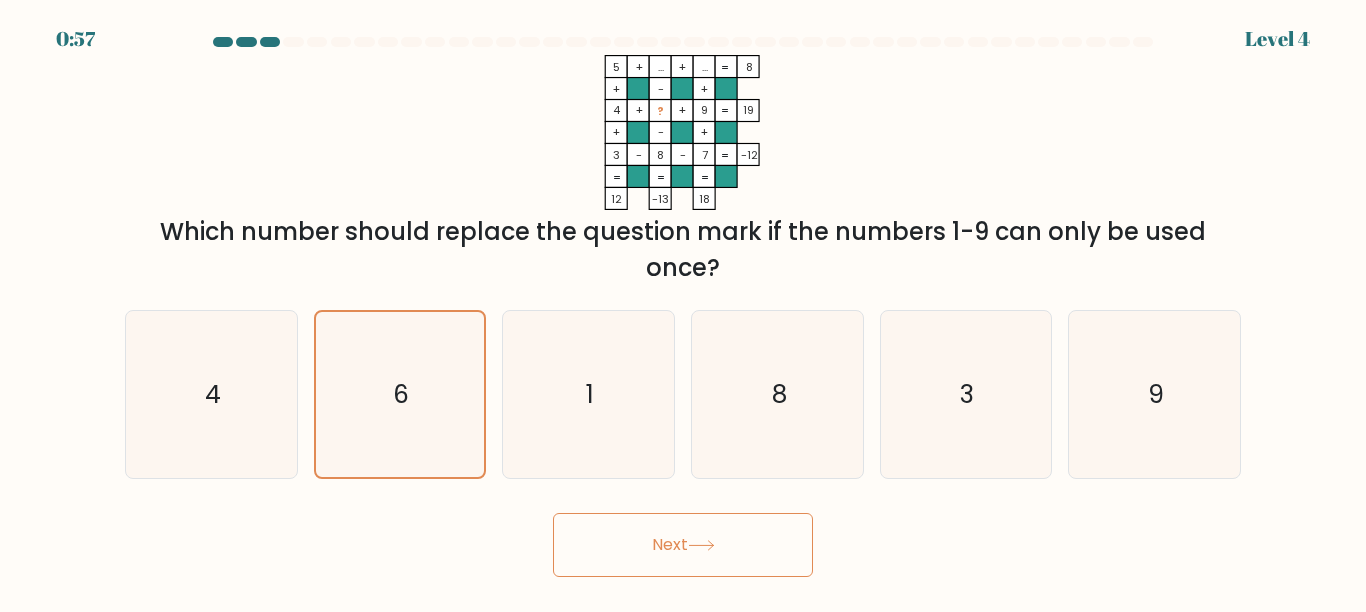 click on "Next" at bounding box center [683, 545] 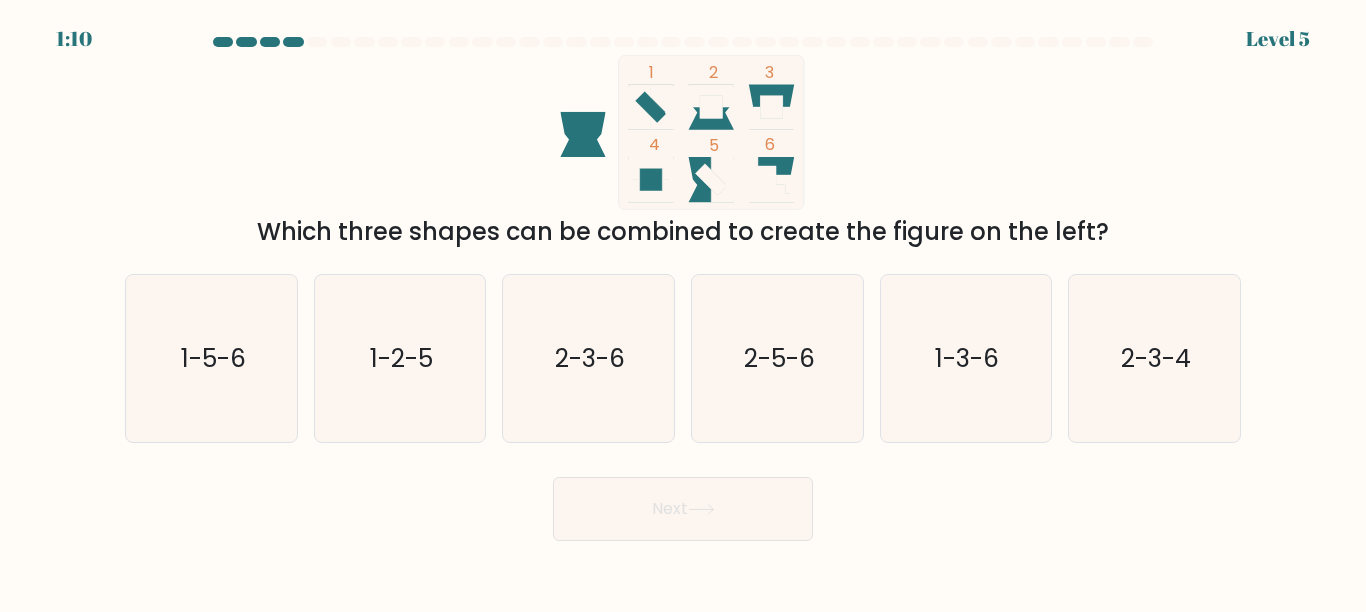 drag, startPoint x: 267, startPoint y: 226, endPoint x: 1115, endPoint y: 224, distance: 848.0024 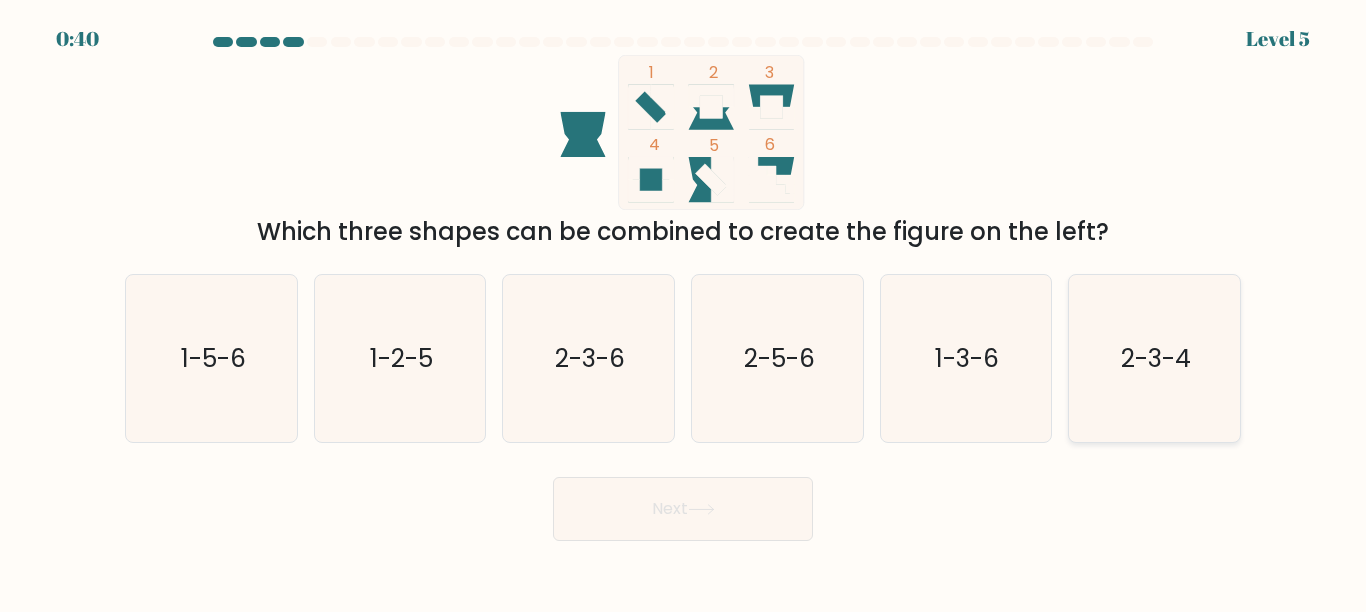 click on "2-3-4" 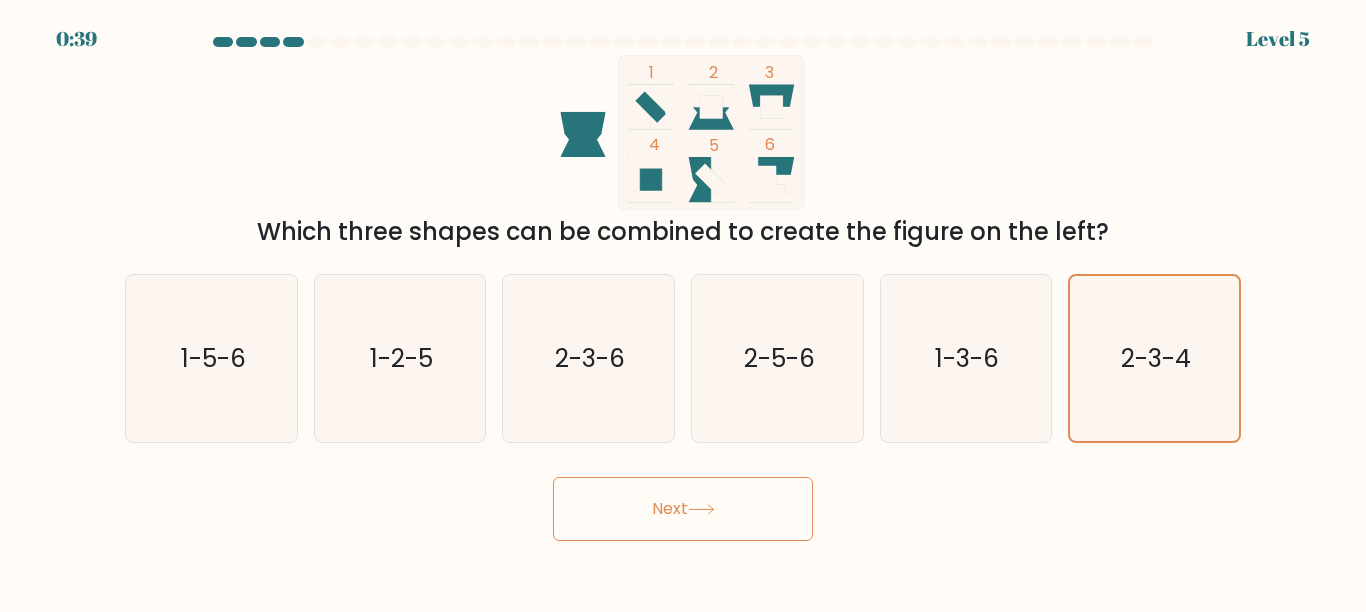 click on "Next" at bounding box center (683, 509) 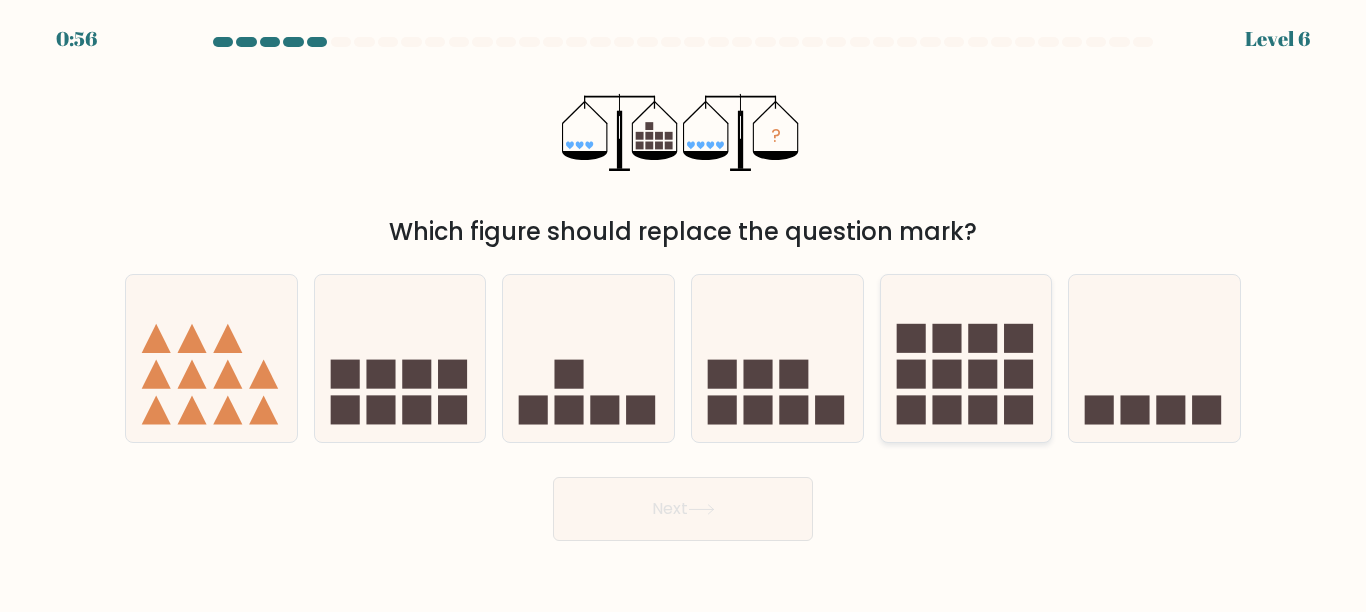 click 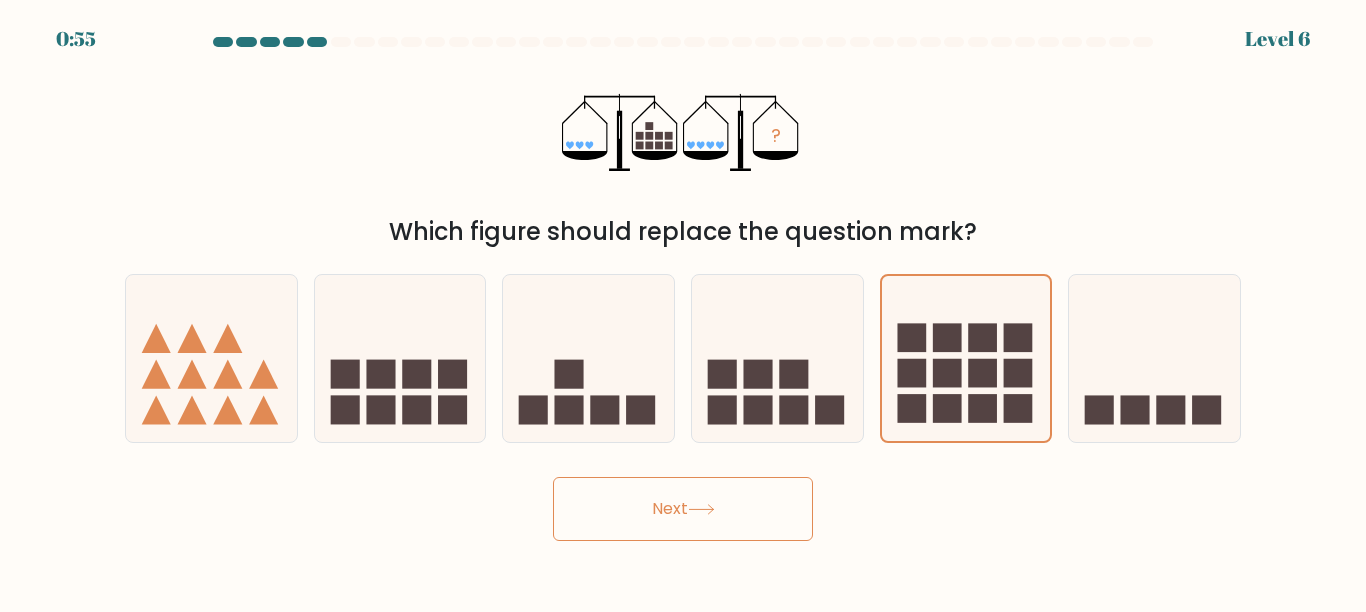 click on "Next" at bounding box center (683, 509) 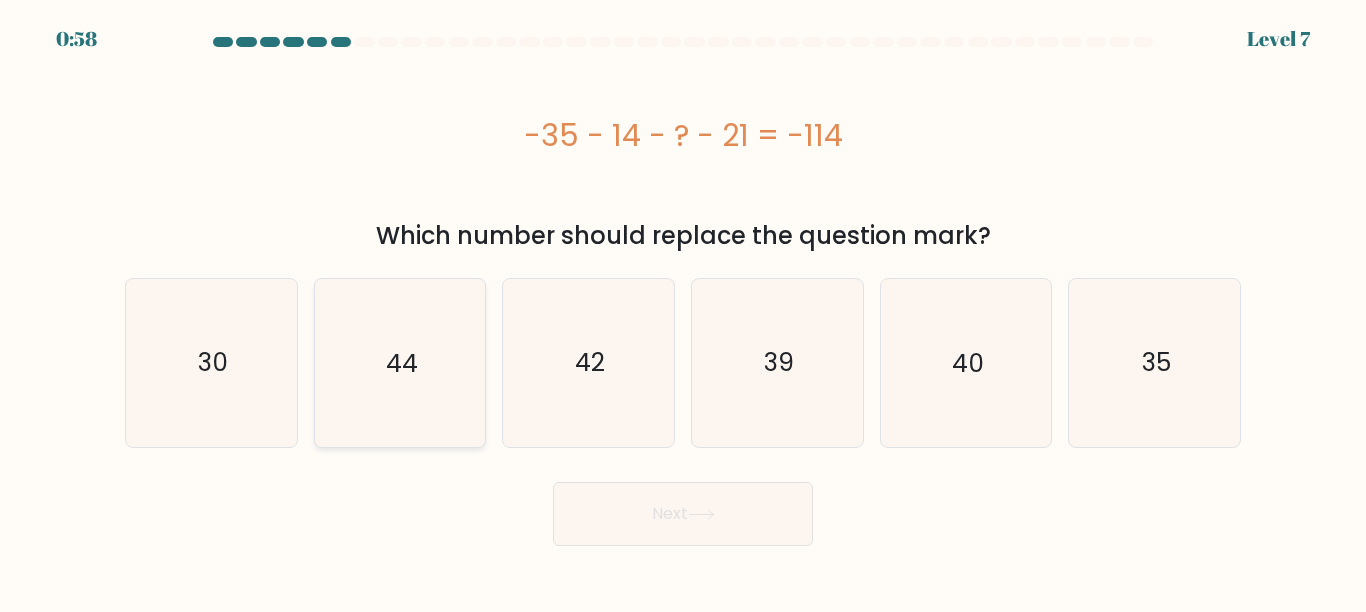 click on "44" 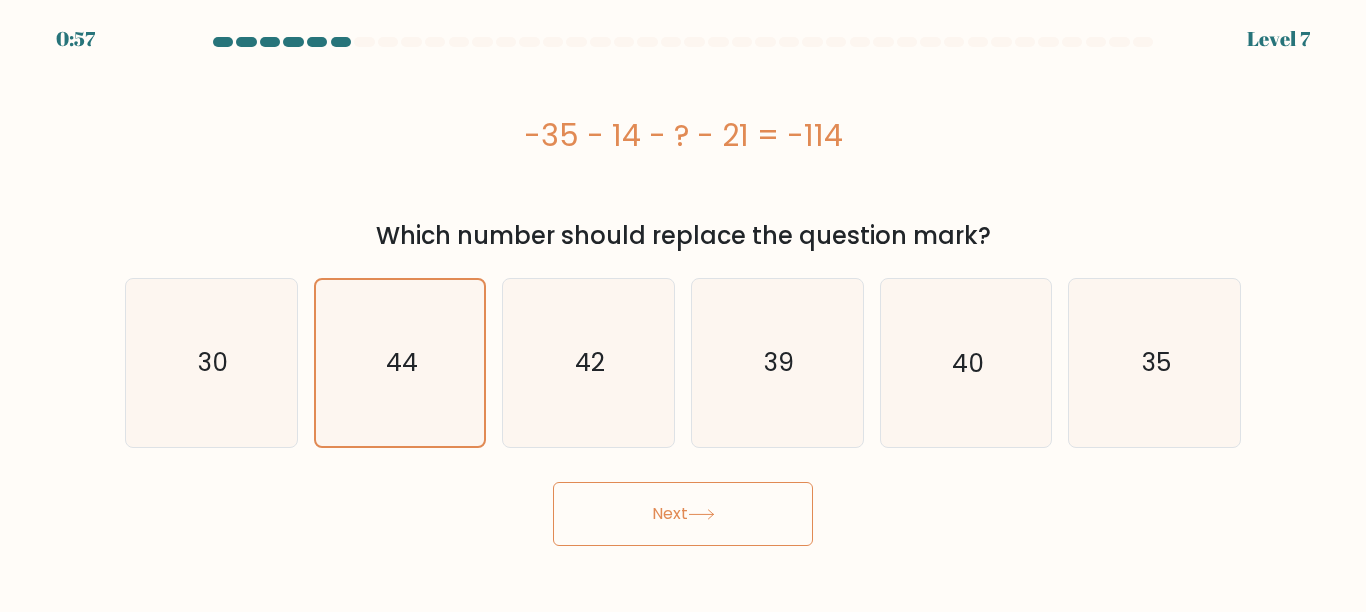 click on "Next" at bounding box center [683, 514] 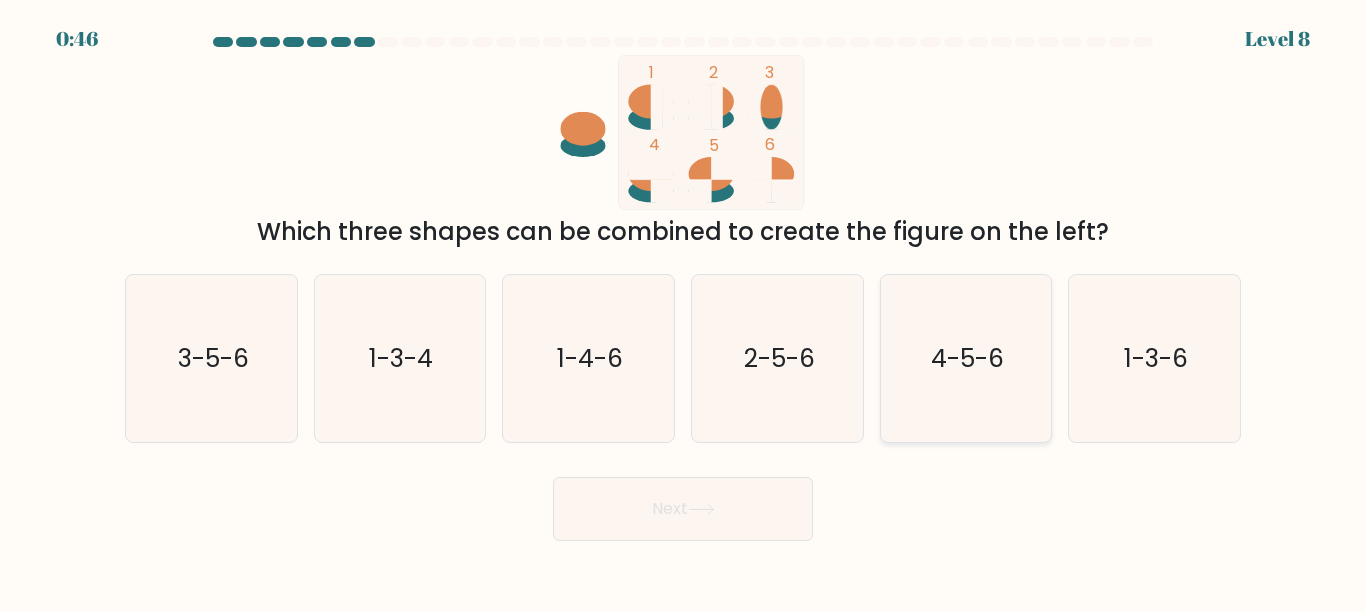 click on "4-5-6" 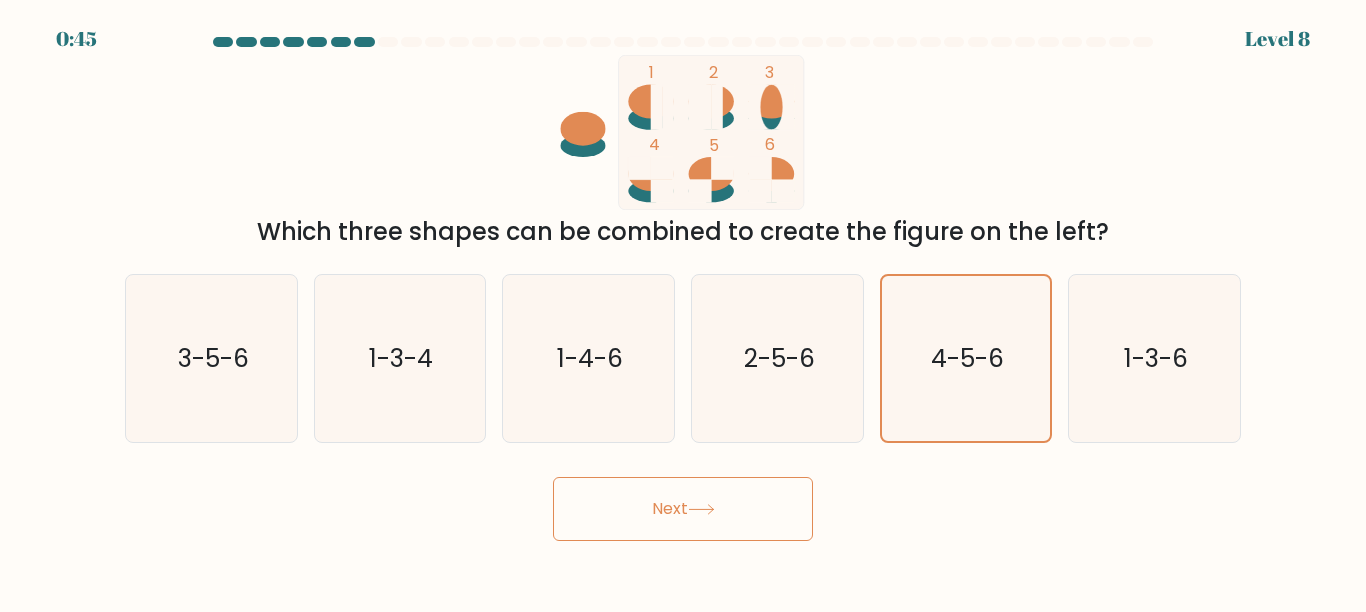 drag, startPoint x: 699, startPoint y: 514, endPoint x: 741, endPoint y: 498, distance: 44.94441 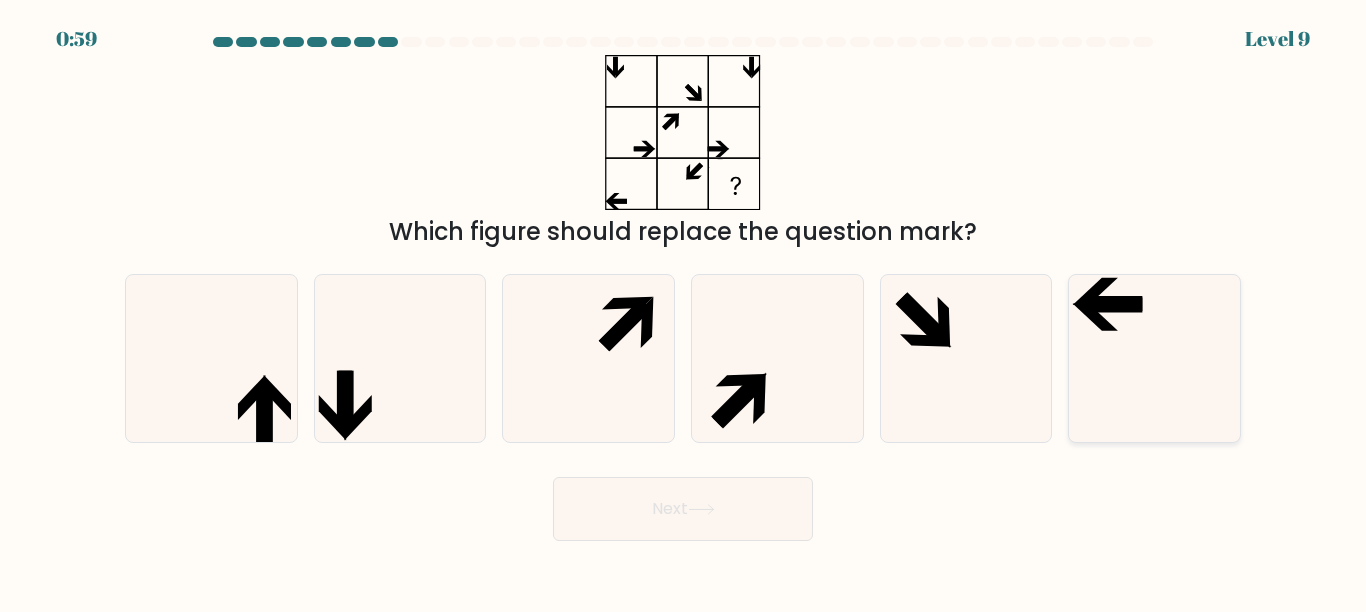 click 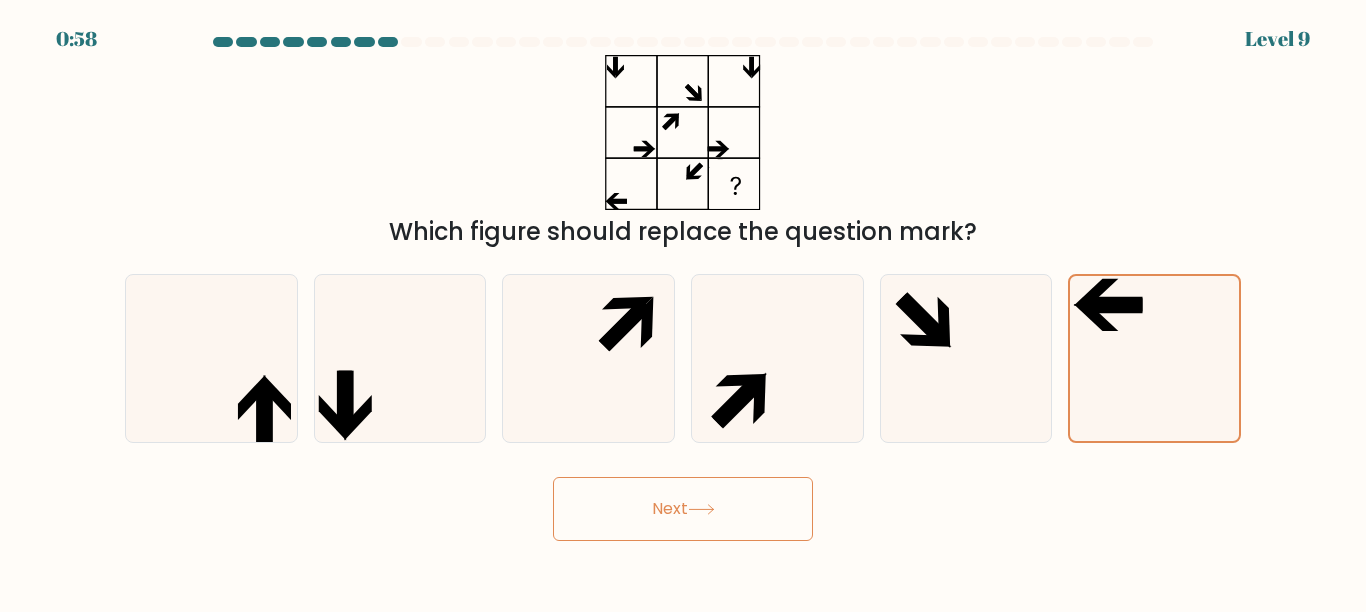 click on "Next" at bounding box center [683, 509] 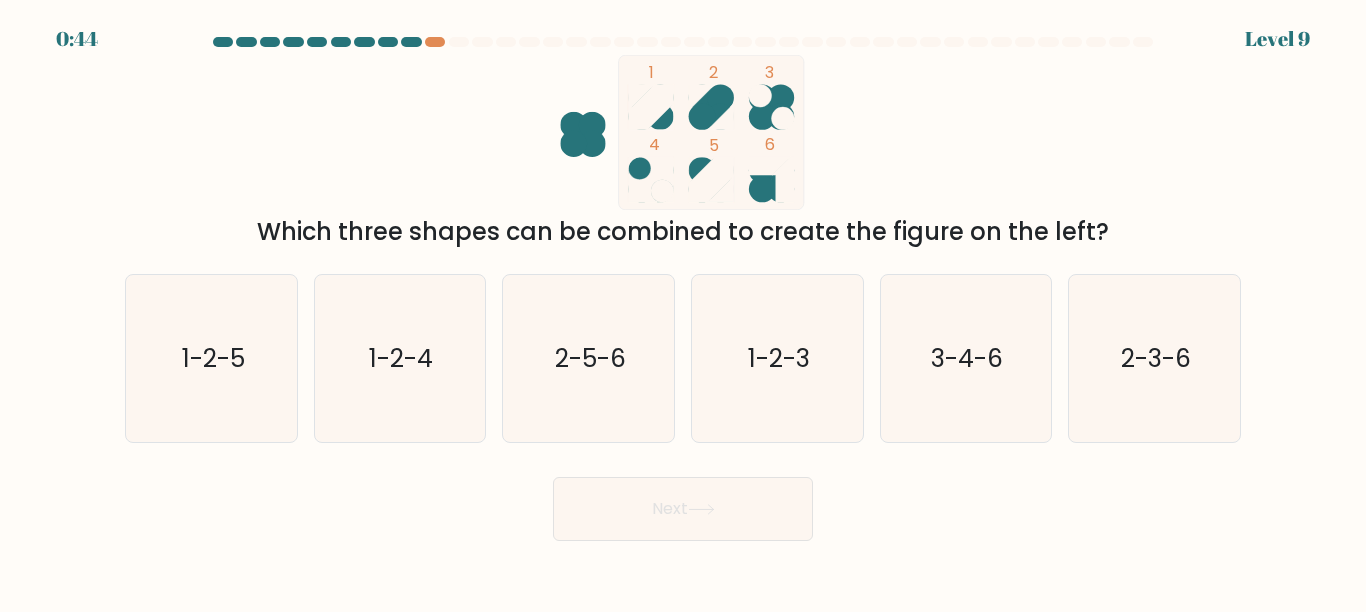 scroll, scrollTop: 0, scrollLeft: 0, axis: both 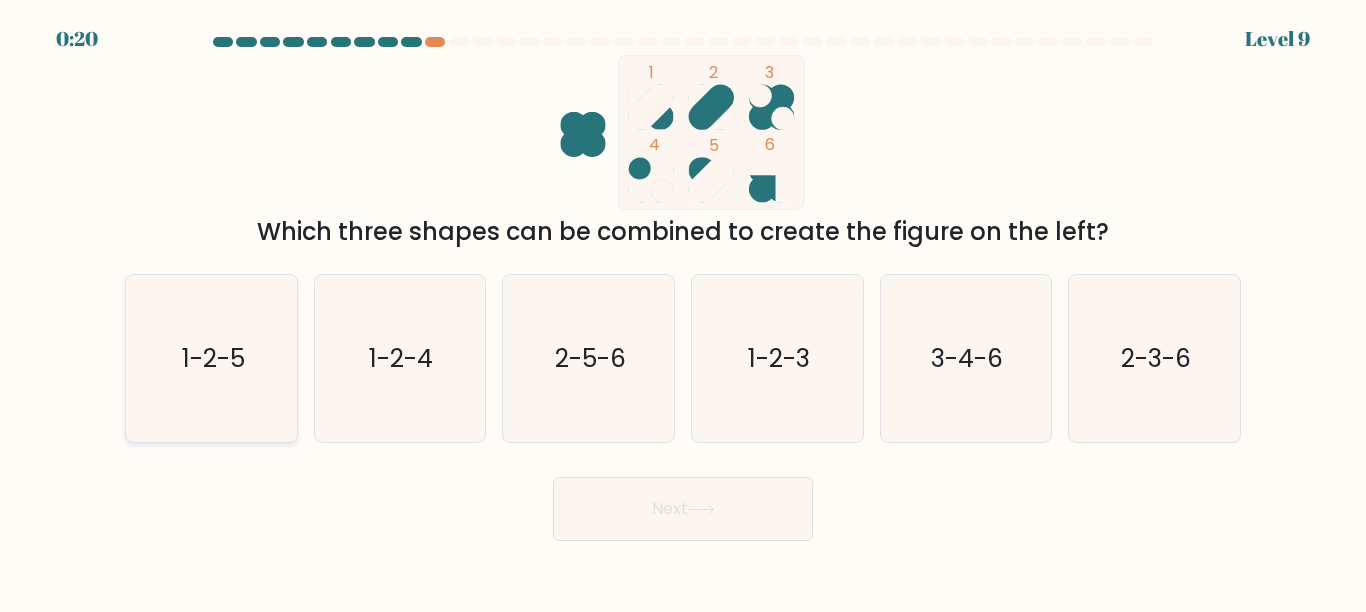 click on "1-2-5" 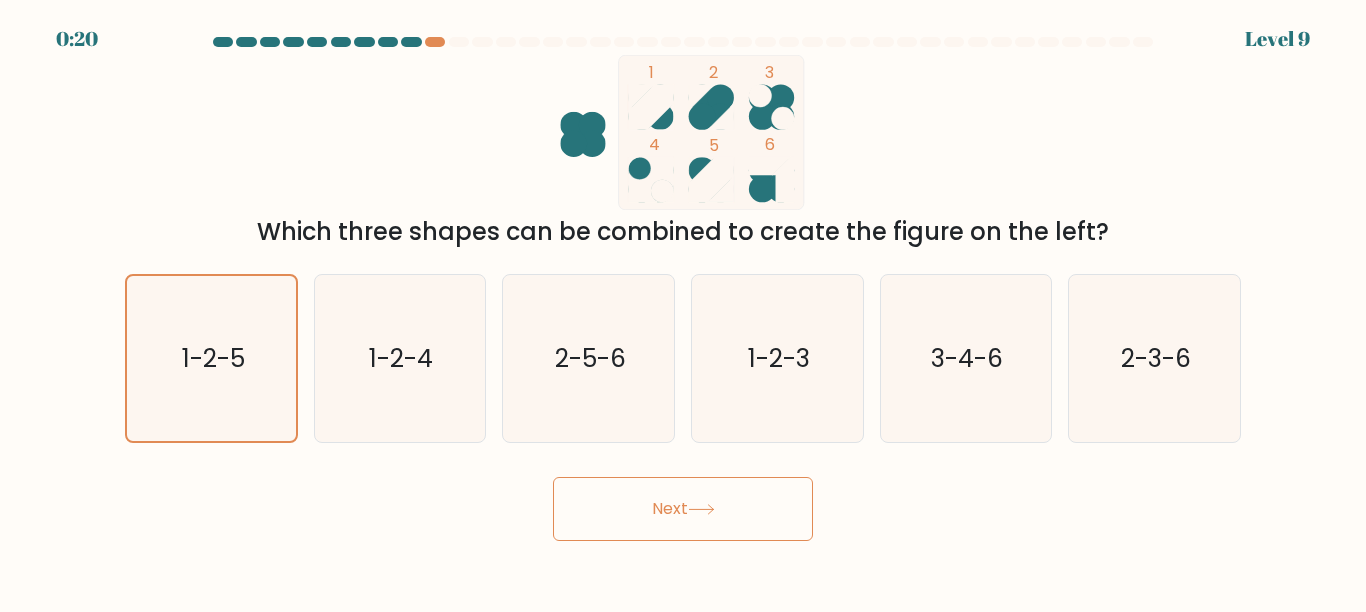 click on "Next" at bounding box center (683, 509) 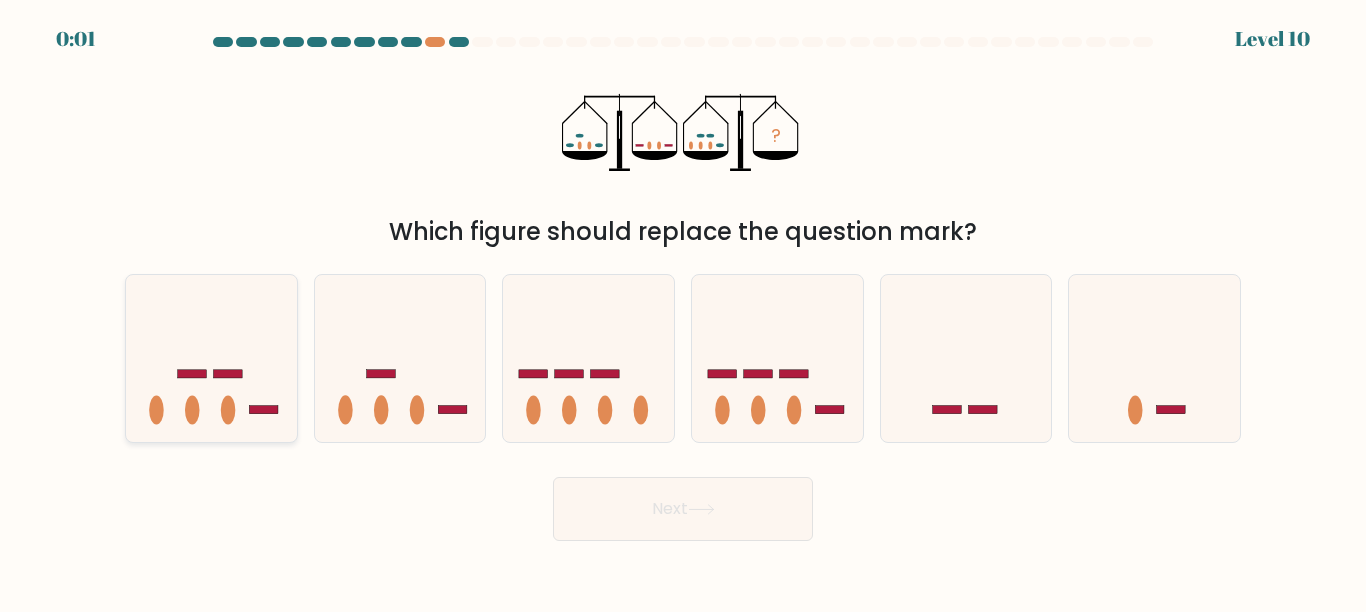drag, startPoint x: 240, startPoint y: 348, endPoint x: 250, endPoint y: 346, distance: 10.198039 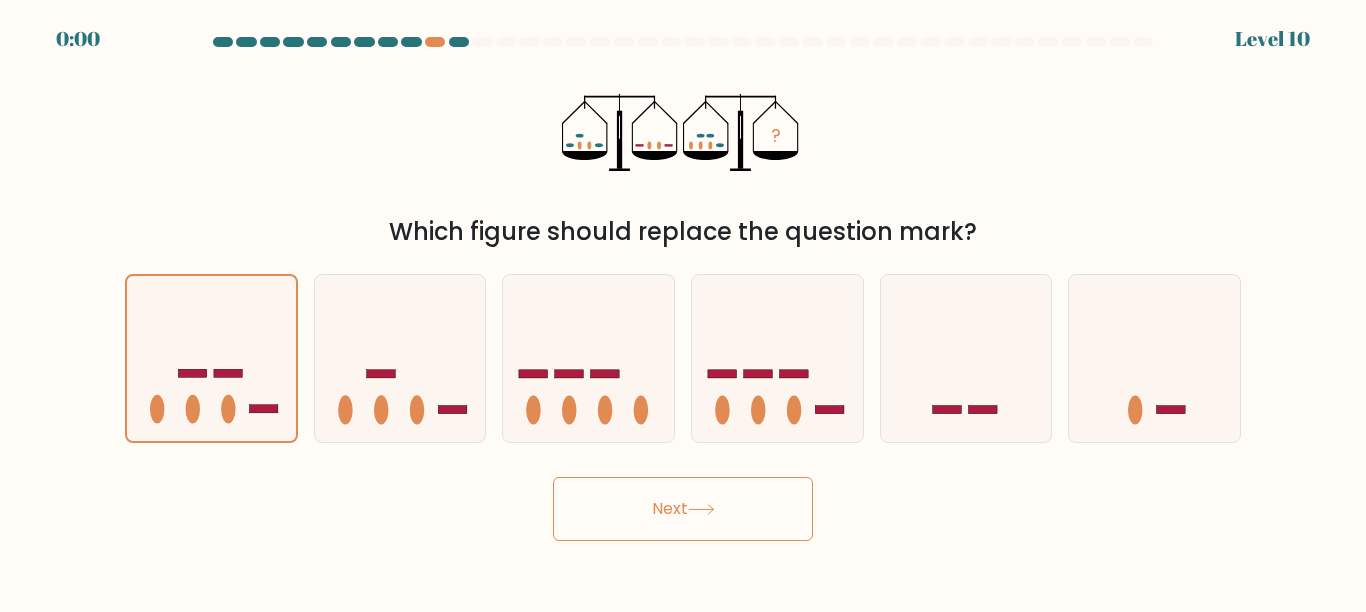 drag, startPoint x: 607, startPoint y: 535, endPoint x: 615, endPoint y: 528, distance: 10.630146 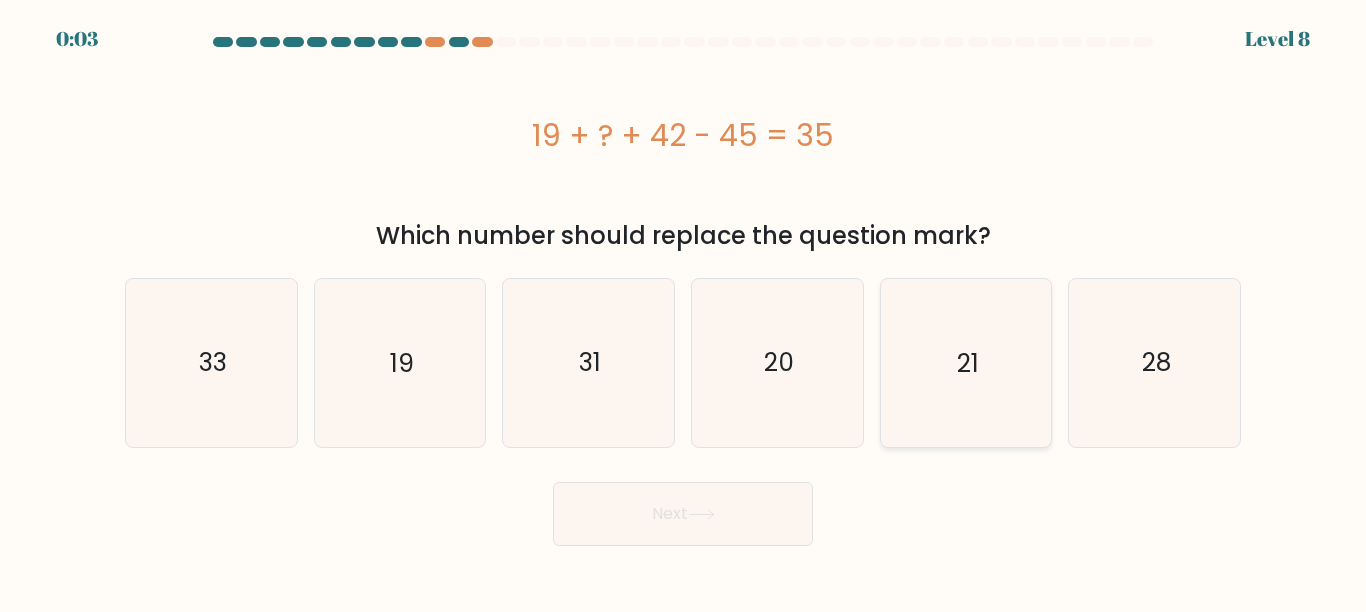 click on "21" 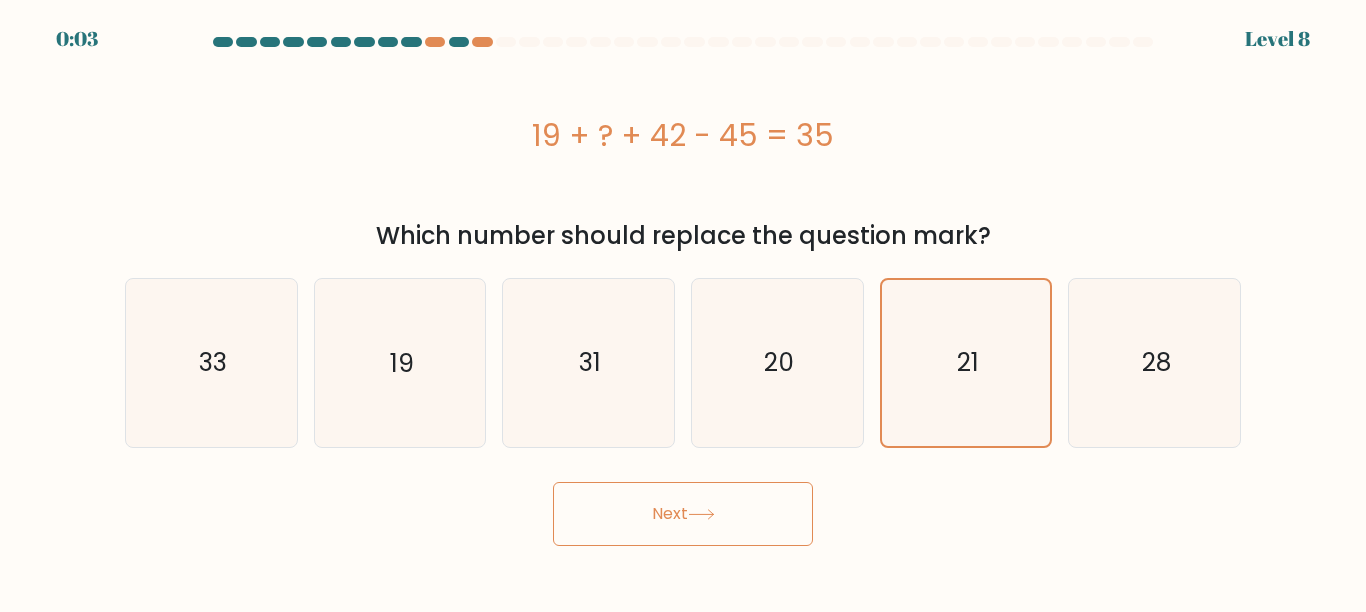 click on "Next" at bounding box center (683, 514) 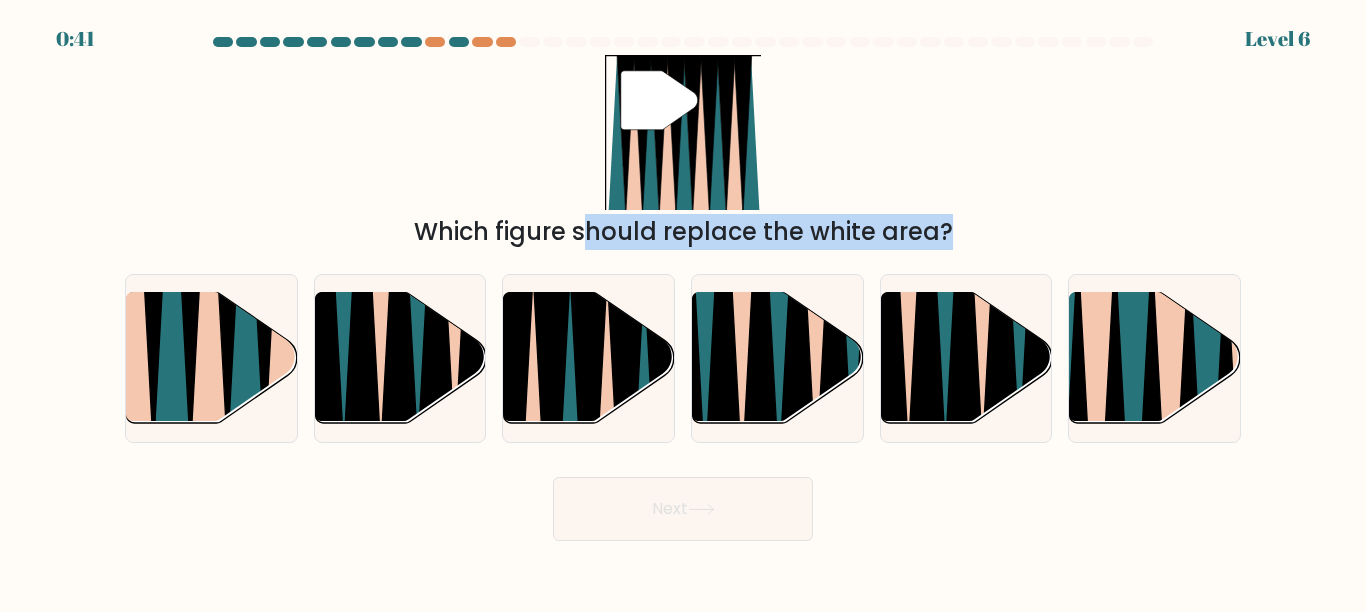 drag, startPoint x: 569, startPoint y: 318, endPoint x: 870, endPoint y: 121, distance: 359.73602 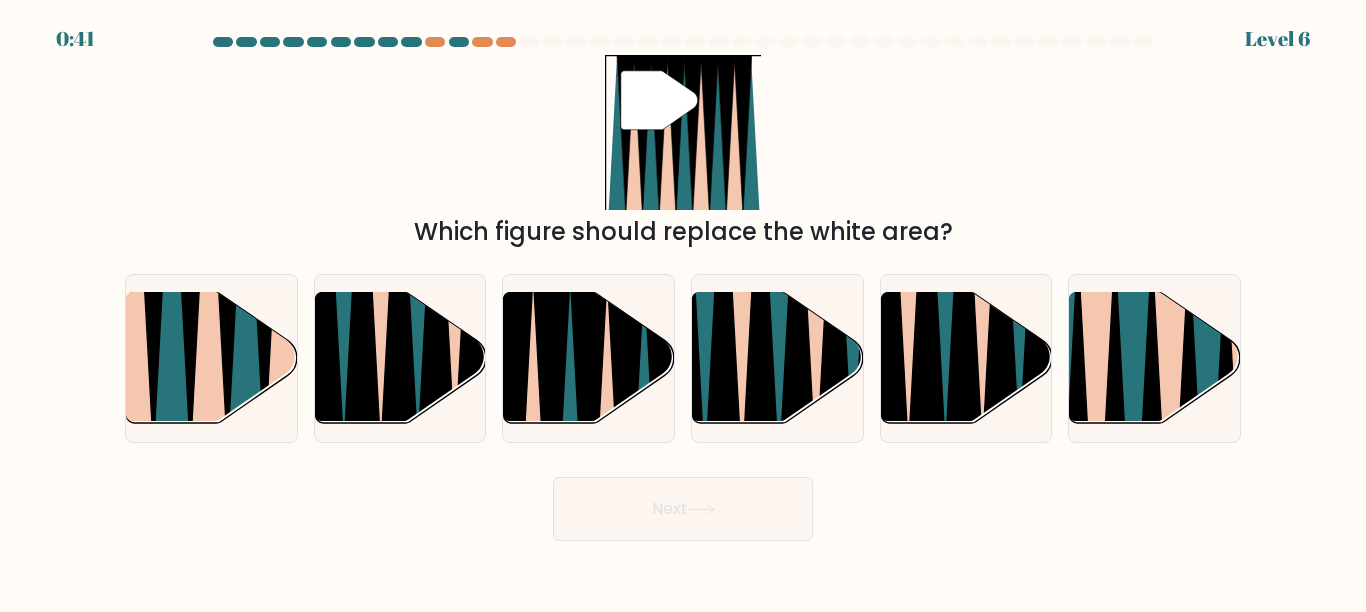 click on ""
Which figure should replace the white area?" at bounding box center (683, 152) 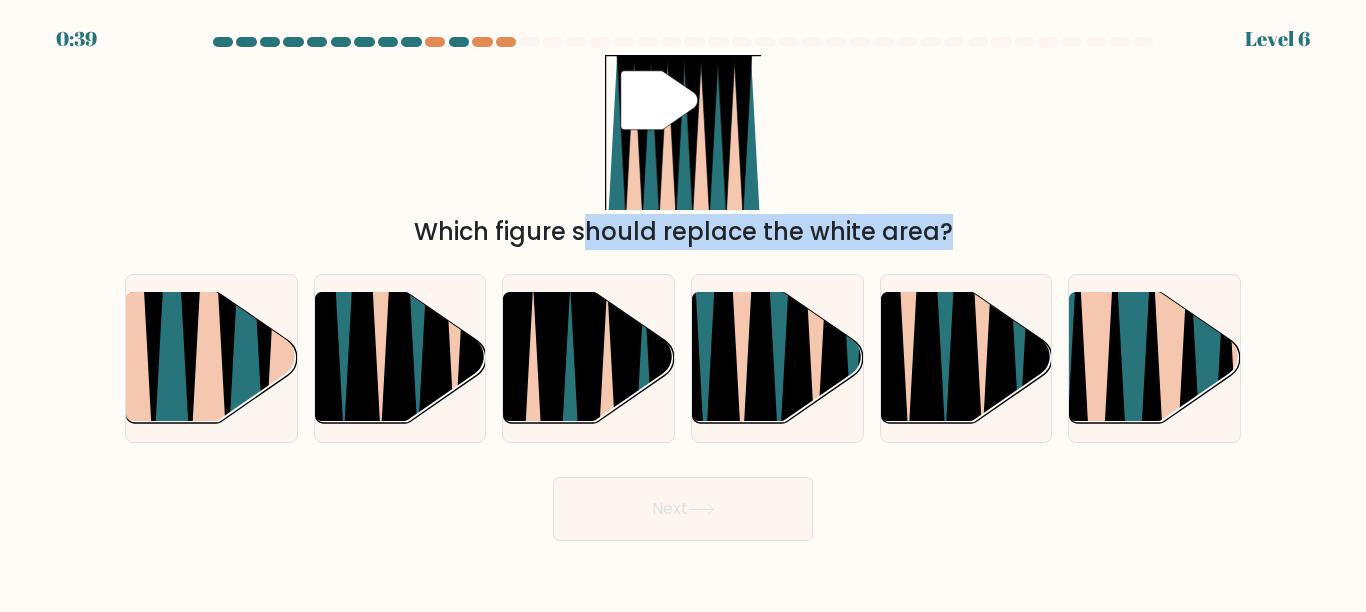 drag, startPoint x: 596, startPoint y: 313, endPoint x: 937, endPoint y: 214, distance: 355.08026 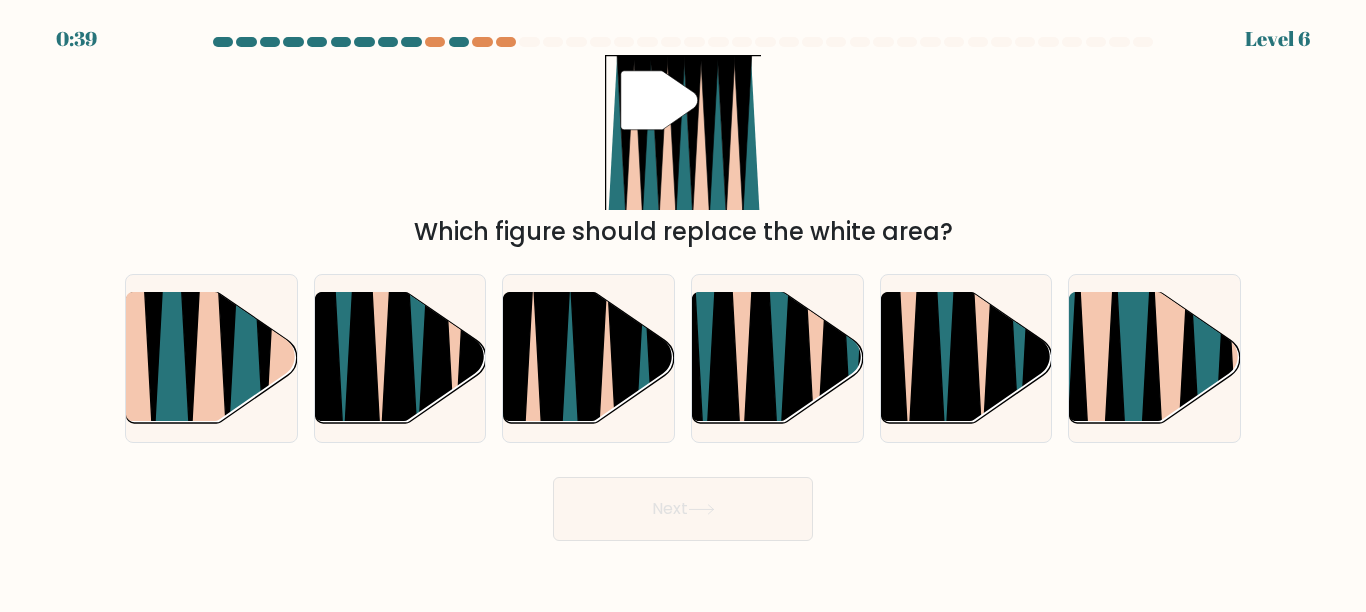 click on ""
Which figure should replace the white area?" at bounding box center [683, 152] 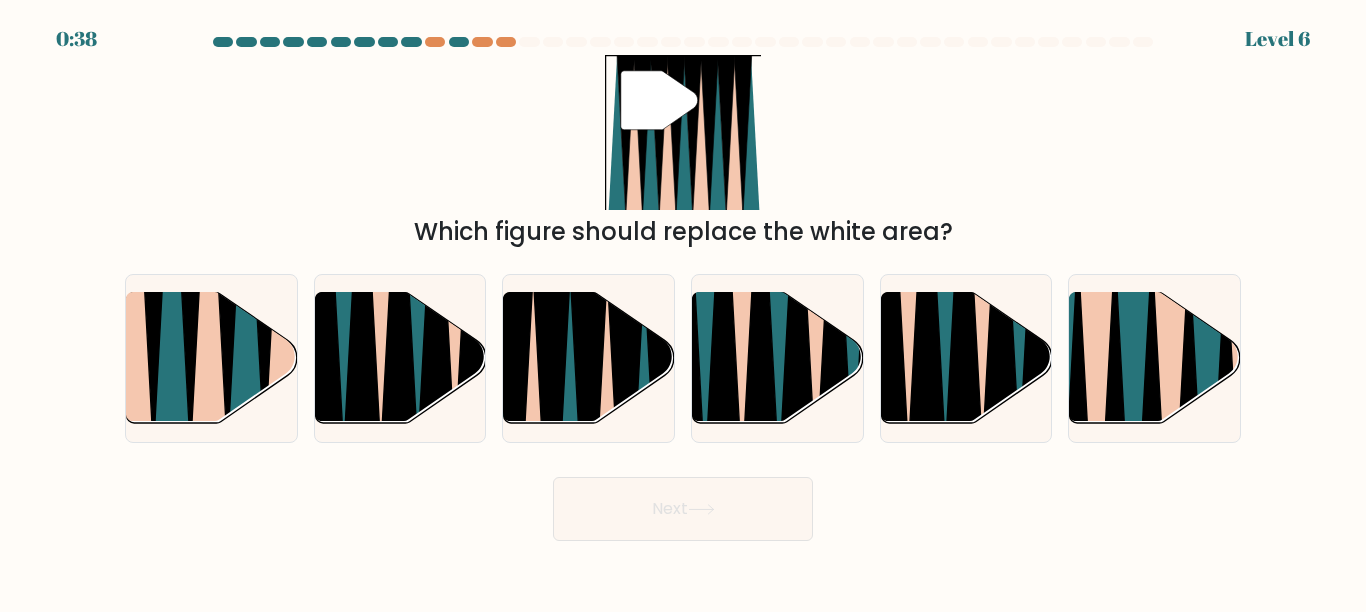click on ""
Which figure should replace the white area?" at bounding box center (683, 152) 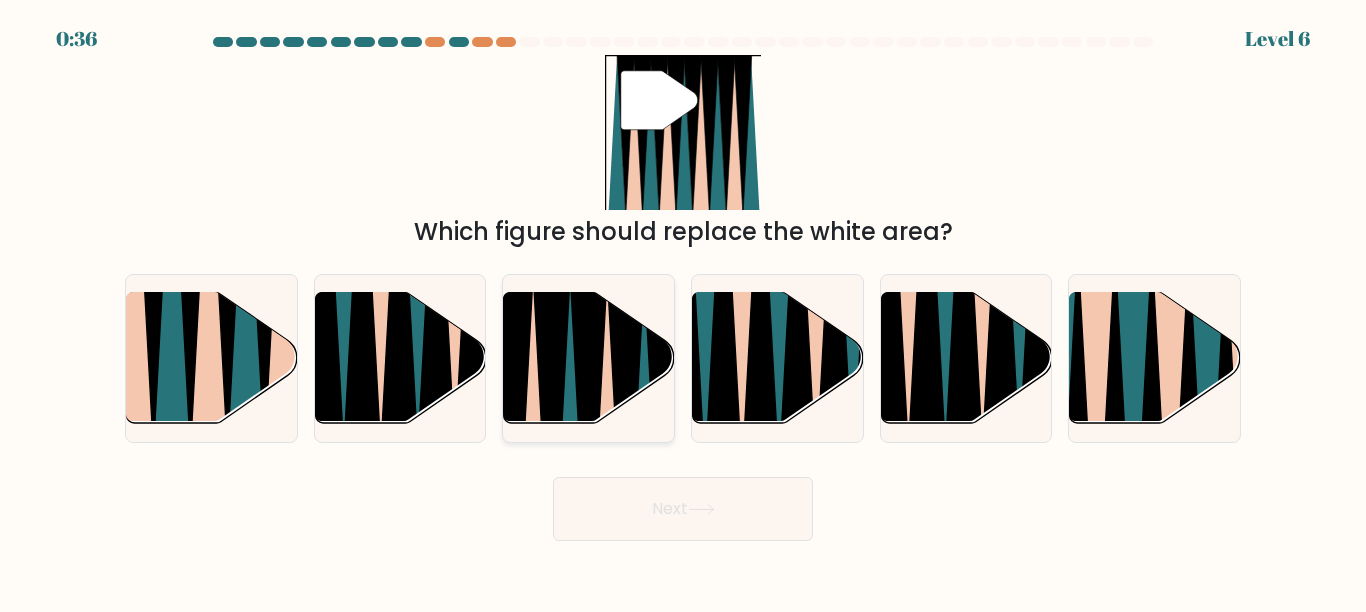 click 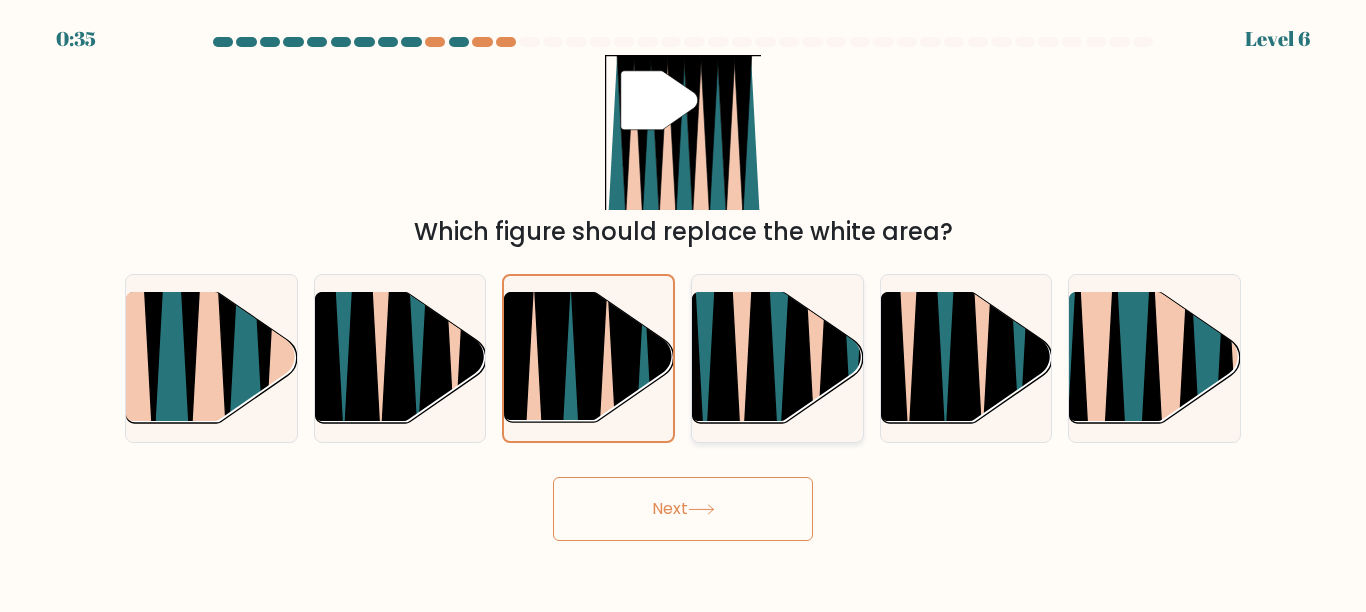 drag, startPoint x: 684, startPoint y: 525, endPoint x: 759, endPoint y: 417, distance: 131.48764 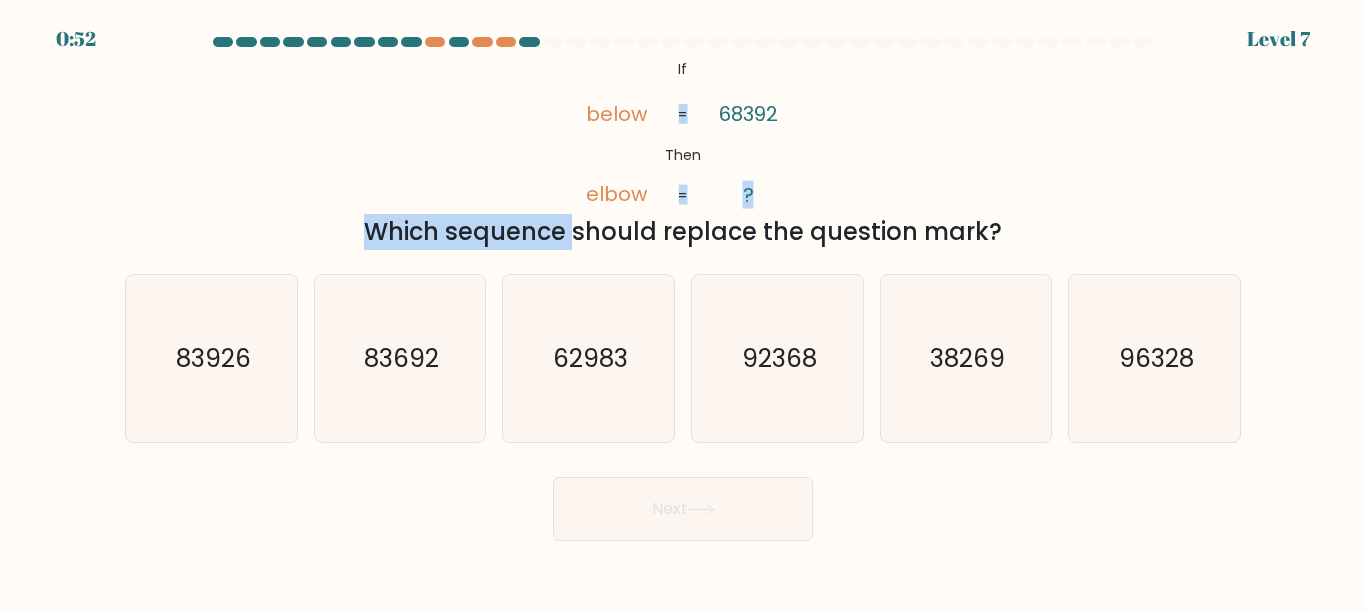 drag, startPoint x: 388, startPoint y: 228, endPoint x: 469, endPoint y: 183, distance: 92.660675 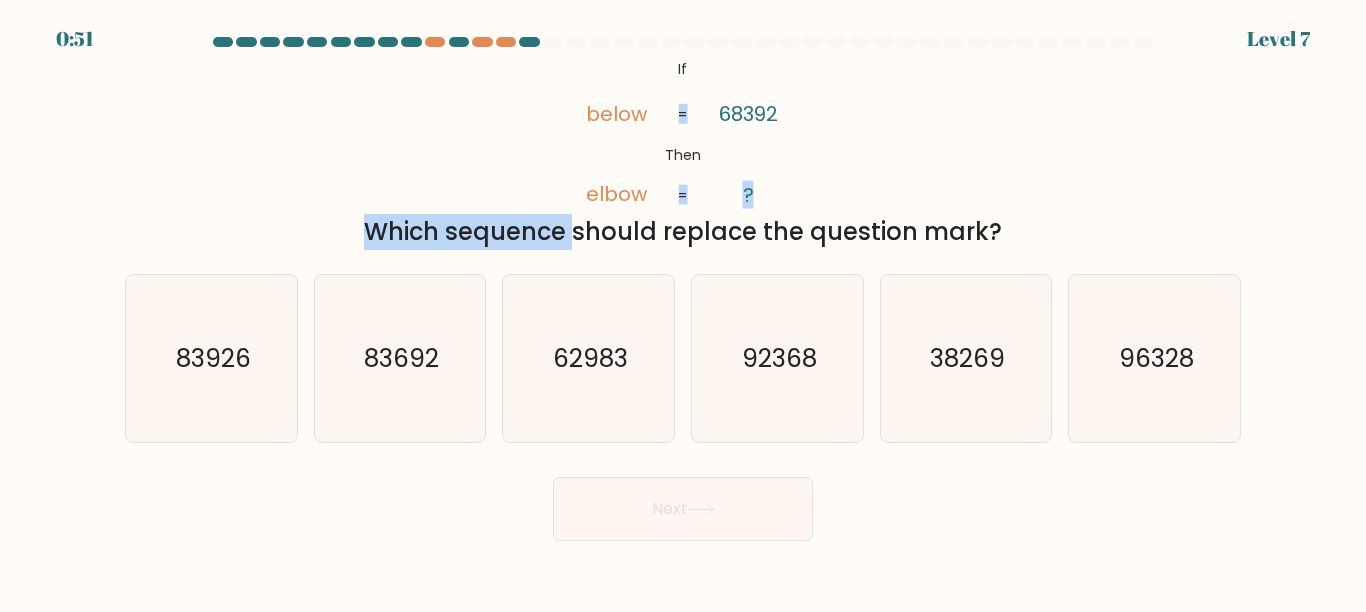 click on "@import url('https://fonts.googleapis.com/css?family=Abril+Fatface:400,100,100italic,300,300italic,400italic,500,500italic,700,700italic,900,900italic');           If       Then       below       elbow       68392       ?       =       =
Which sequence should replace the question mark?" at bounding box center [683, 152] 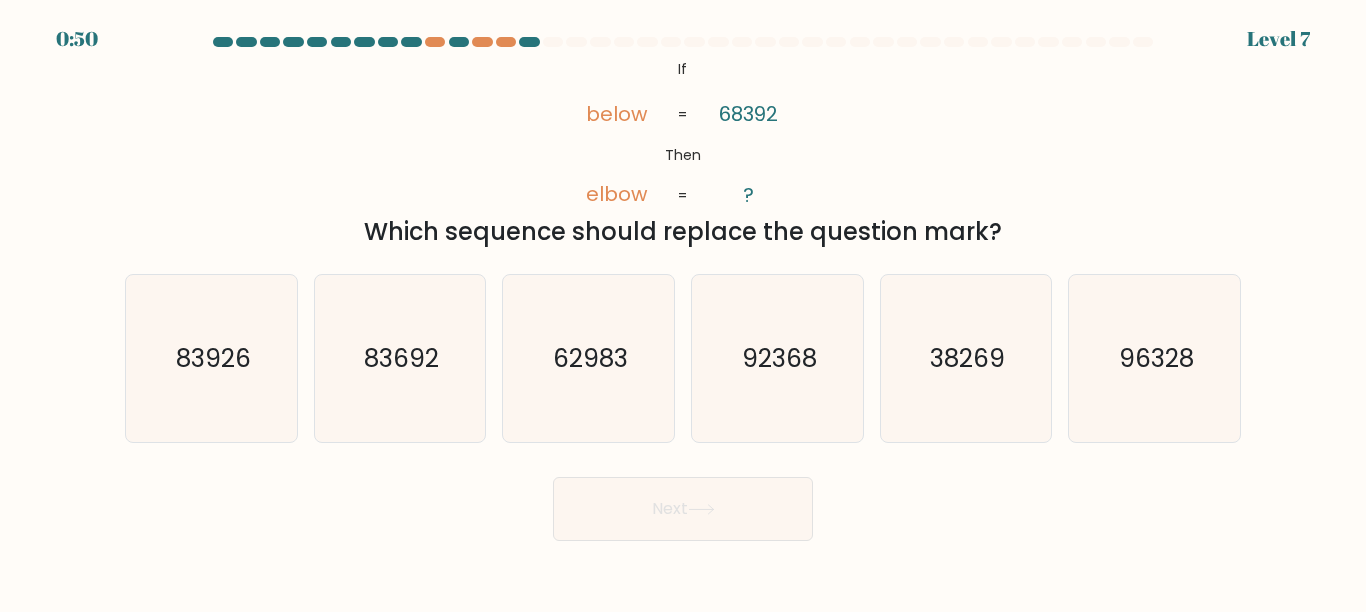 drag, startPoint x: 376, startPoint y: 220, endPoint x: 1056, endPoint y: 241, distance: 680.32416 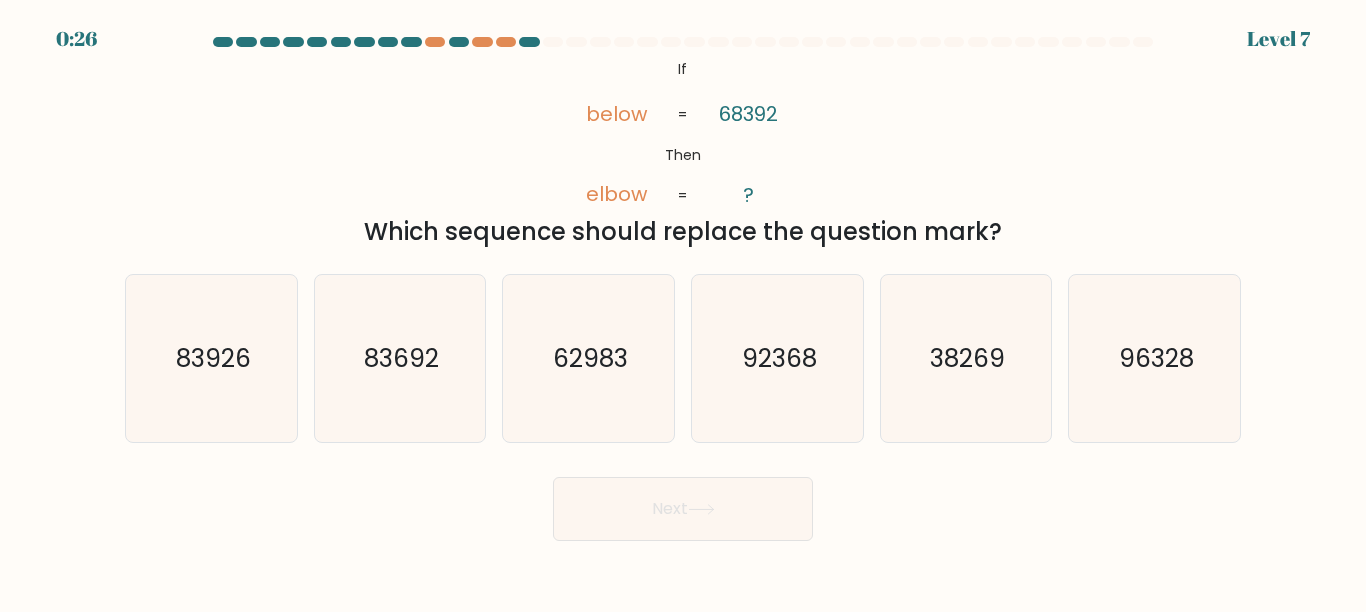 click on "@import url('https://fonts.googleapis.com/css?family=Abril+Fatface:400,100,100italic,300,300italic,400italic,500,500italic,700,700italic,900,900italic');           If       Then       below       elbow       68392       ?       =       =
Which sequence should replace the question mark?" at bounding box center (683, 152) 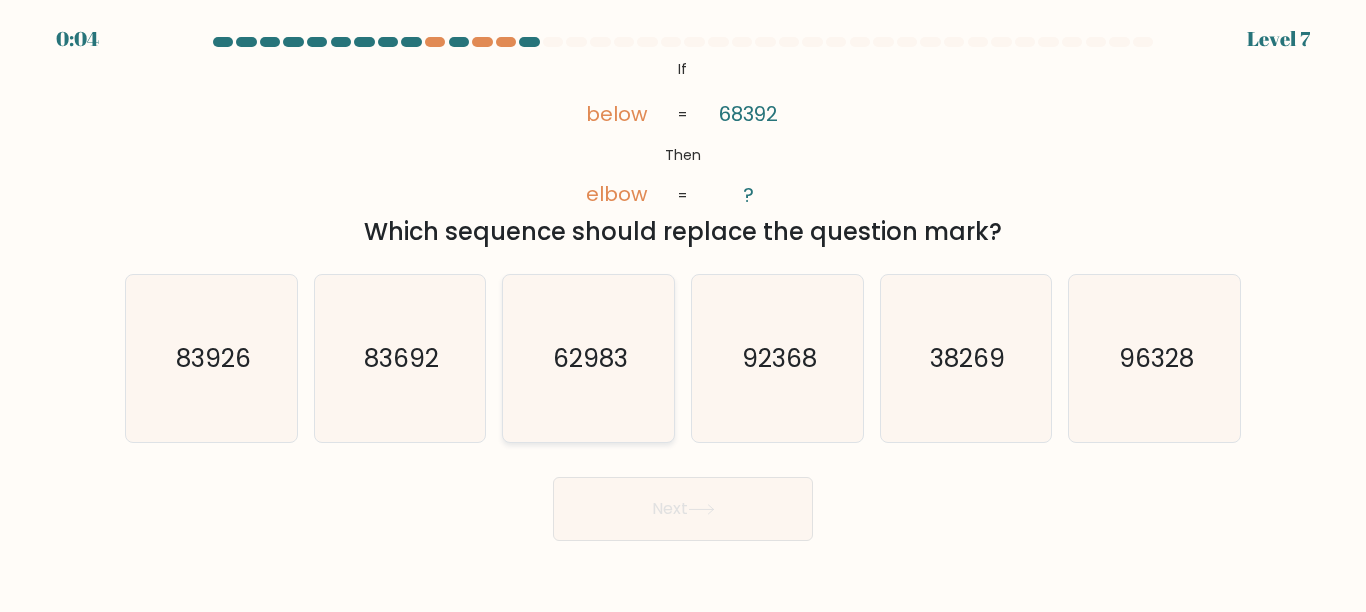 click on "62983" 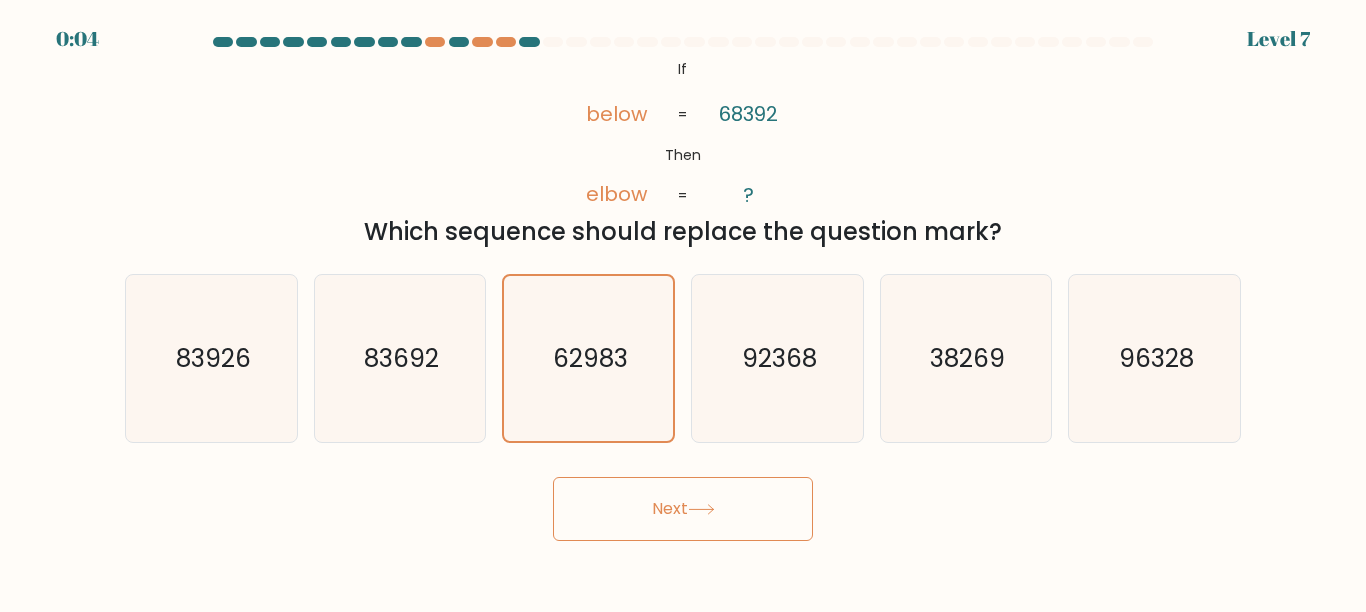 click on "Next" at bounding box center (683, 509) 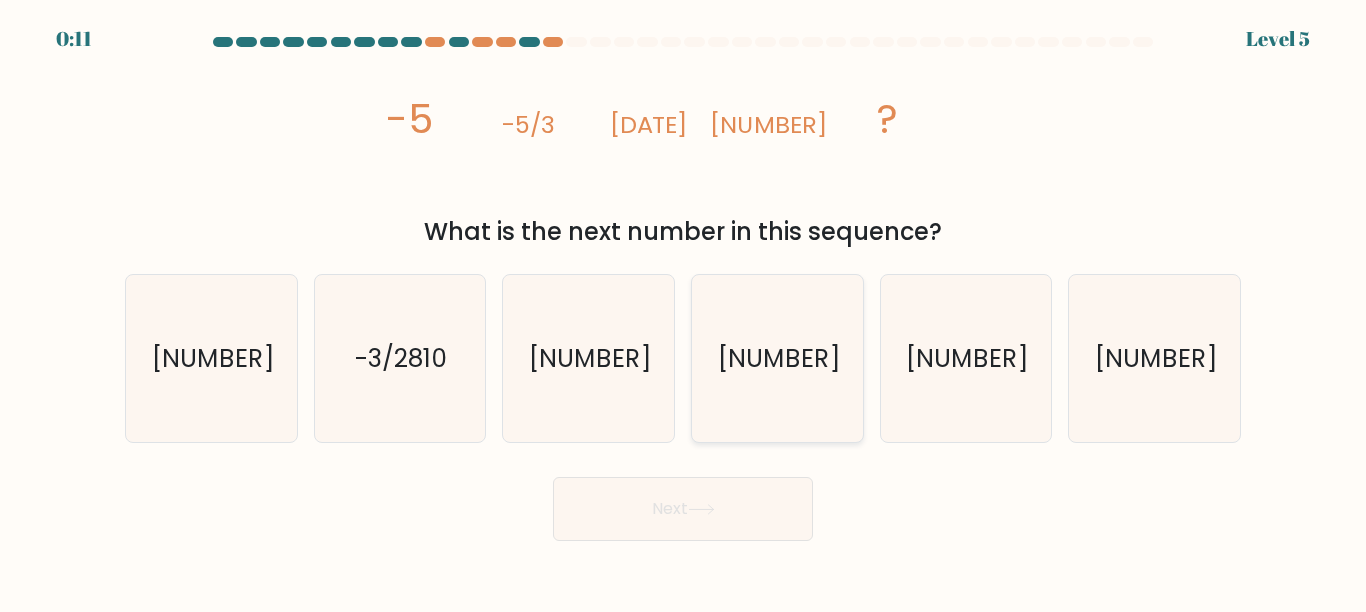 click on "-5/5616" 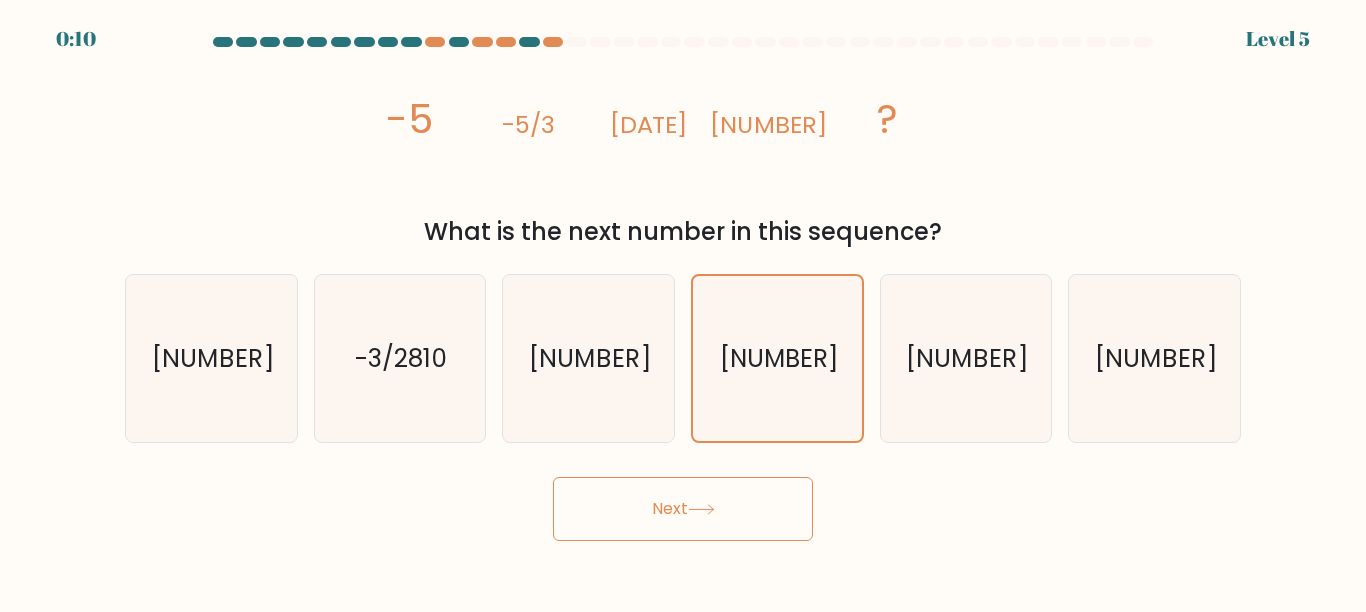click on "Next" at bounding box center [683, 509] 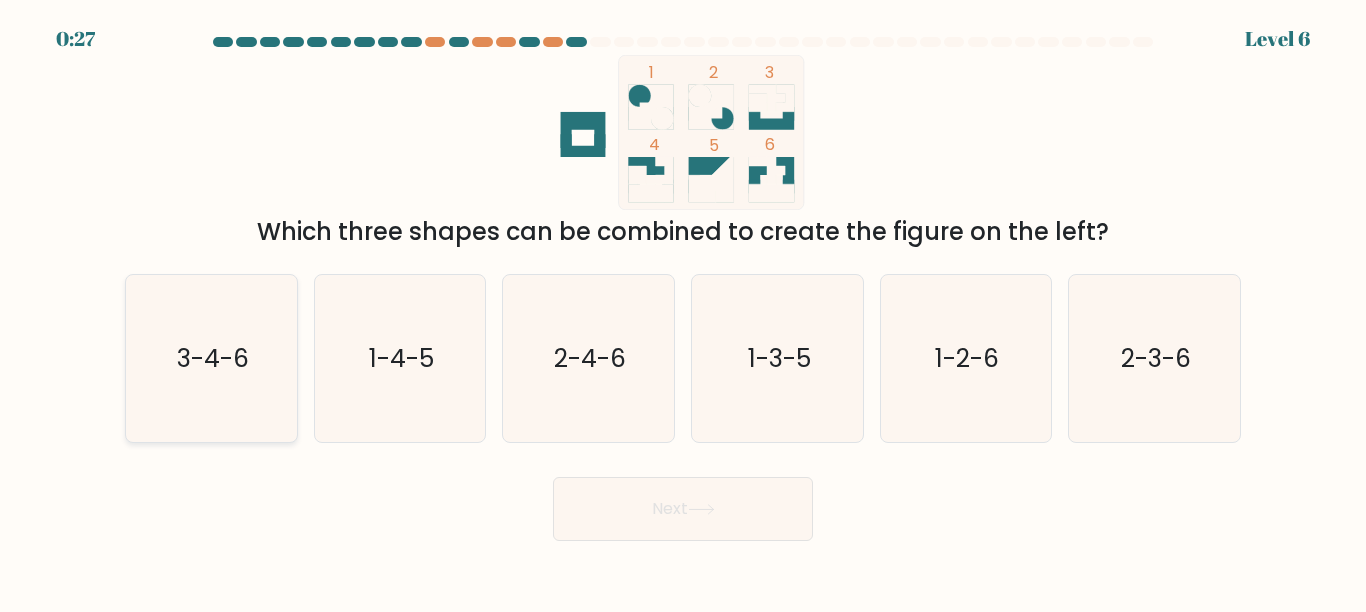 click on "3-4-6" 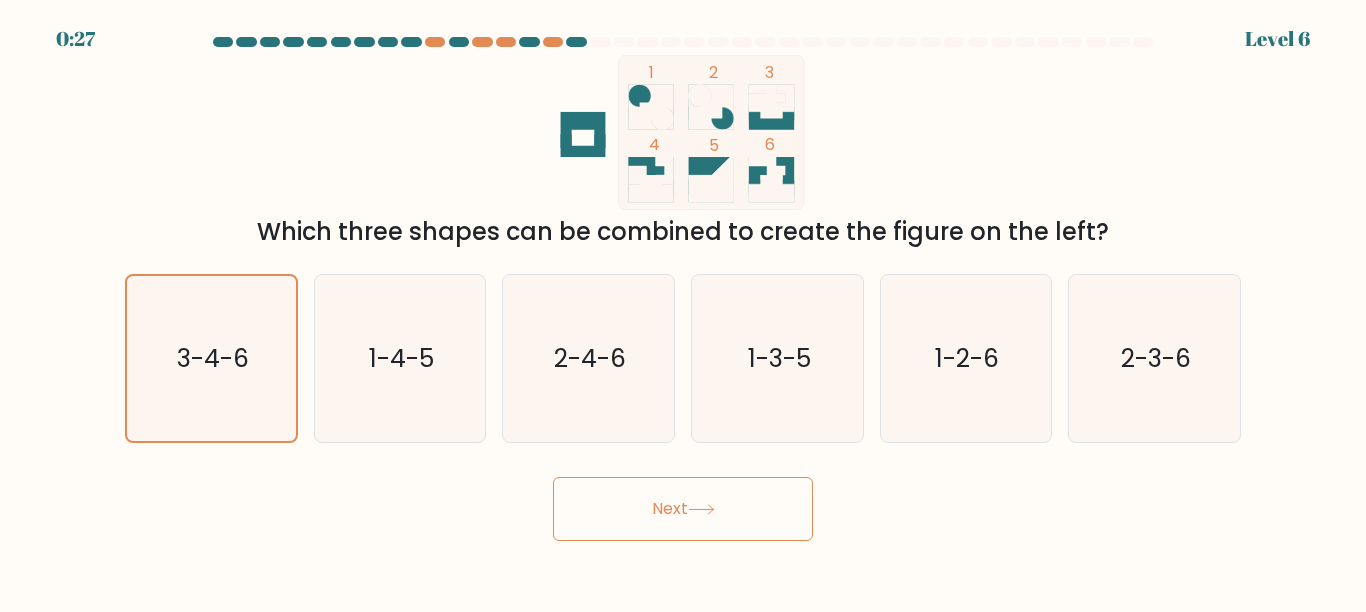 drag, startPoint x: 619, startPoint y: 506, endPoint x: 633, endPoint y: 490, distance: 21.260292 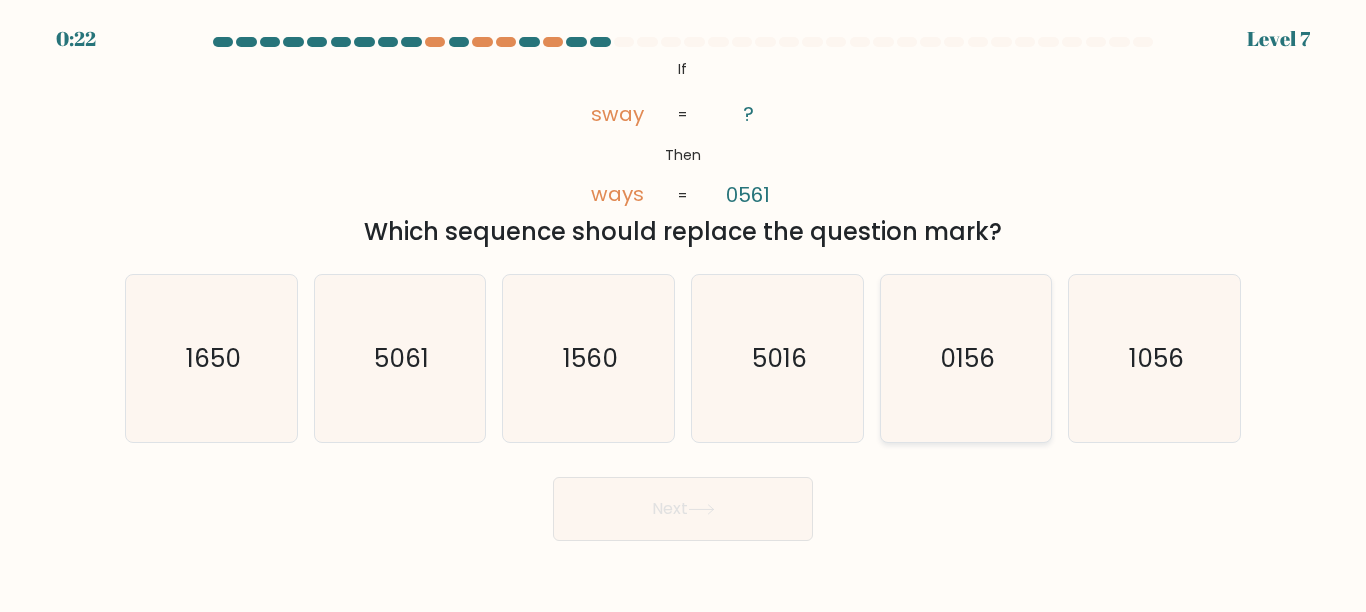 click on "0156" 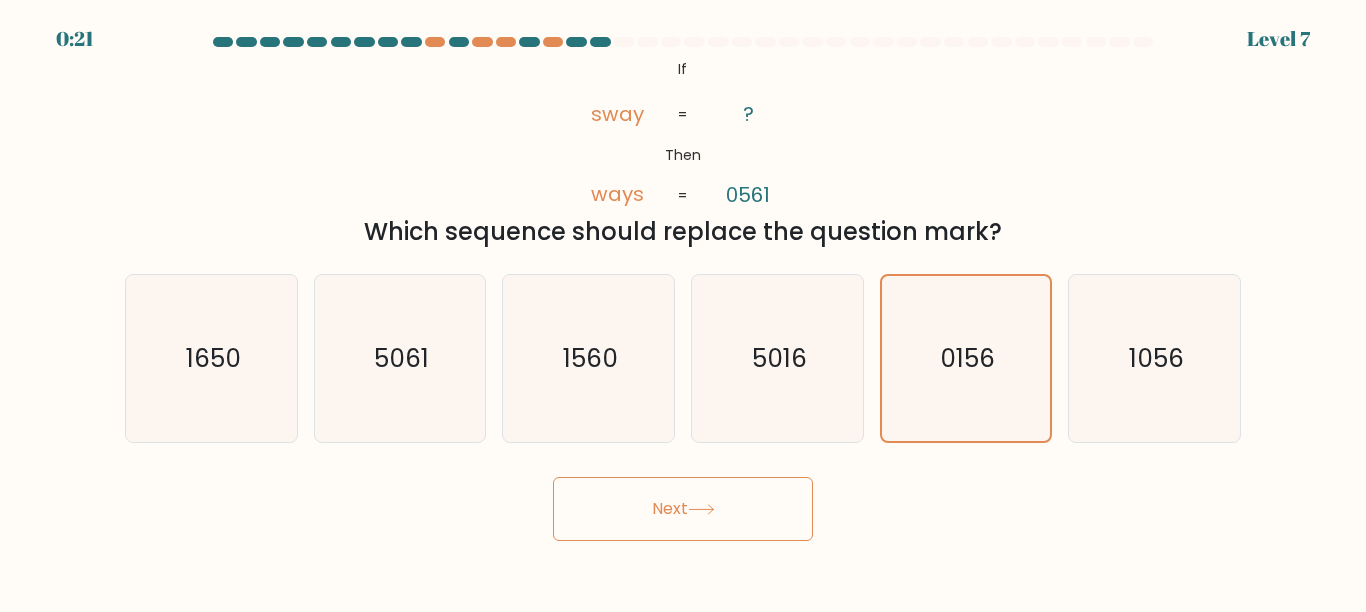 click on "Next" at bounding box center (683, 509) 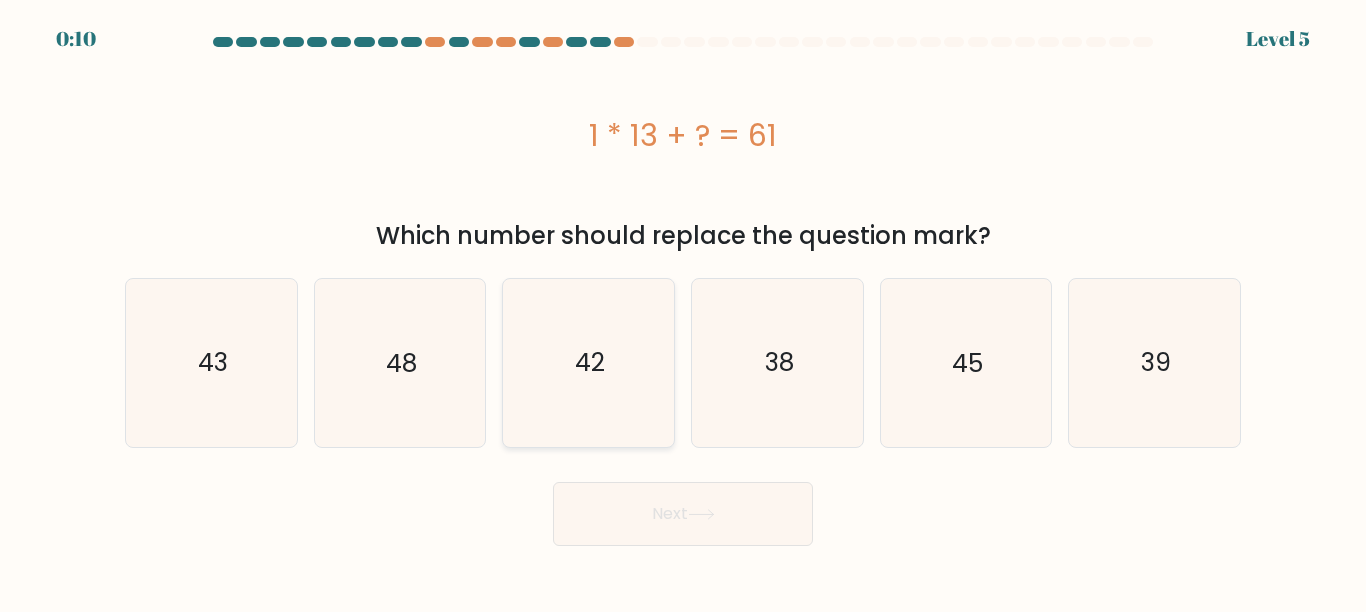 drag, startPoint x: 375, startPoint y: 355, endPoint x: 530, endPoint y: 394, distance: 159.83116 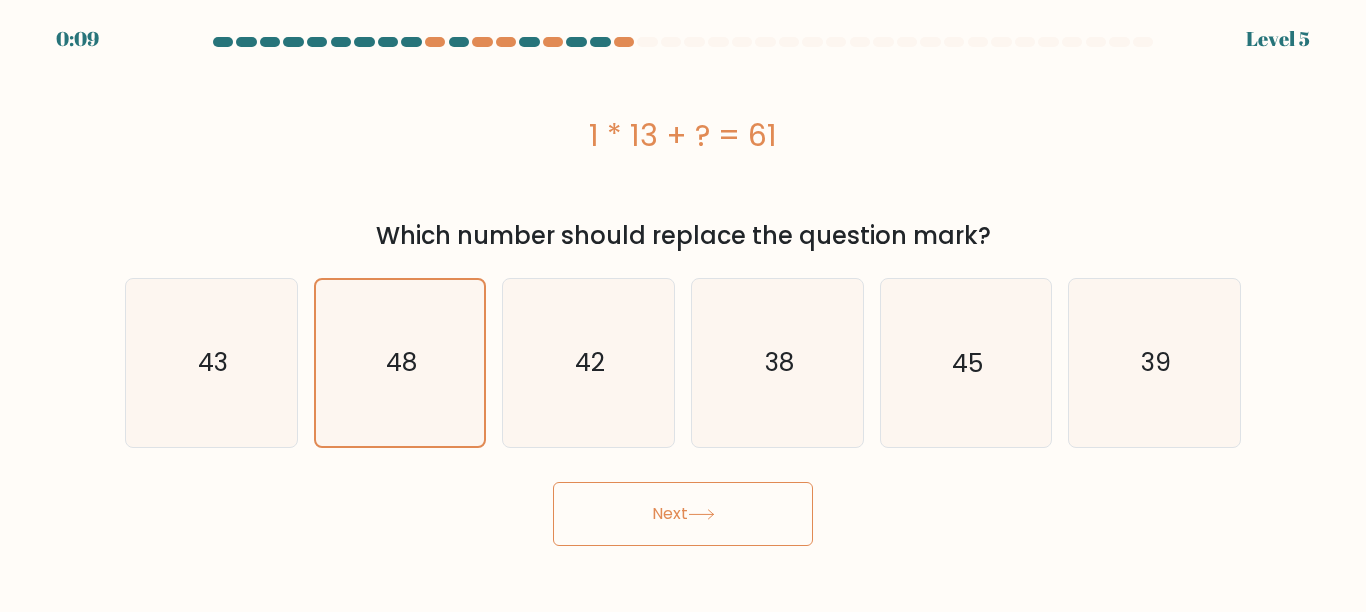 click on "Next" at bounding box center [683, 514] 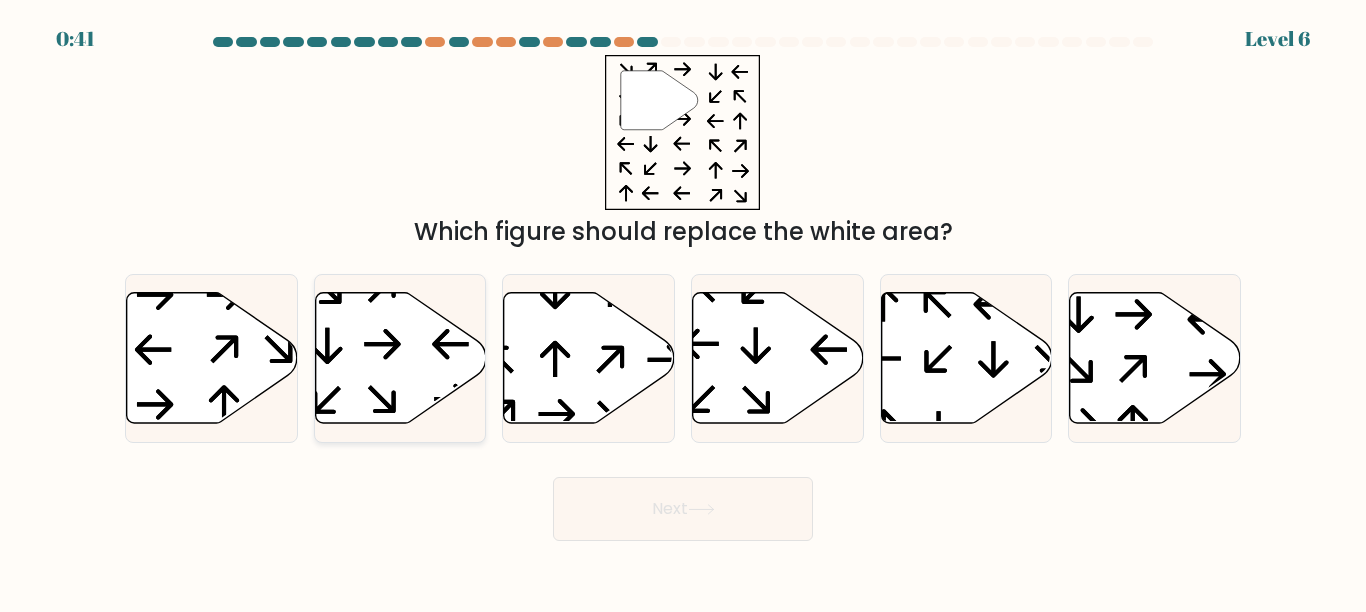 click 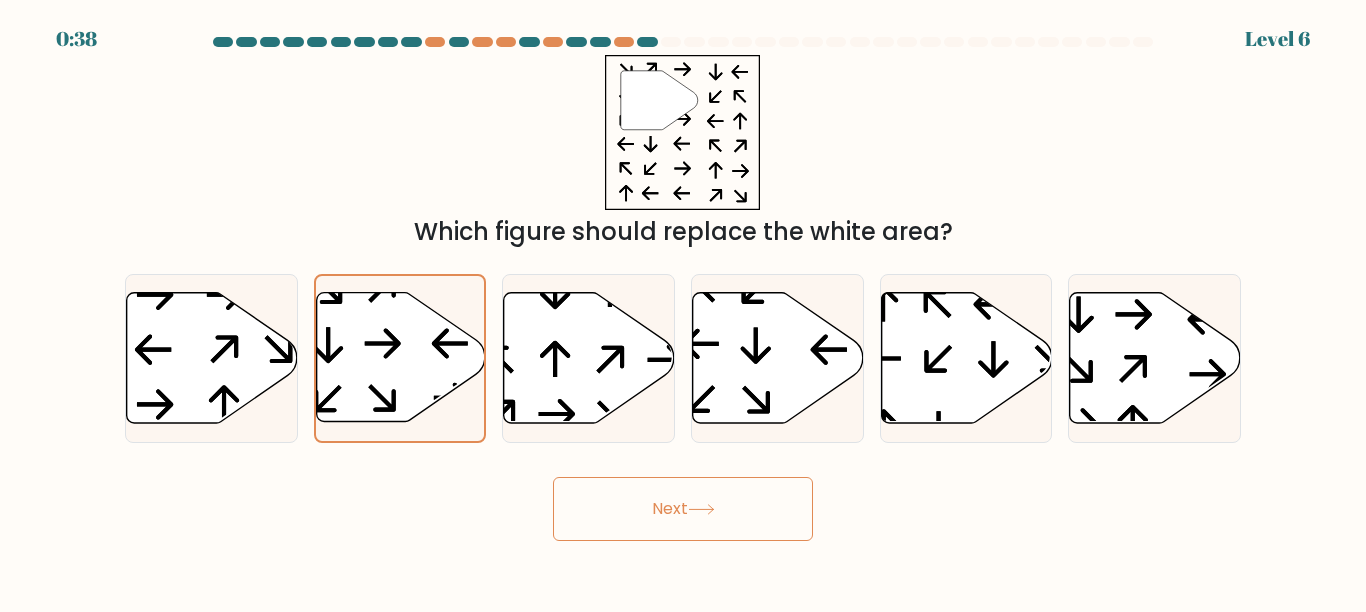 click on "Next" at bounding box center (683, 509) 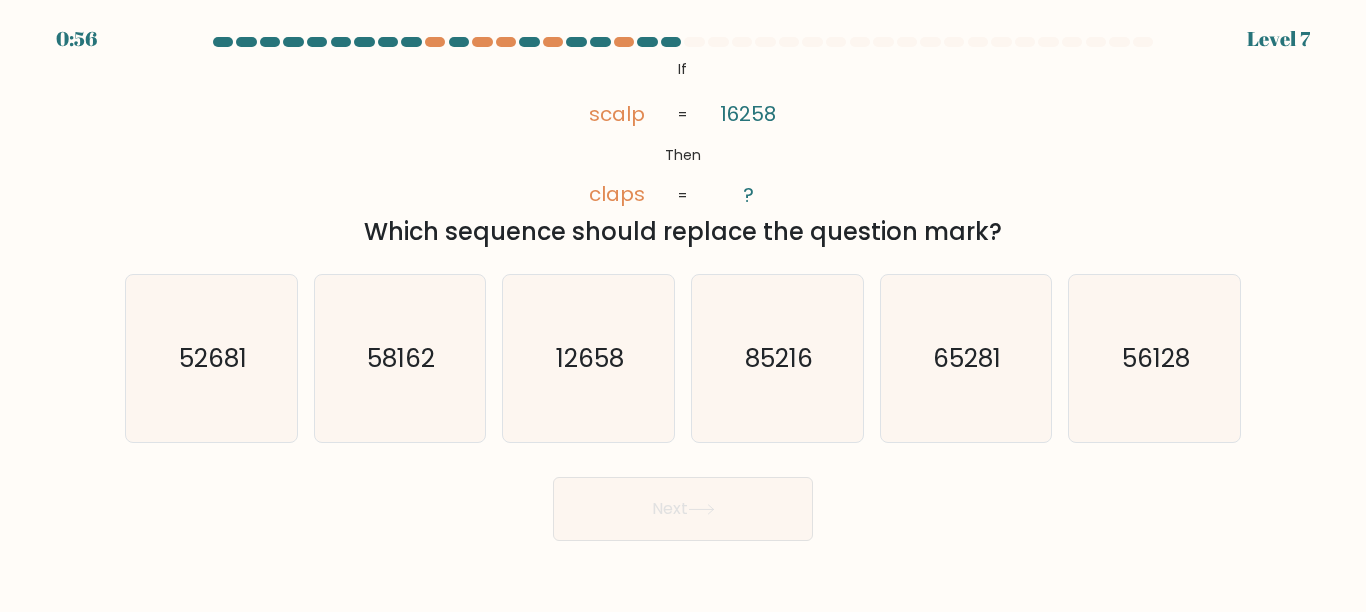 drag, startPoint x: 378, startPoint y: 227, endPoint x: 981, endPoint y: 234, distance: 603.04065 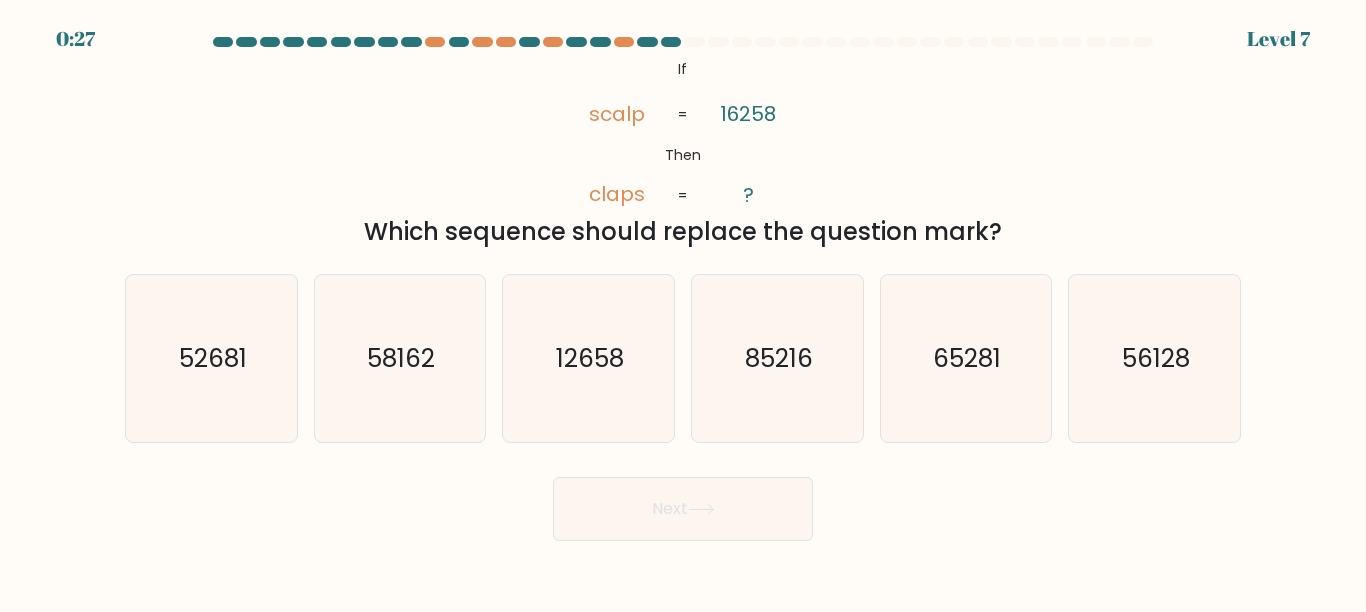 click on "@import url('https://fonts.googleapis.com/css?family=Abril+Fatface:400,100,100italic,300,300italic,400italic,500,500italic,700,700italic,900,900italic');           If       Then       scalp       claps       16258       ?       =       =
Which sequence should replace the question mark?" at bounding box center (683, 152) 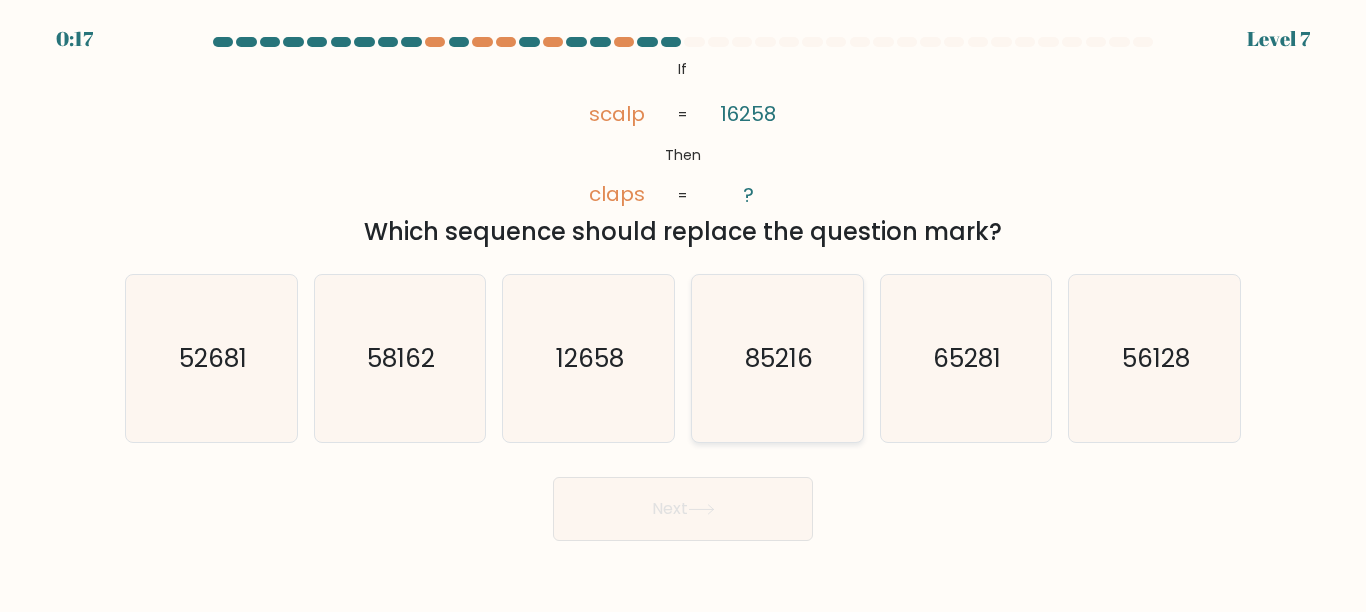 click on "85216" 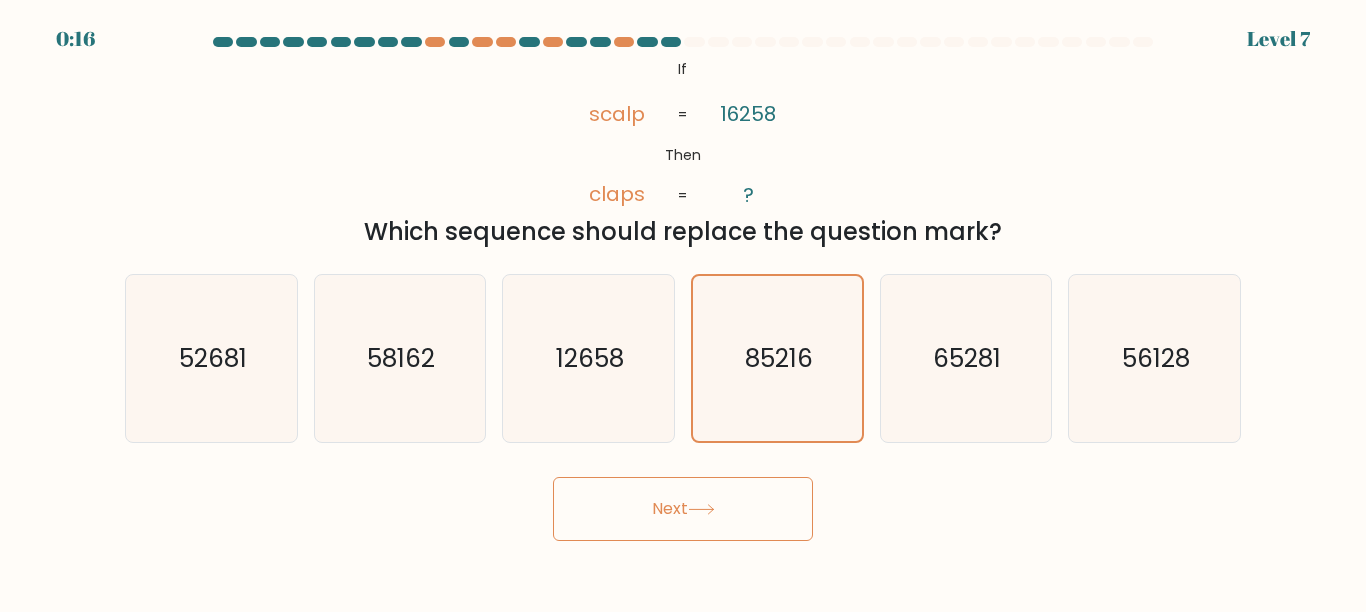 click 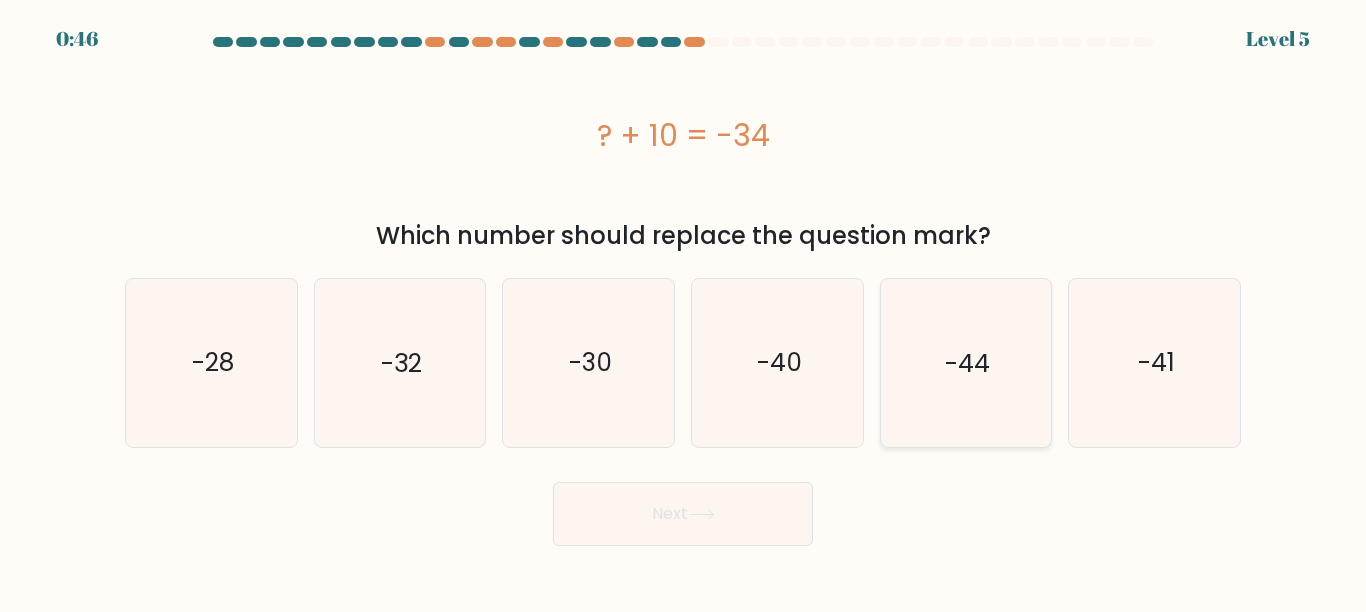 drag, startPoint x: 1024, startPoint y: 409, endPoint x: 990, endPoint y: 412, distance: 34.132095 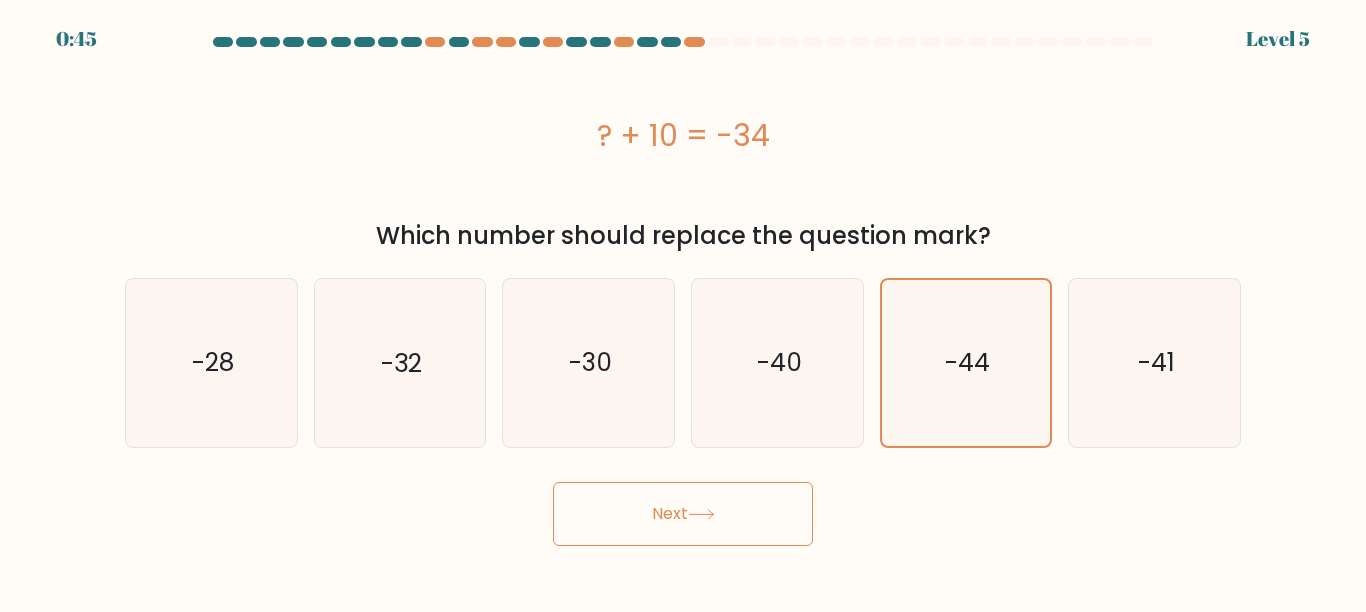 click on "Next" at bounding box center (683, 514) 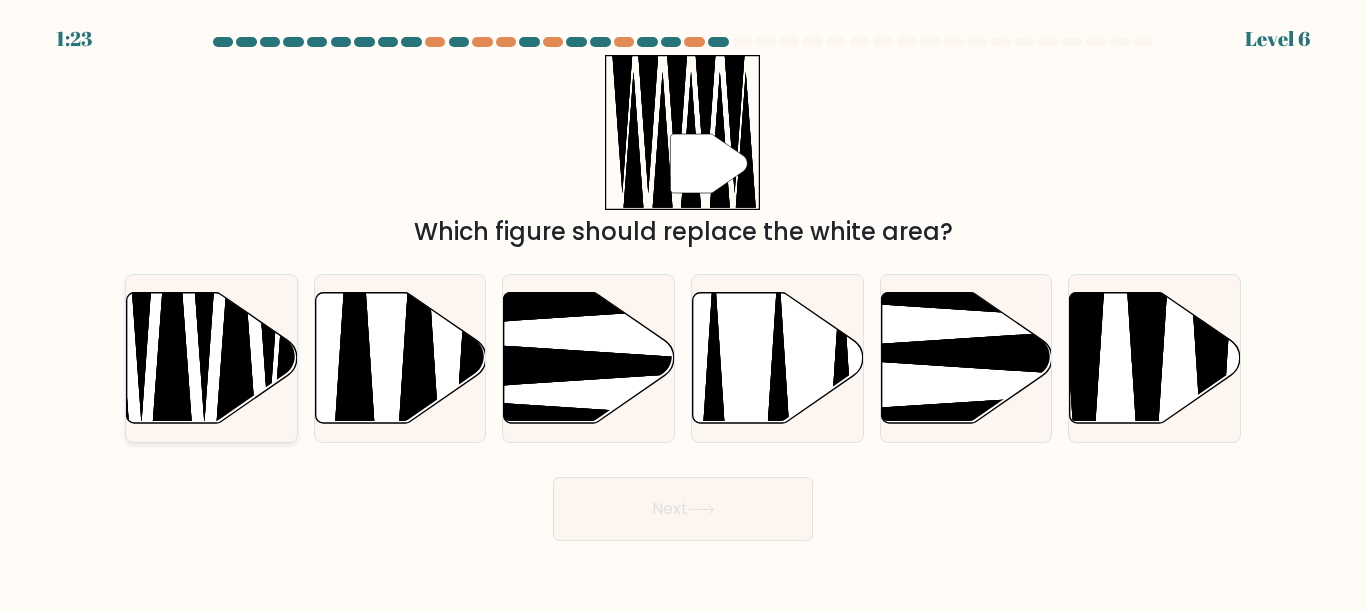 click 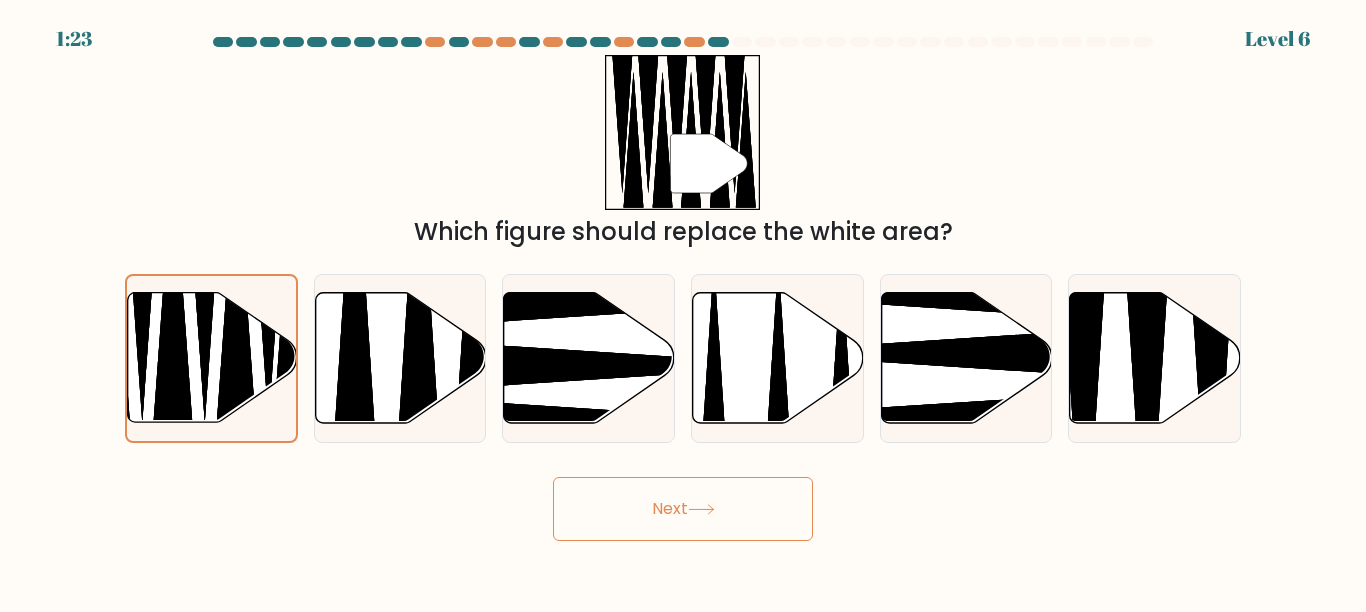 click on "Next" at bounding box center (683, 509) 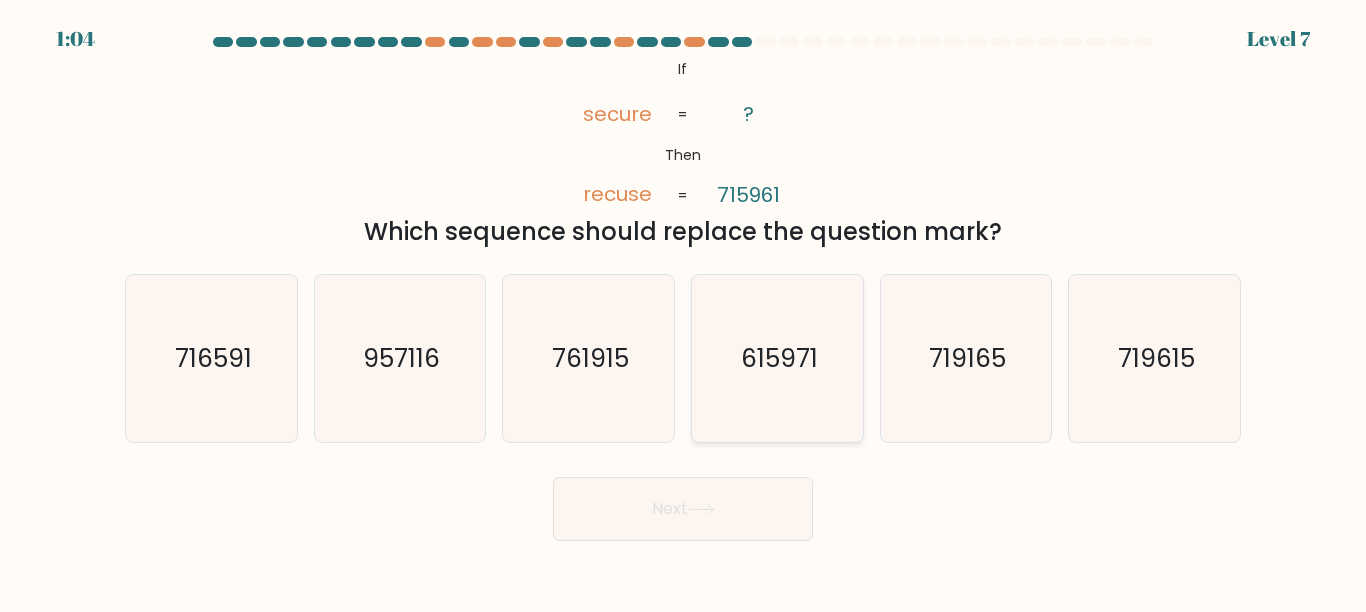 click on "615971" 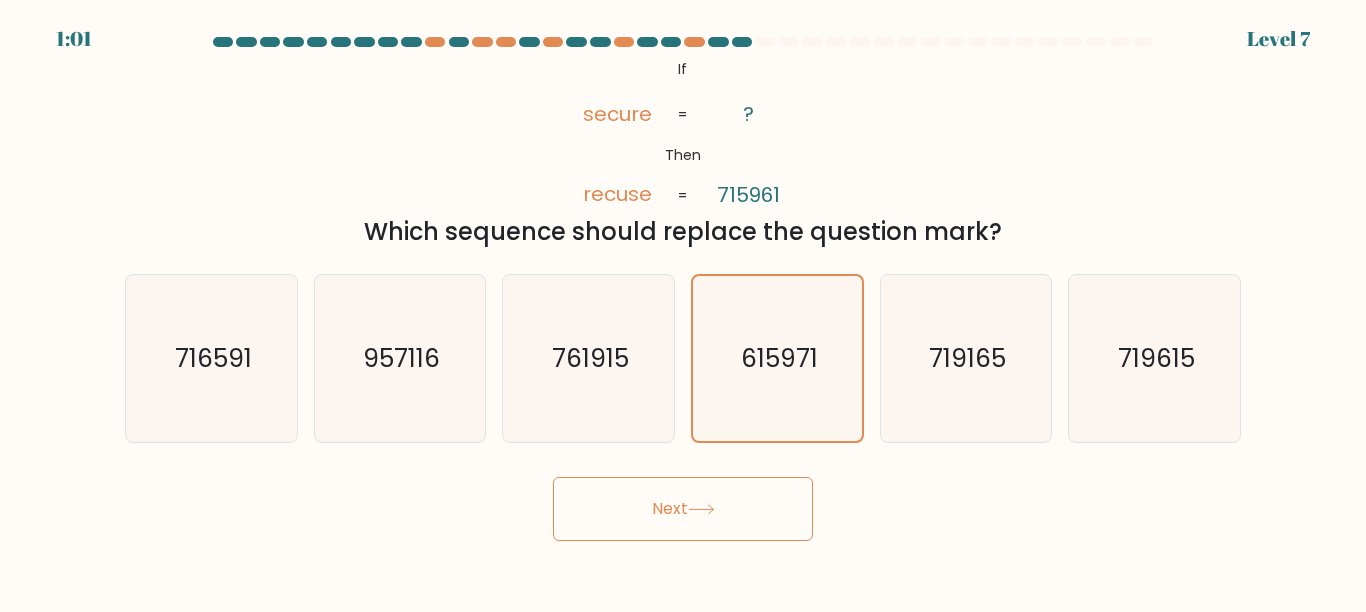 click on "Next" at bounding box center [683, 509] 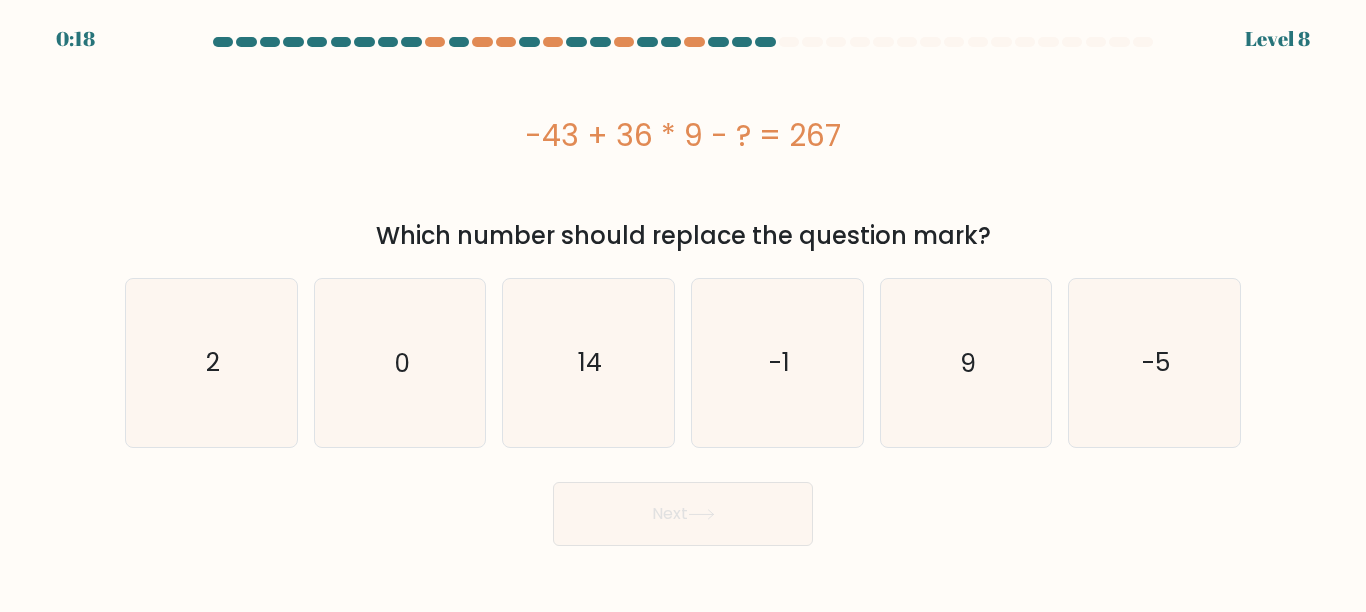 drag, startPoint x: 620, startPoint y: 136, endPoint x: 762, endPoint y: 82, distance: 151.92104 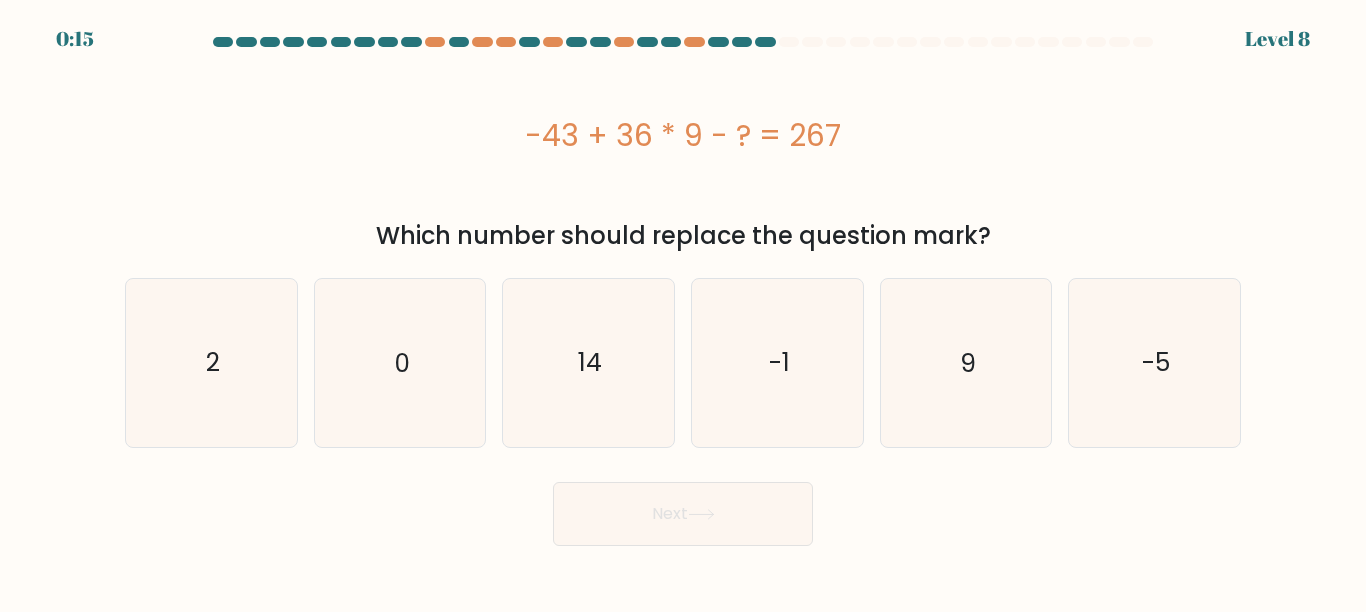 drag, startPoint x: 958, startPoint y: 45, endPoint x: 919, endPoint y: 53, distance: 39.812057 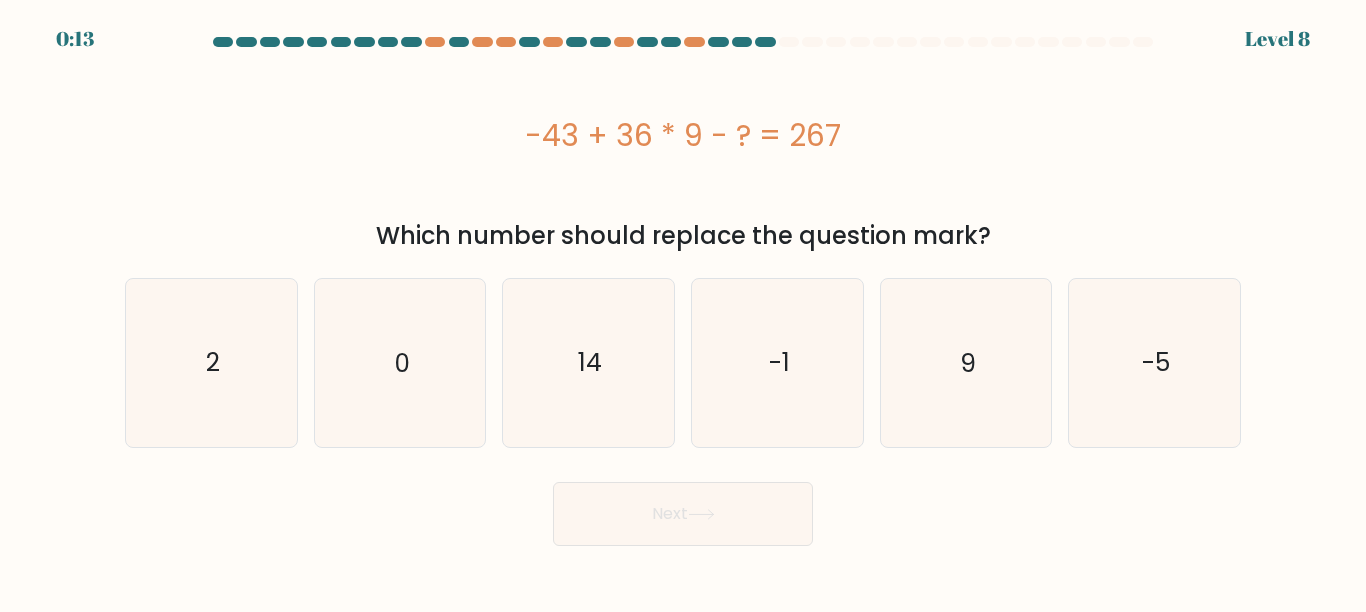 drag, startPoint x: 528, startPoint y: 130, endPoint x: 837, endPoint y: 136, distance: 309.05826 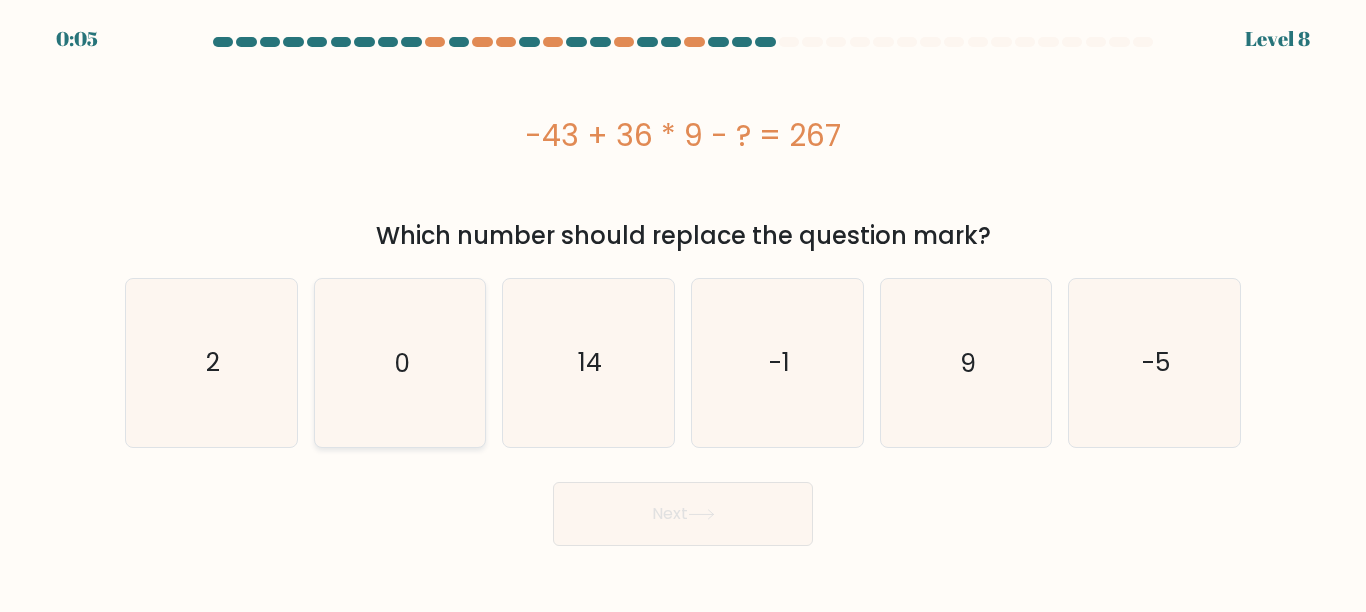 click on "0" 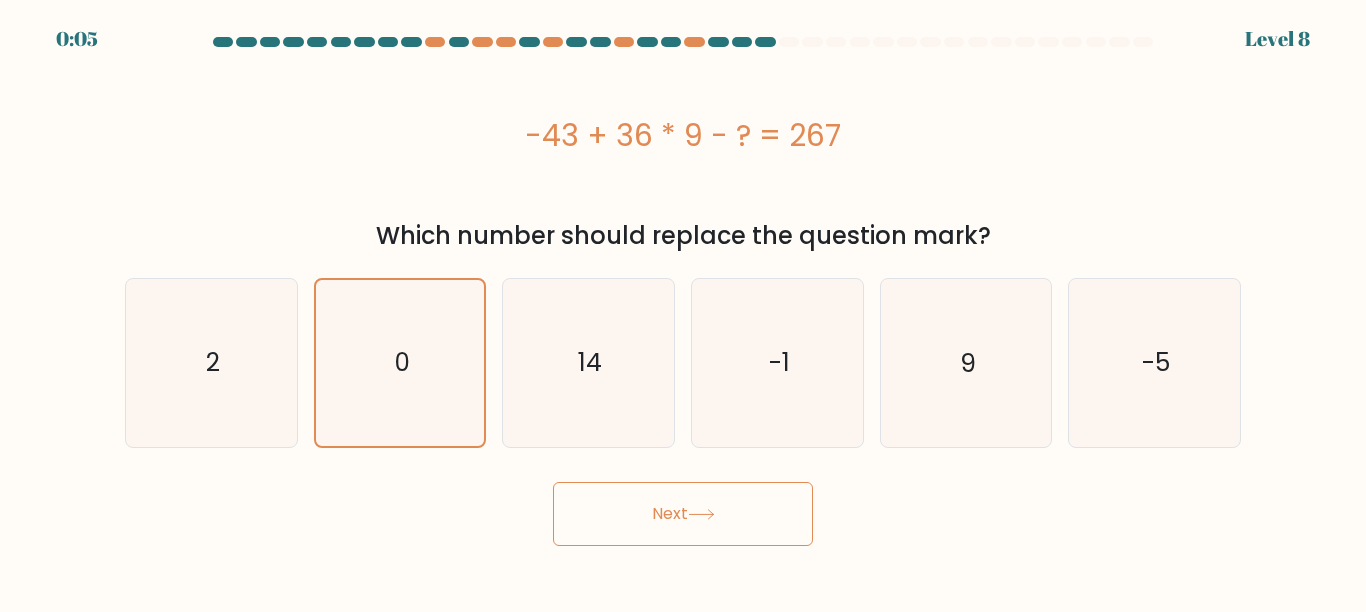 click on "Next" at bounding box center [683, 514] 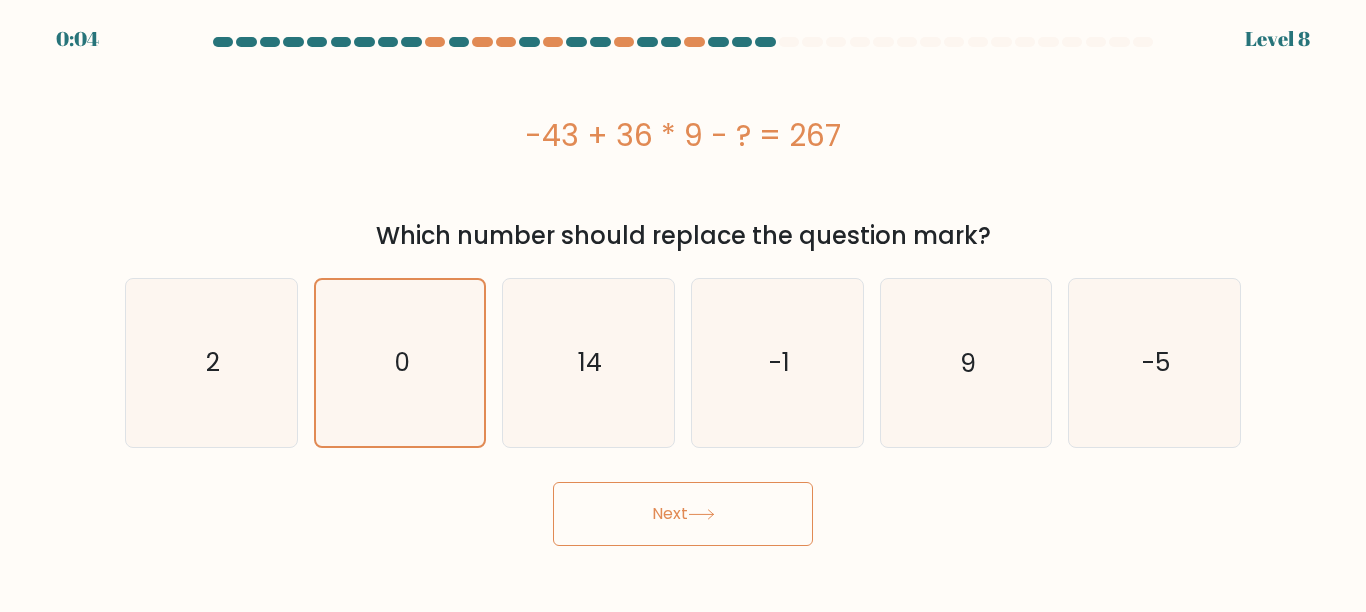 click on "Next" at bounding box center [683, 514] 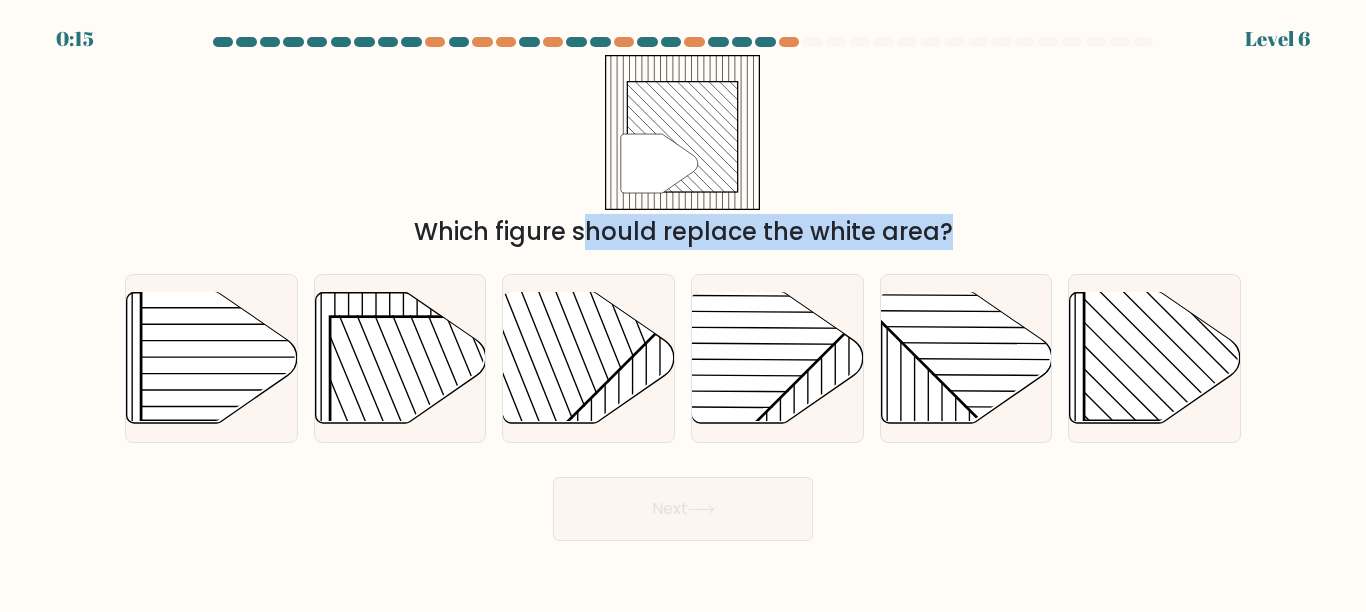 drag, startPoint x: 931, startPoint y: 312, endPoint x: 905, endPoint y: 129, distance: 184.83777 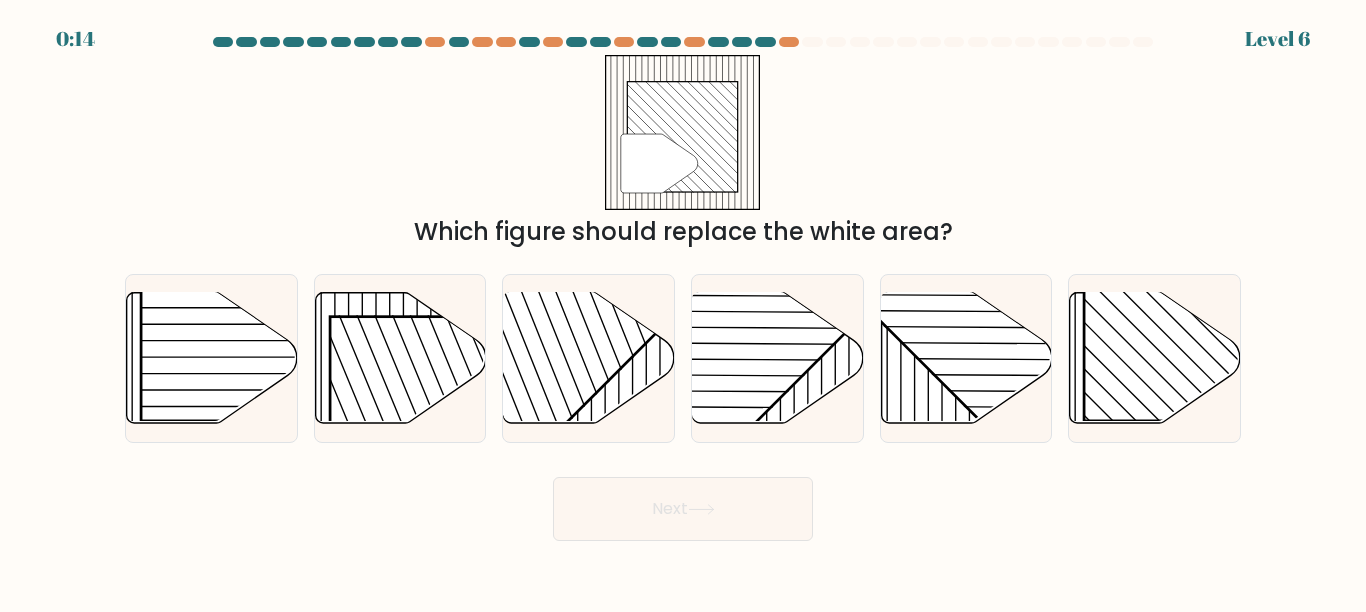 click on ""
Which figure should replace the white area?" at bounding box center [683, 152] 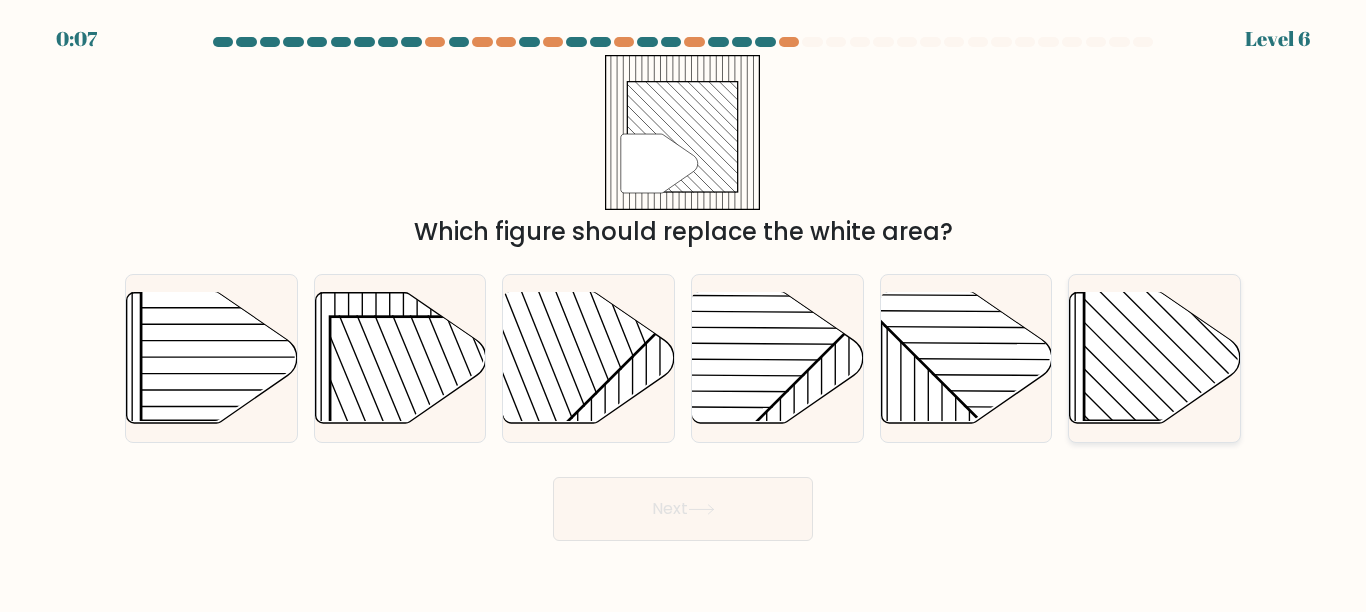 click 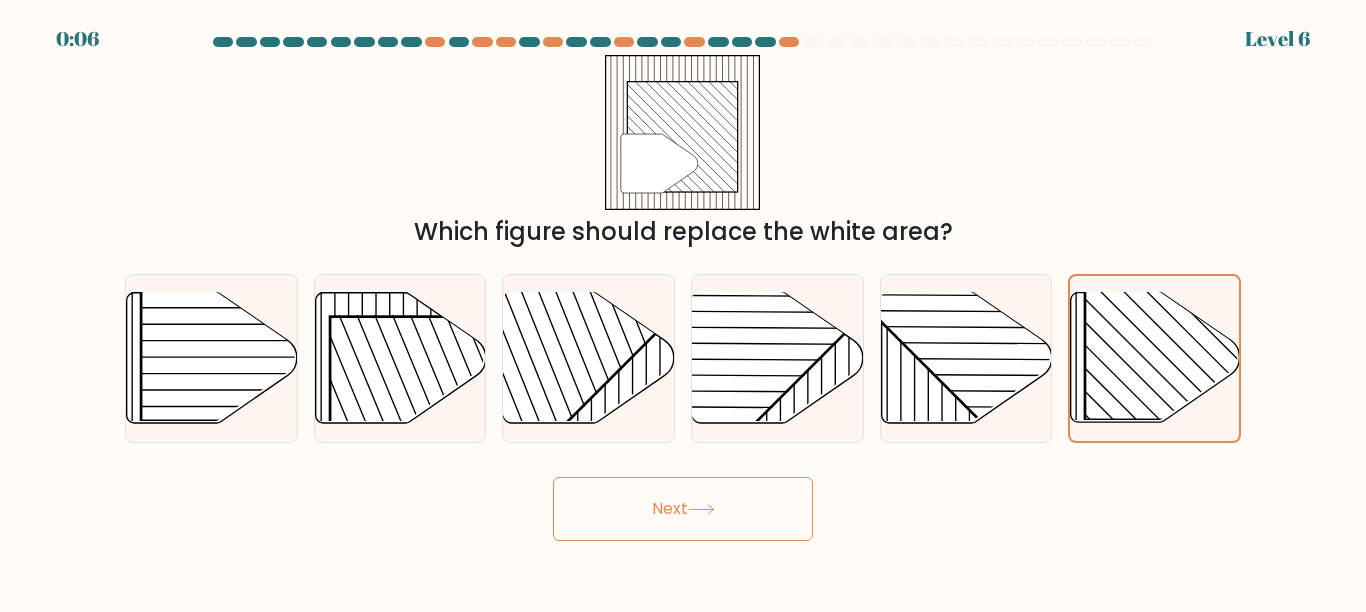 click on "Next" at bounding box center (683, 509) 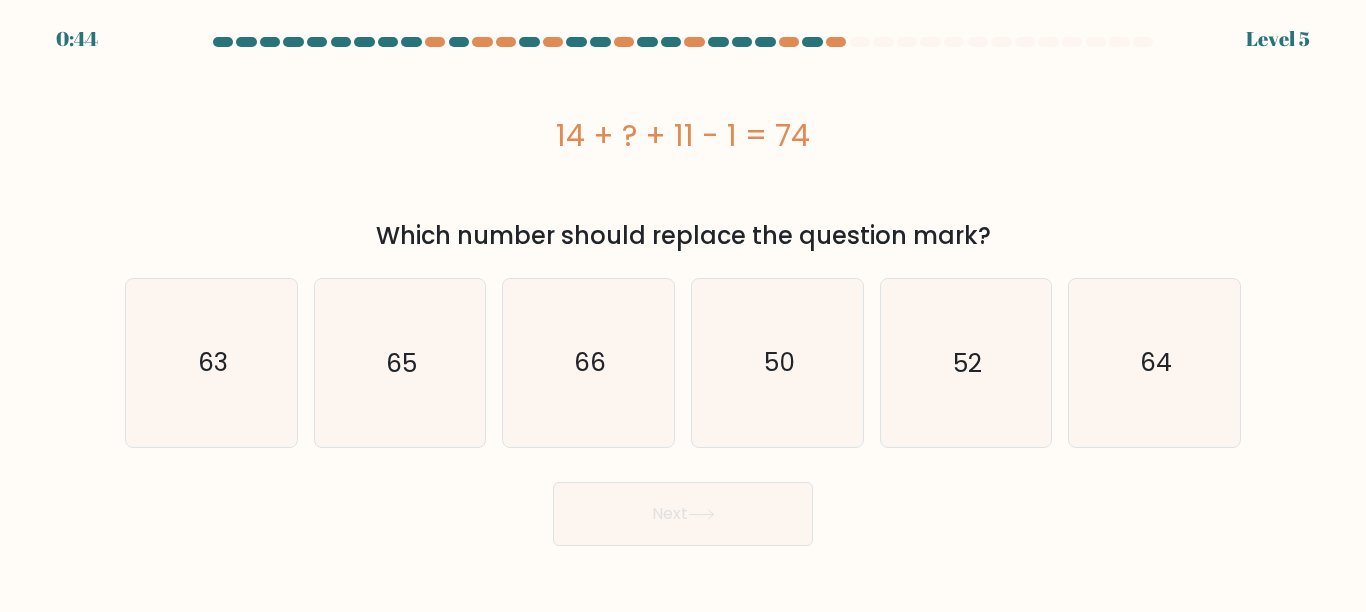 scroll, scrollTop: 0, scrollLeft: 0, axis: both 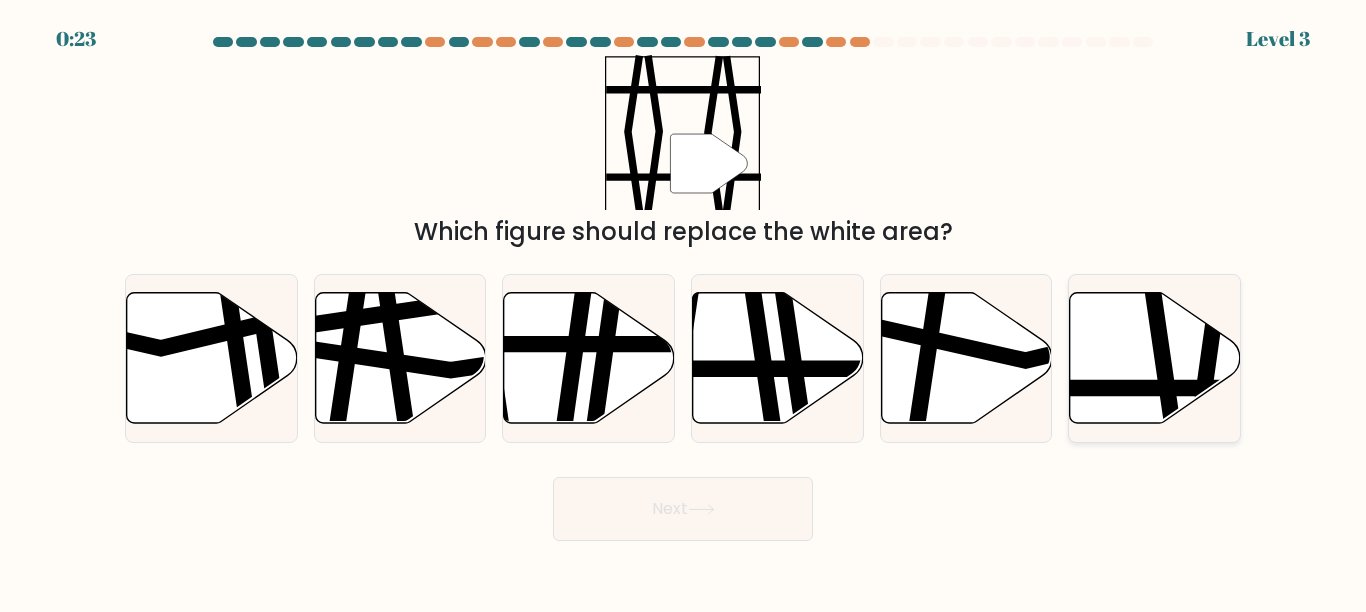 click 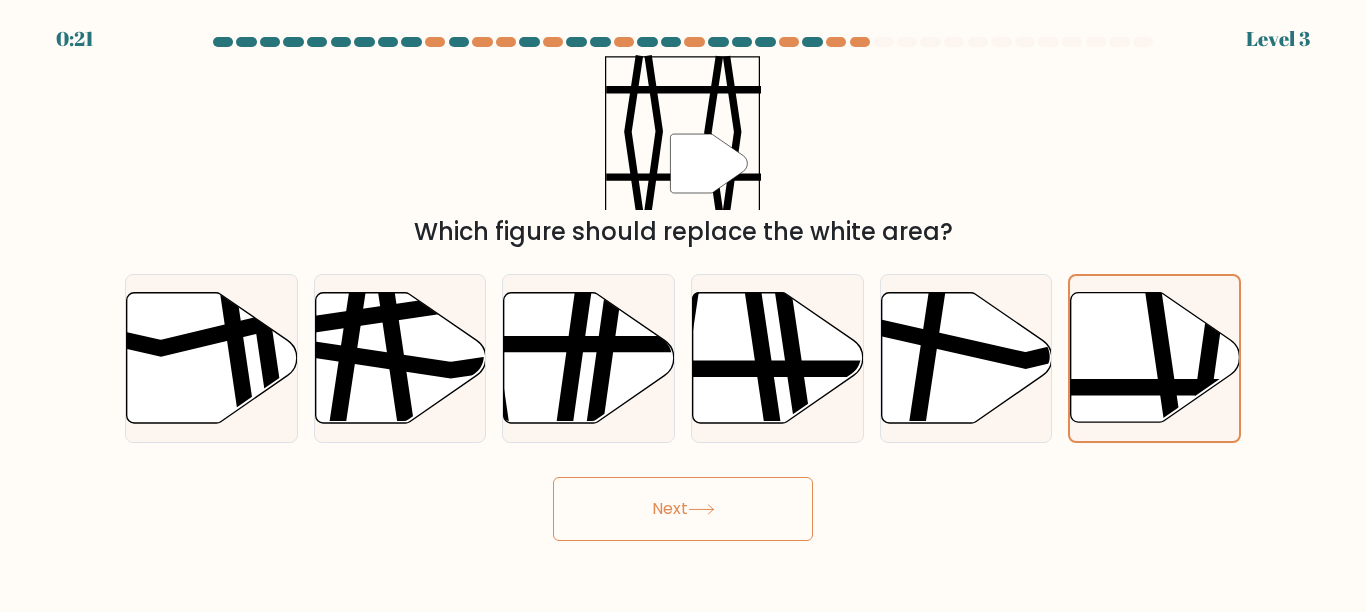 click on "Next" at bounding box center (683, 509) 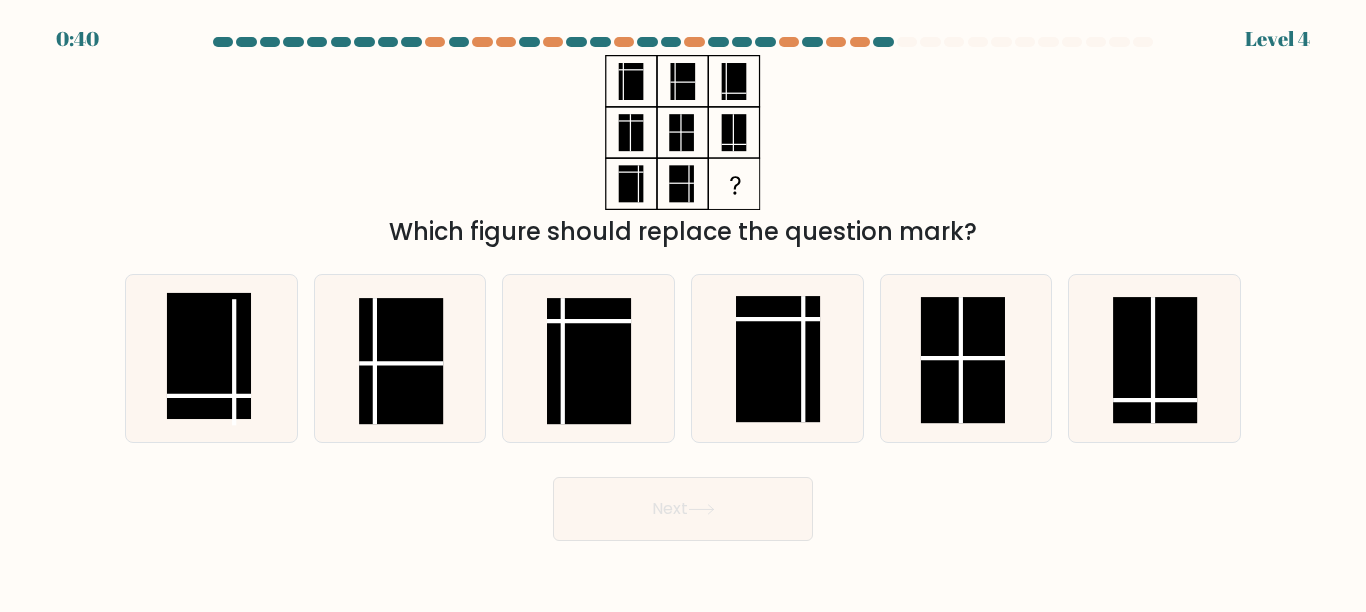 drag, startPoint x: 214, startPoint y: 390, endPoint x: 538, endPoint y: 456, distance: 330.6539 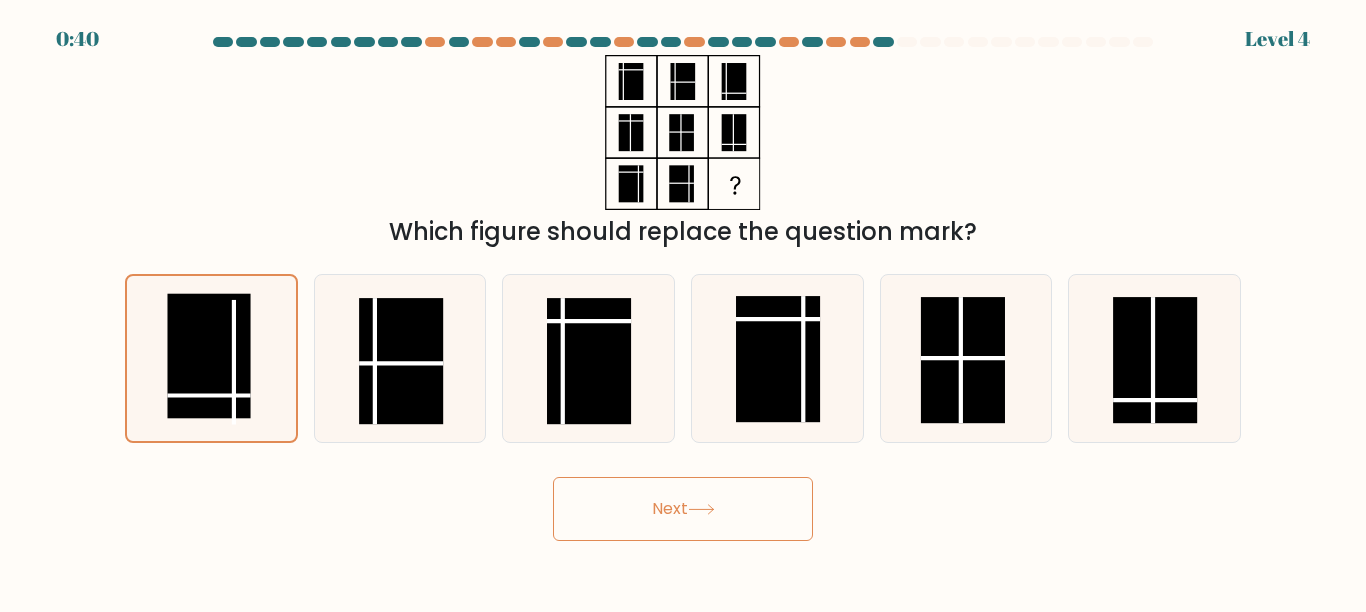 click on "Next" at bounding box center (683, 509) 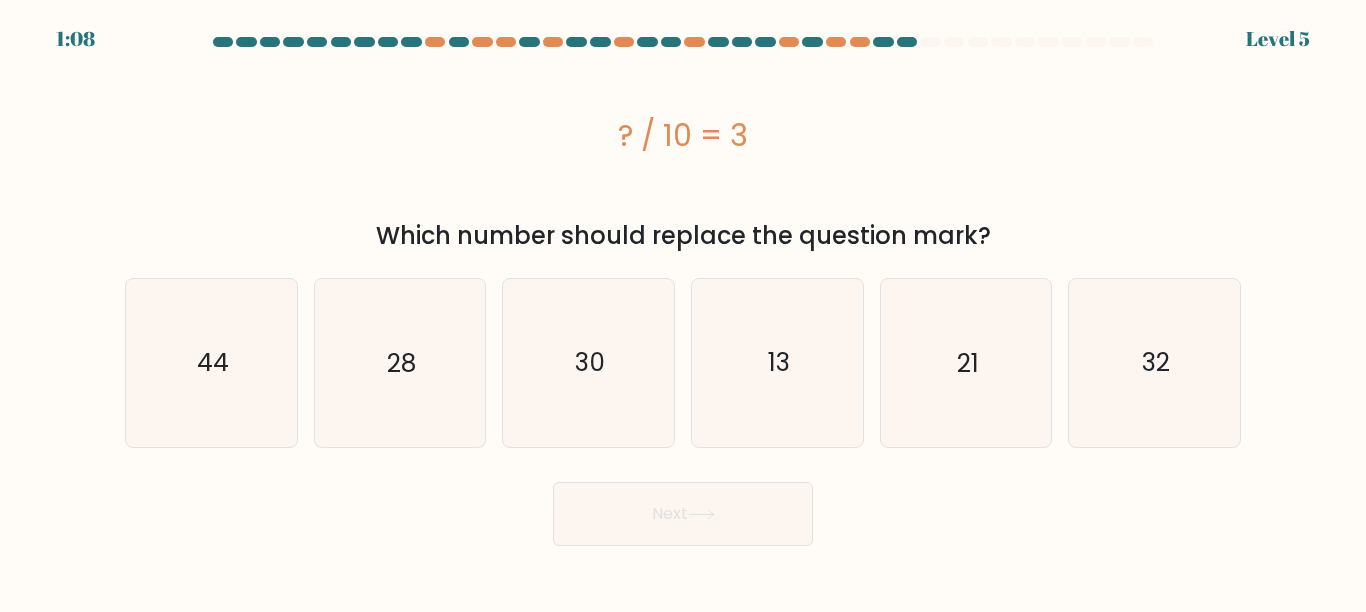 drag, startPoint x: 622, startPoint y: 386, endPoint x: 672, endPoint y: 470, distance: 97.7548 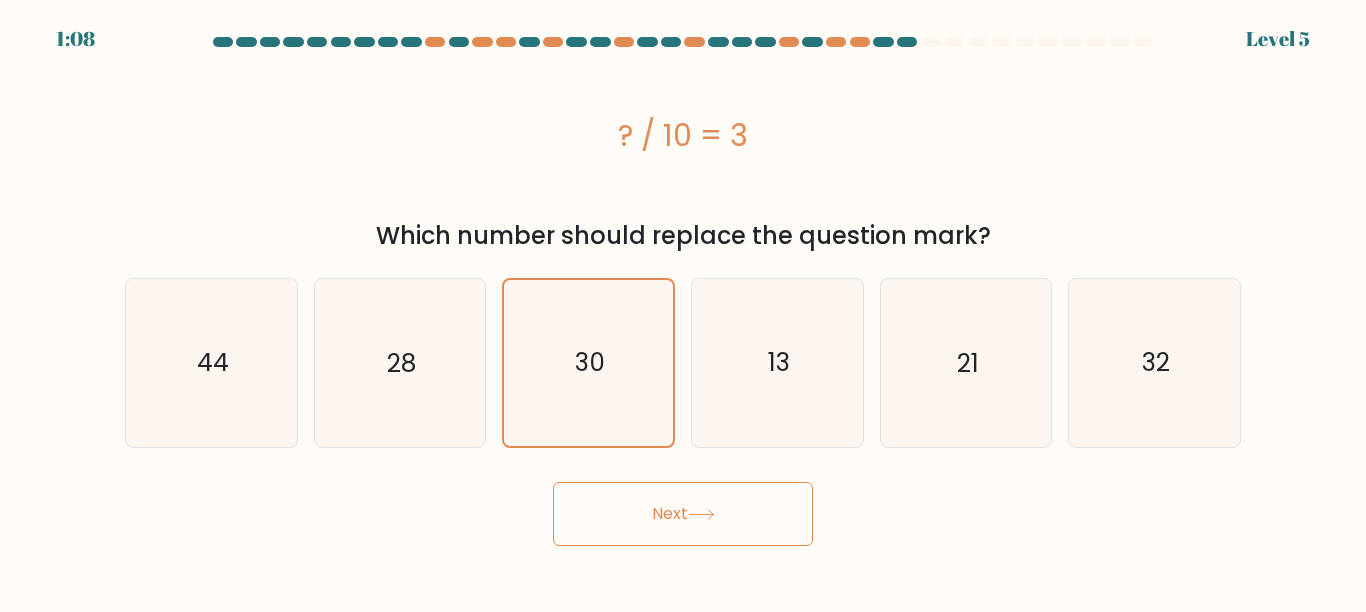 click on "Next" at bounding box center (683, 514) 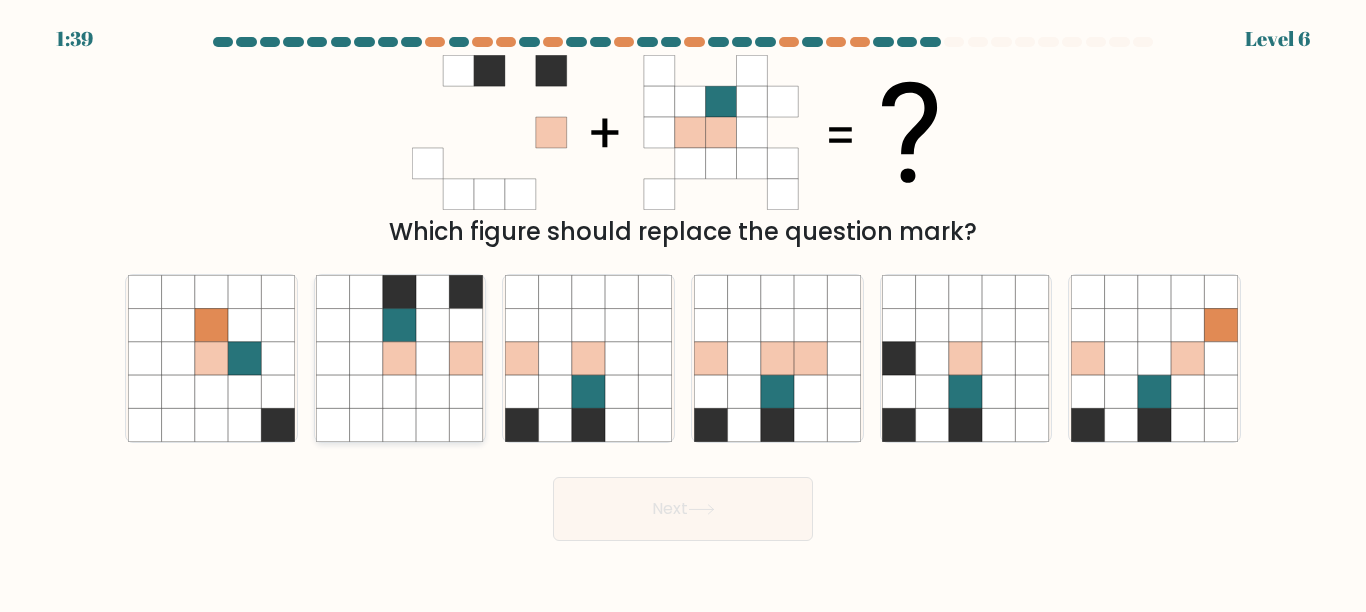 click 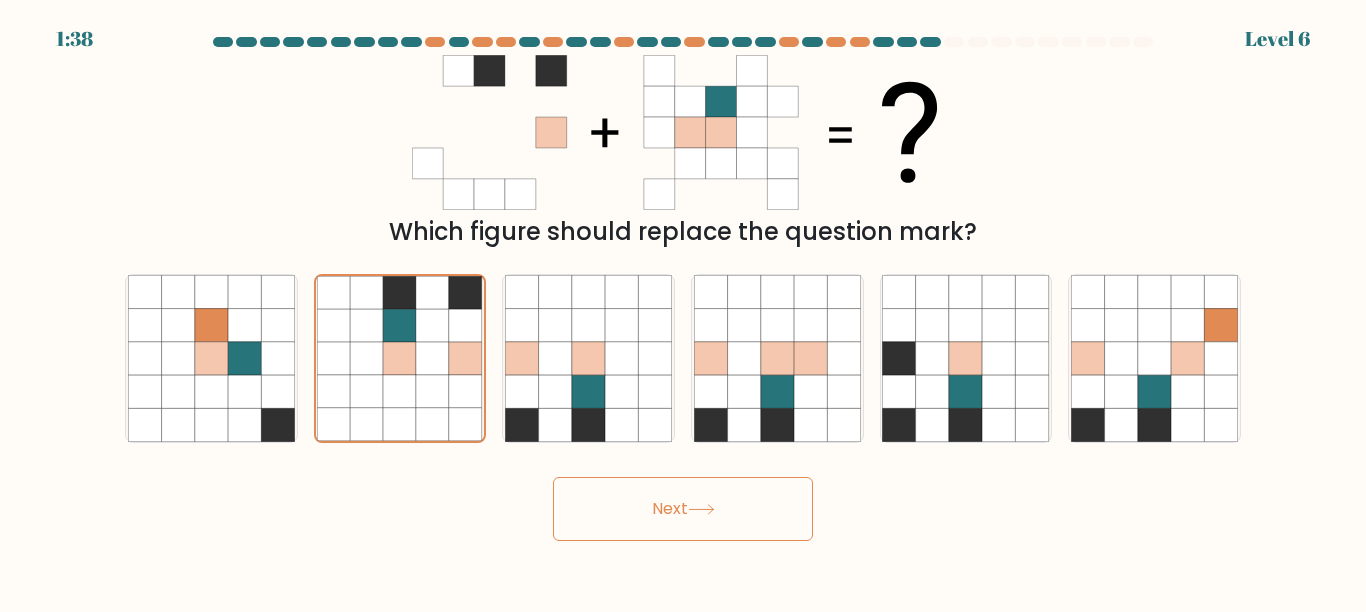 click on "1:38
Level 6" at bounding box center (683, 306) 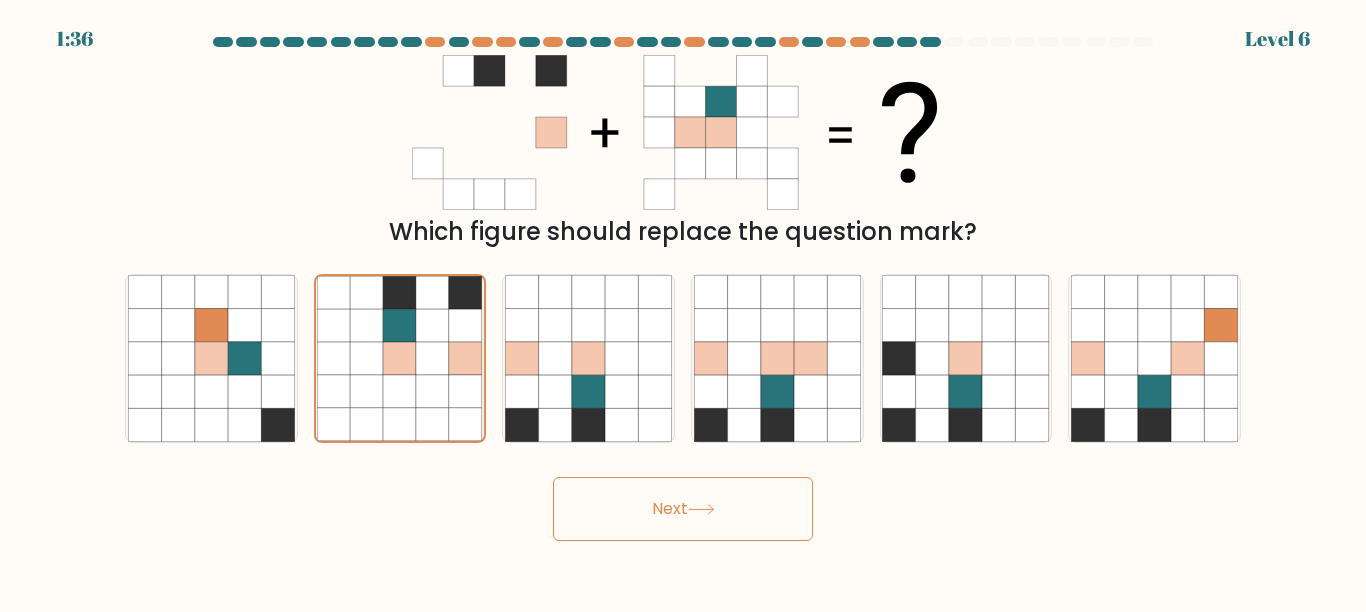 click on "Next" at bounding box center (683, 509) 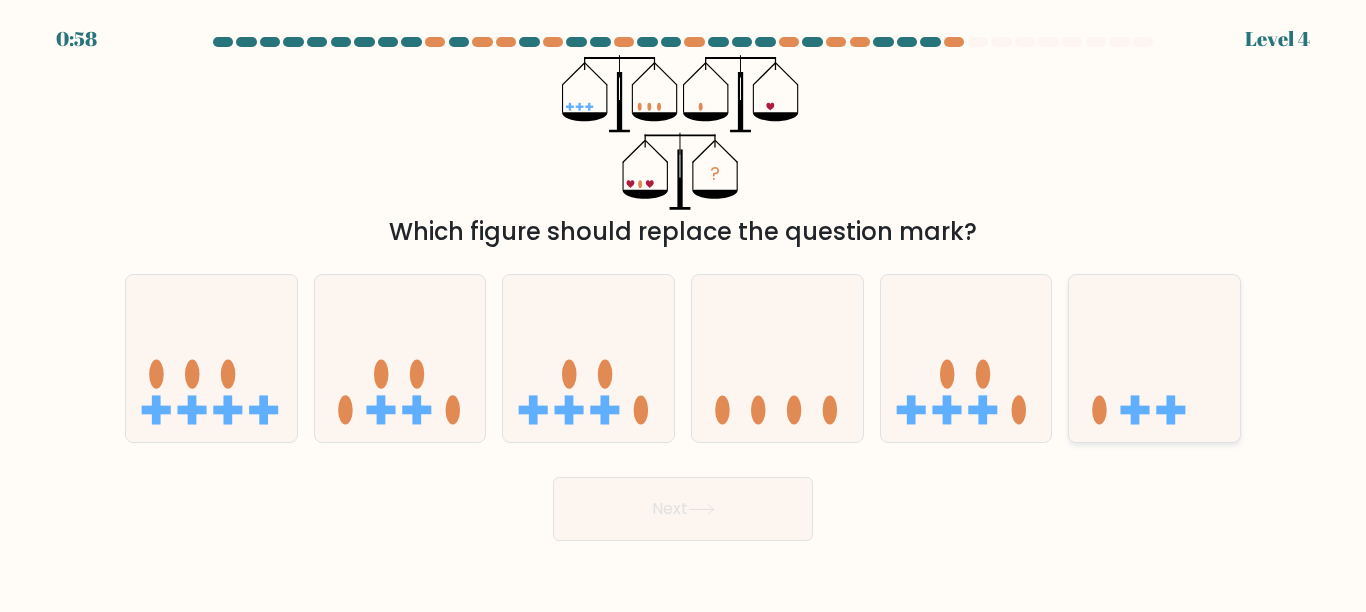 click 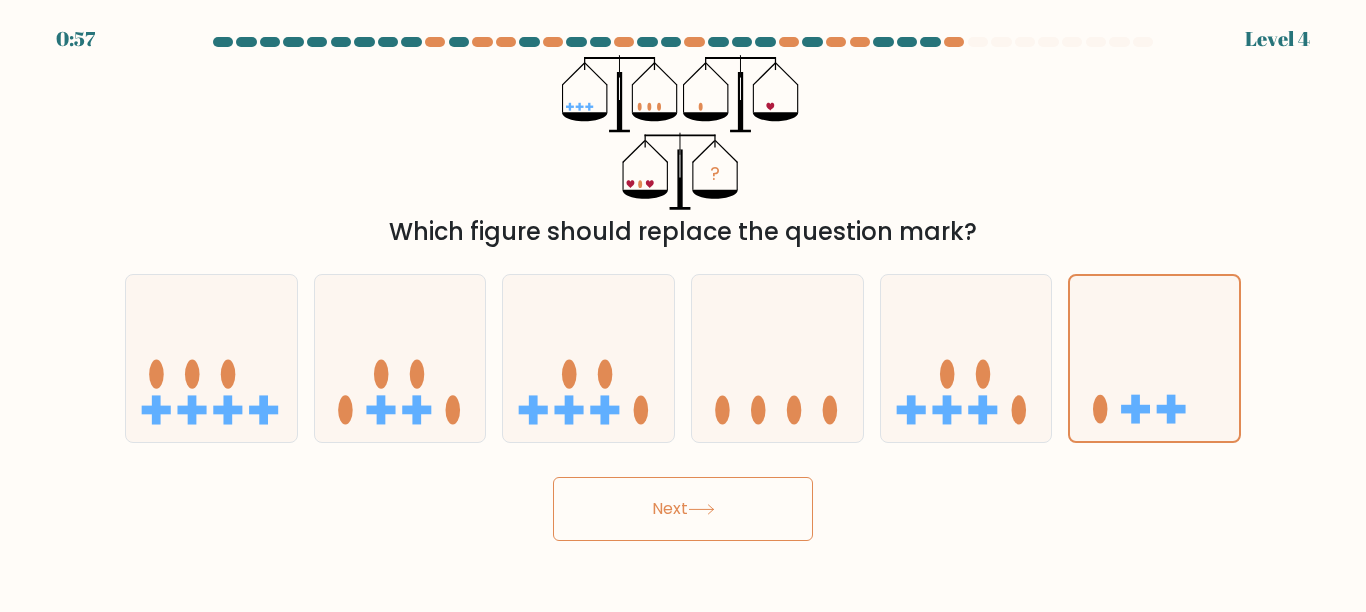 click on "Next" at bounding box center (683, 509) 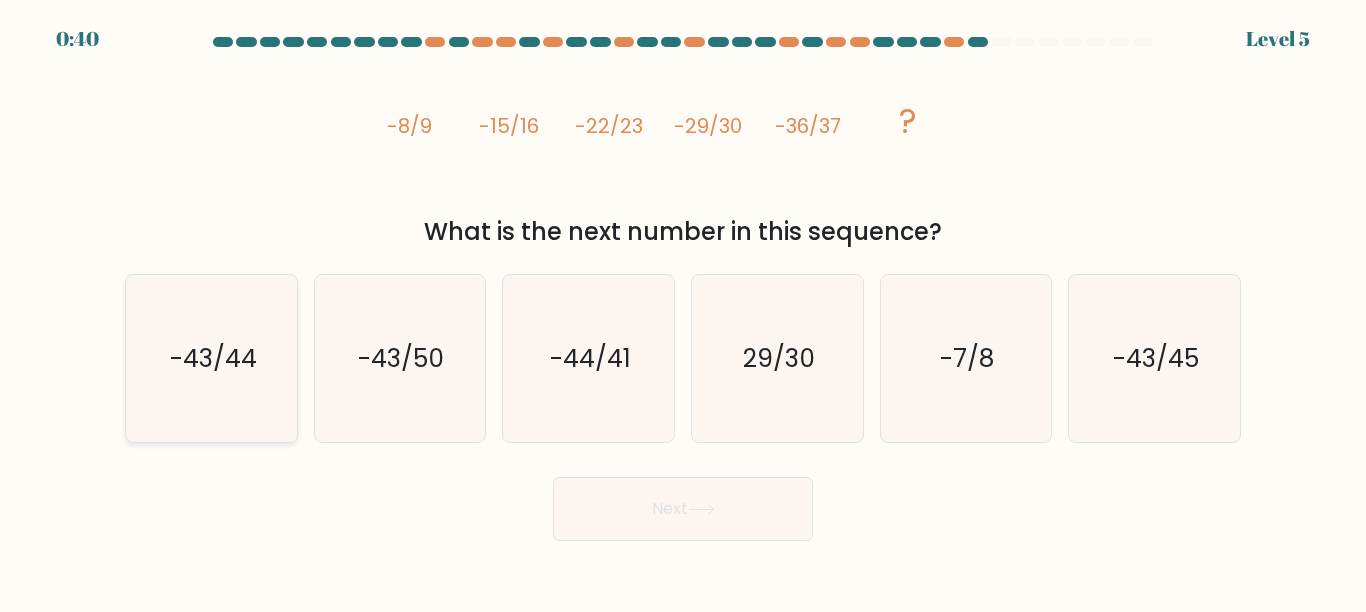 click on "-43/44" 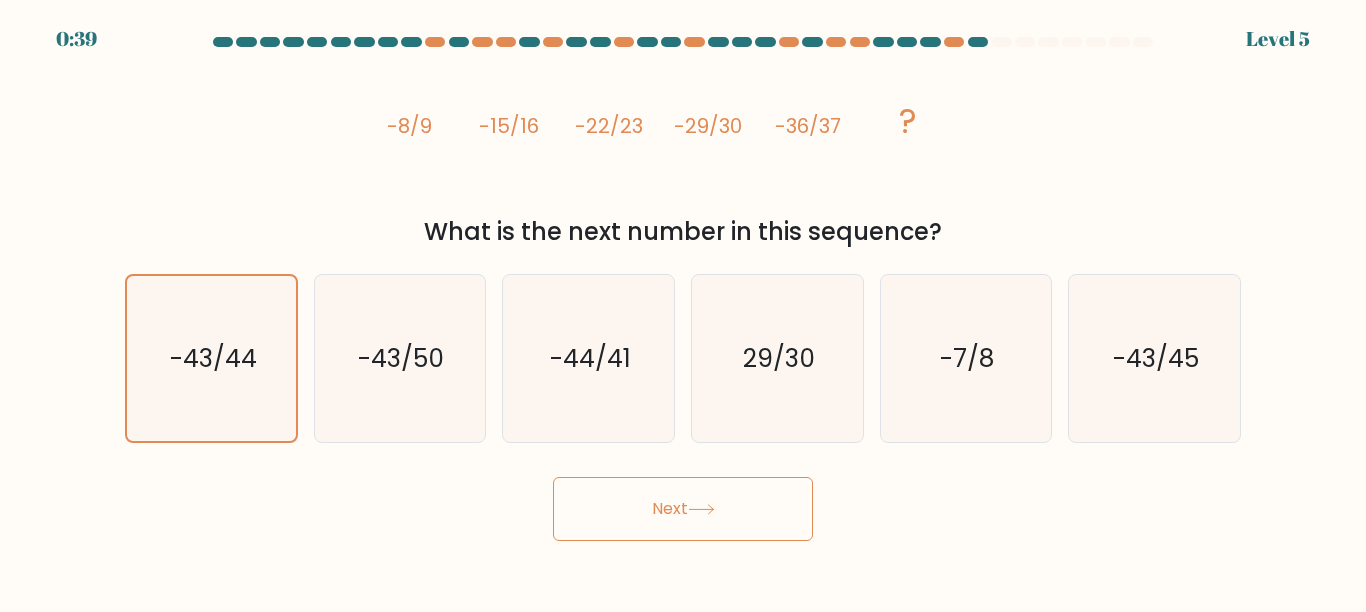 click on "Next" at bounding box center [683, 509] 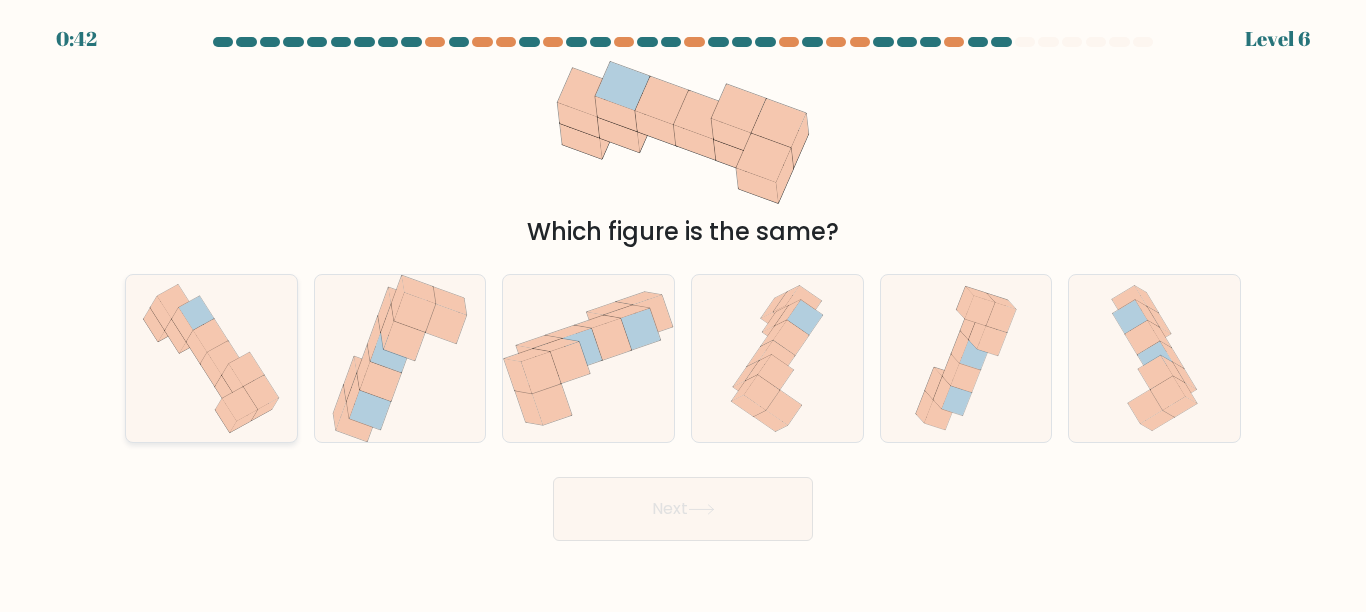 click 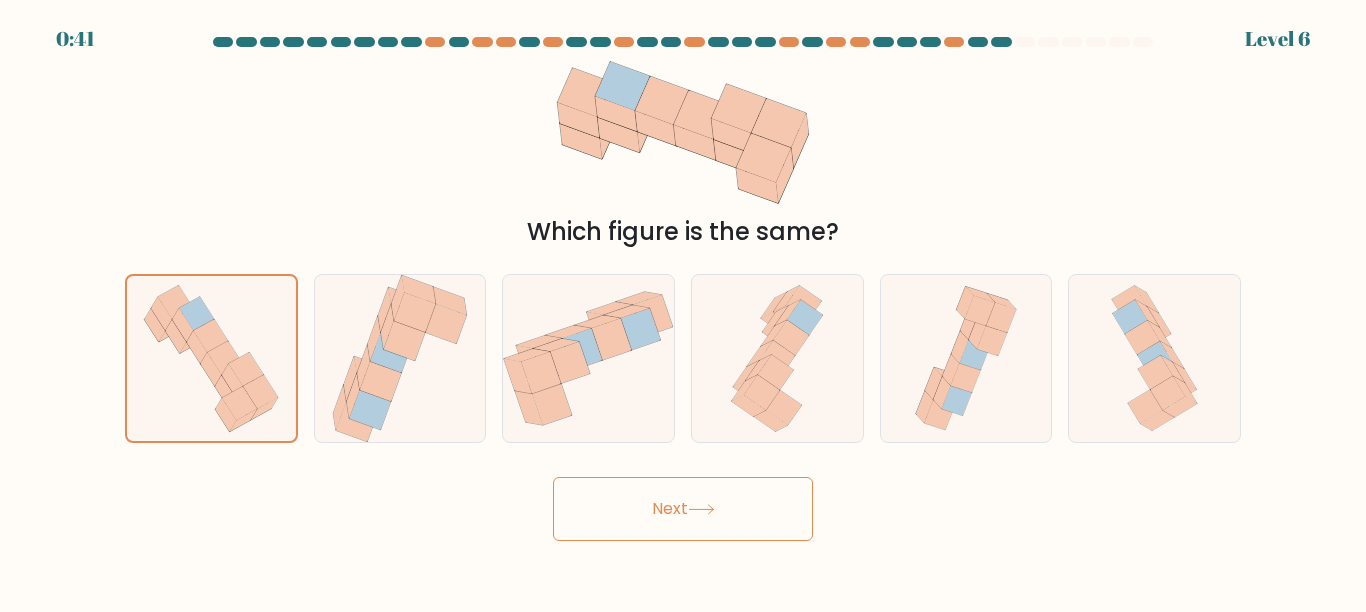 click on "Next" at bounding box center [683, 509] 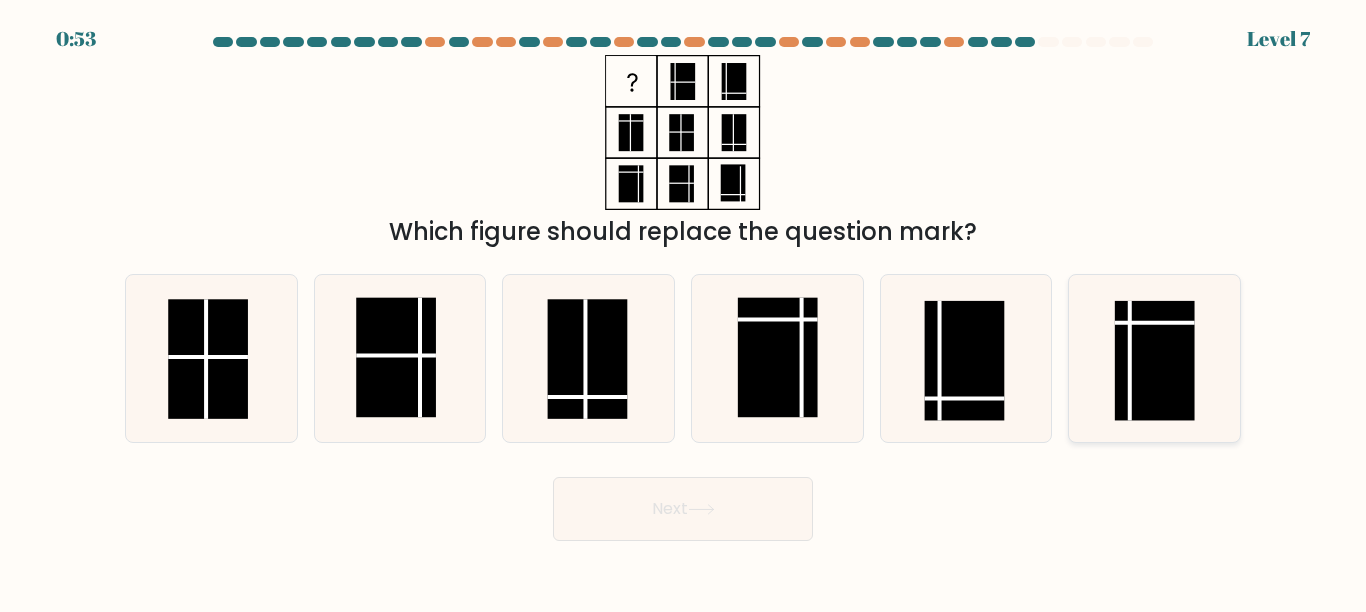 click 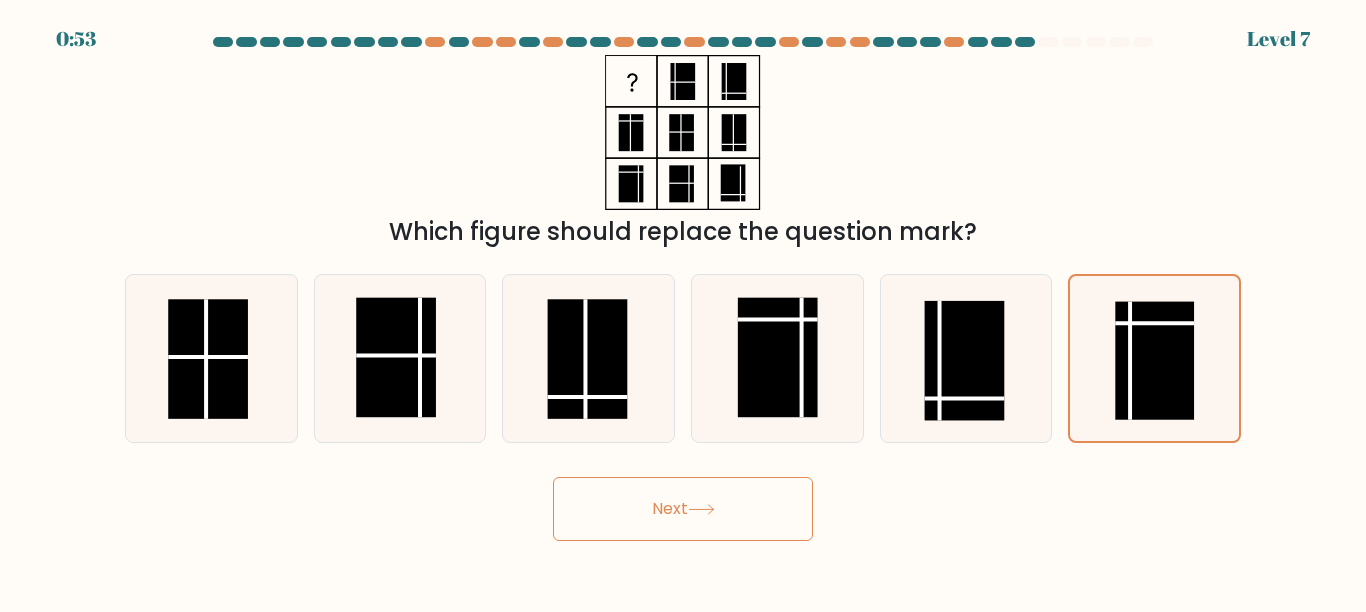 click on "Next" at bounding box center (683, 509) 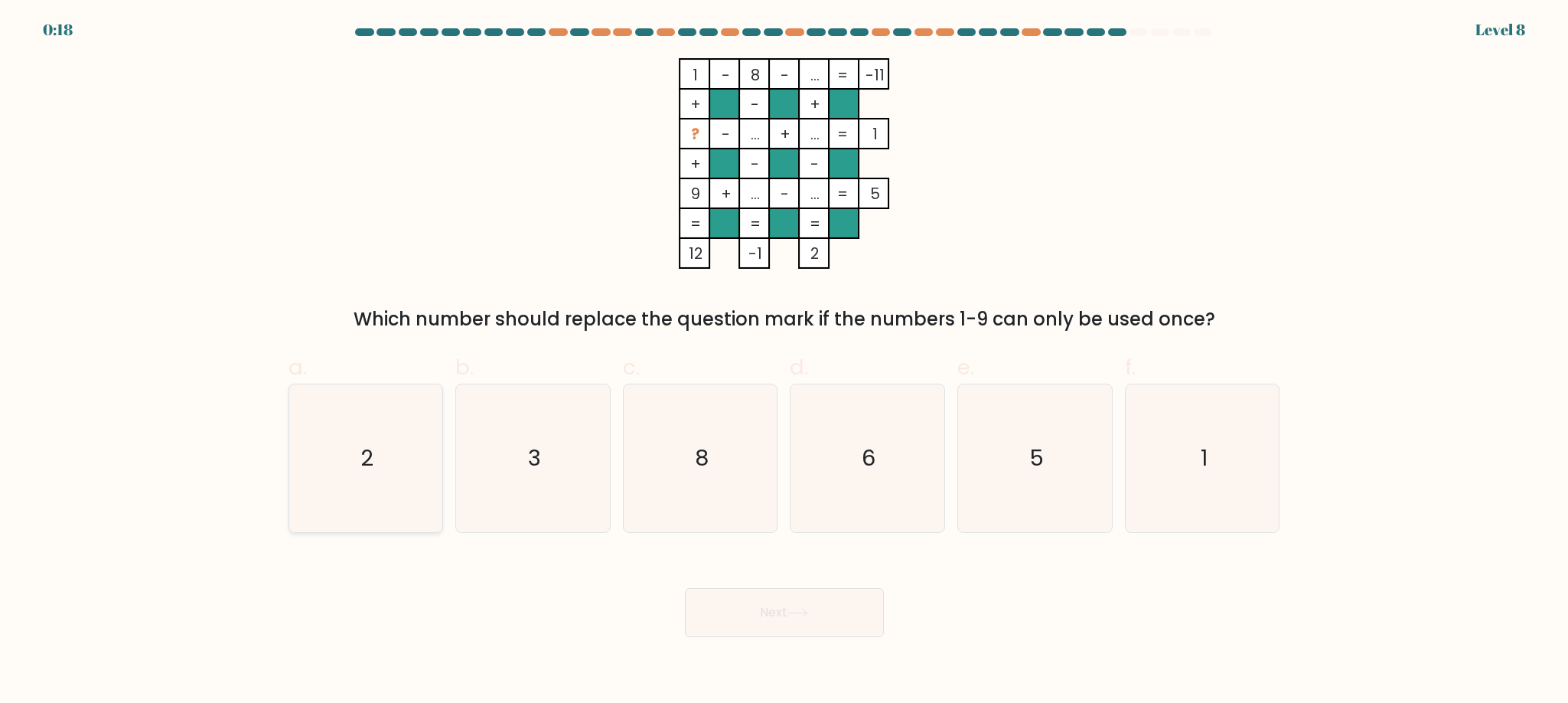 drag, startPoint x: 1045, startPoint y: 18, endPoint x: 398, endPoint y: 460, distance: 783.564 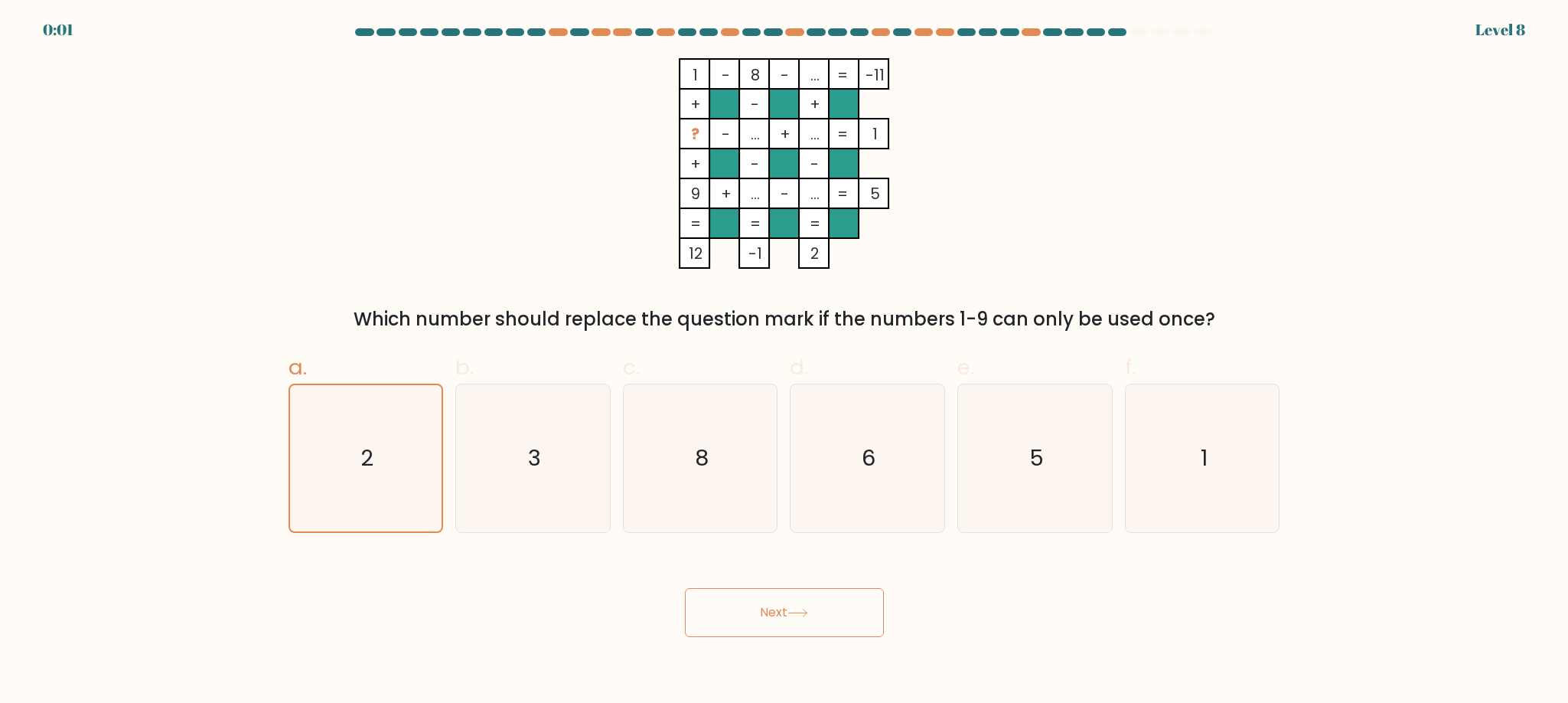 drag, startPoint x: 742, startPoint y: 613, endPoint x: 733, endPoint y: 629, distance: 18.35756 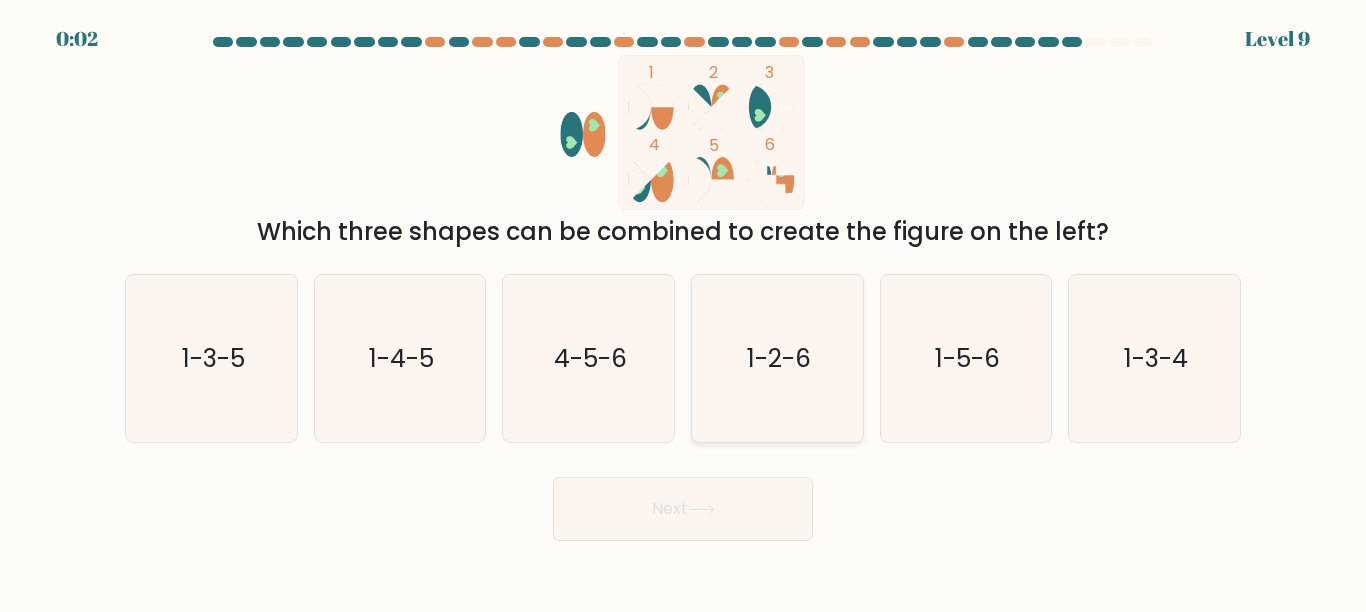 click on "1-2-6" 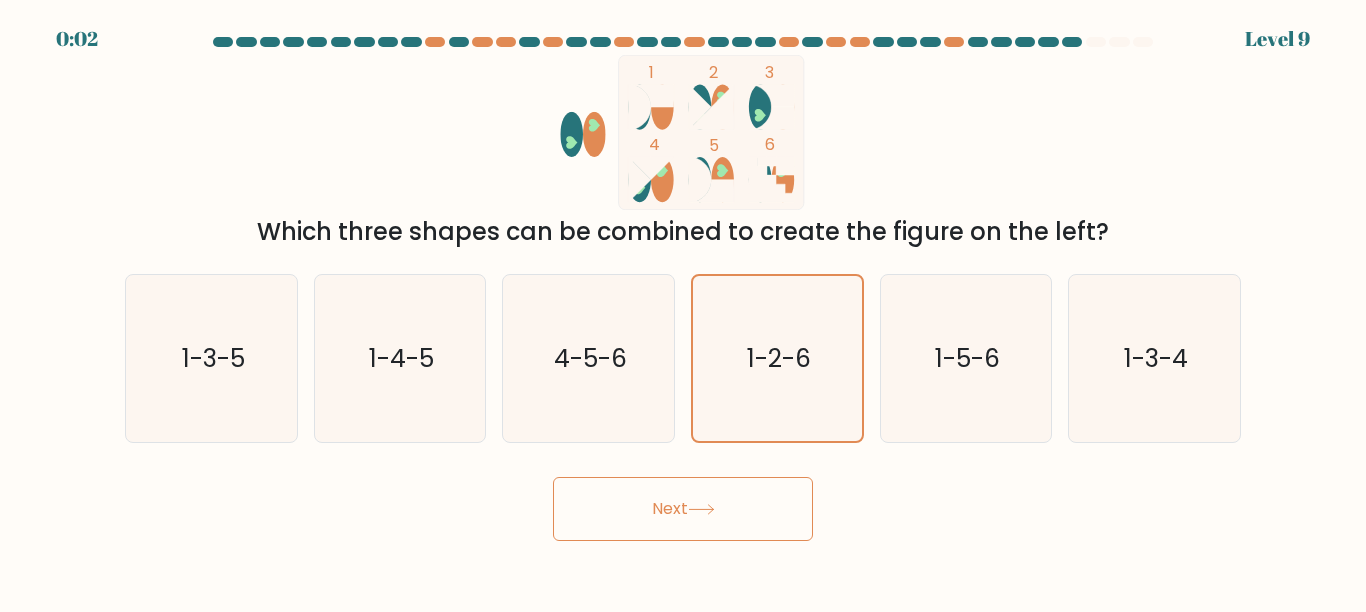 click on "Next" at bounding box center (683, 509) 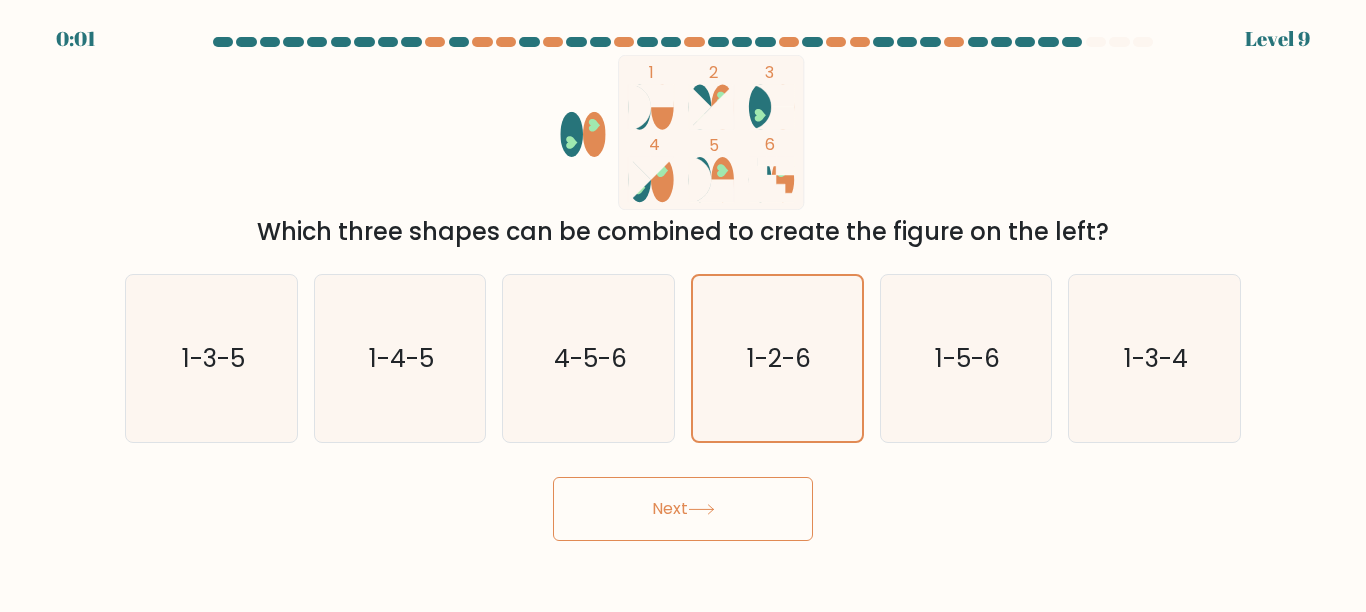 click on "Next" at bounding box center [683, 509] 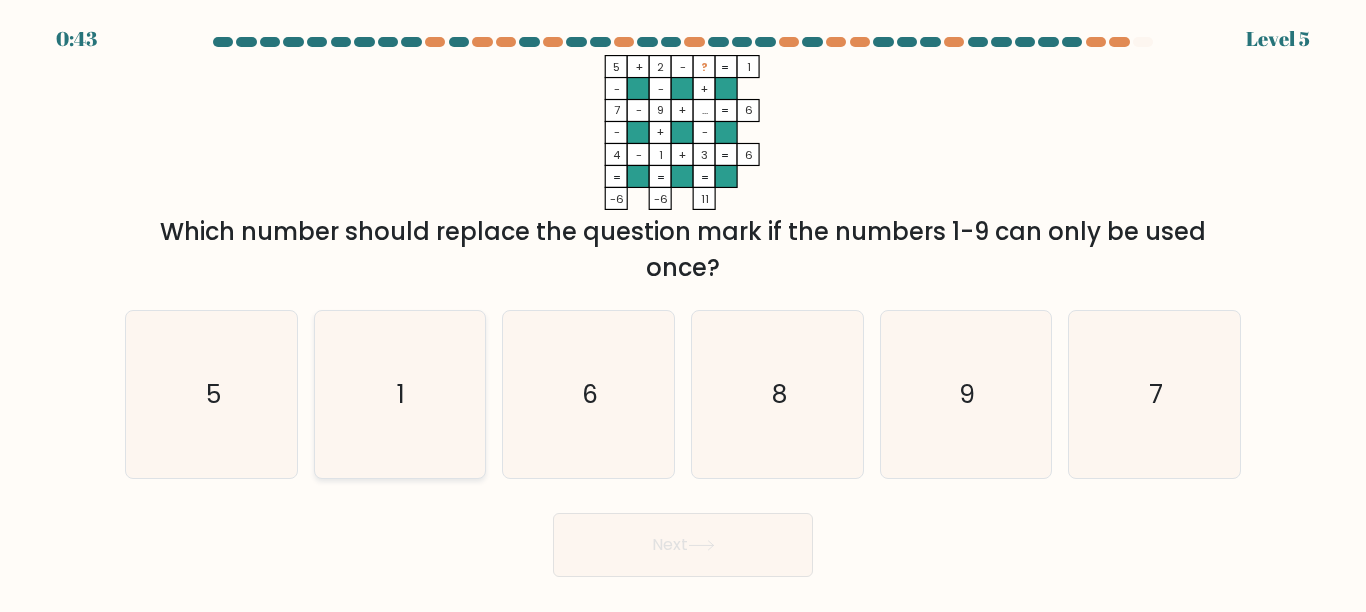 scroll, scrollTop: 0, scrollLeft: 0, axis: both 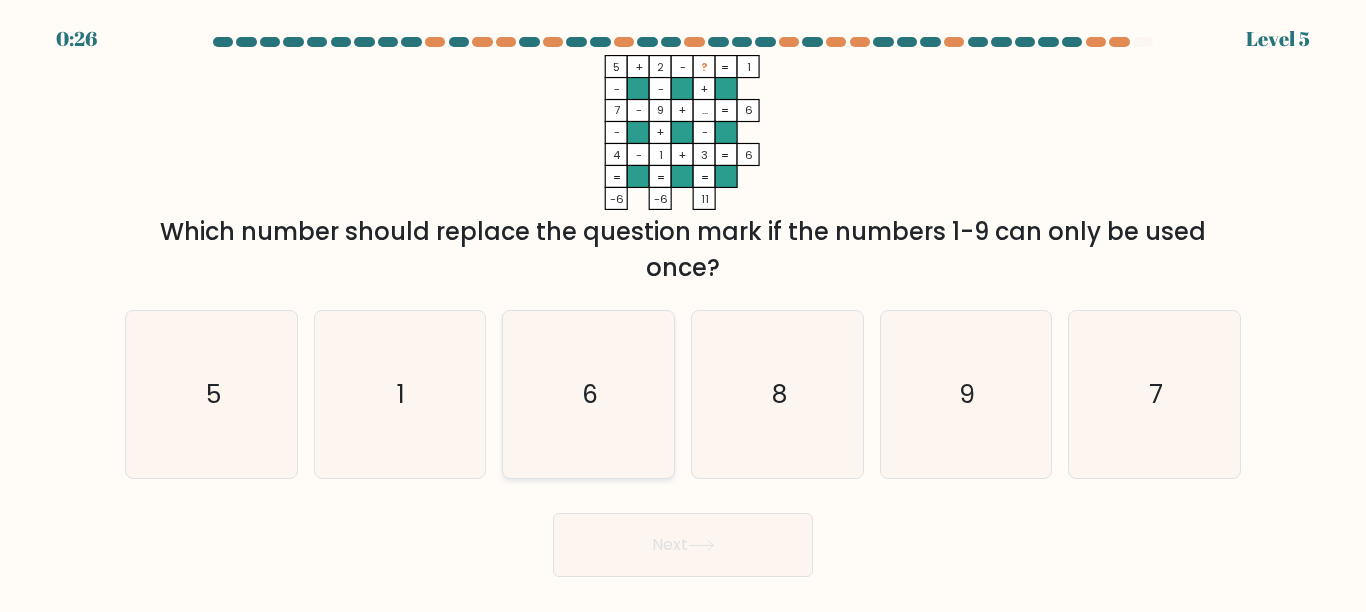 click on "6" 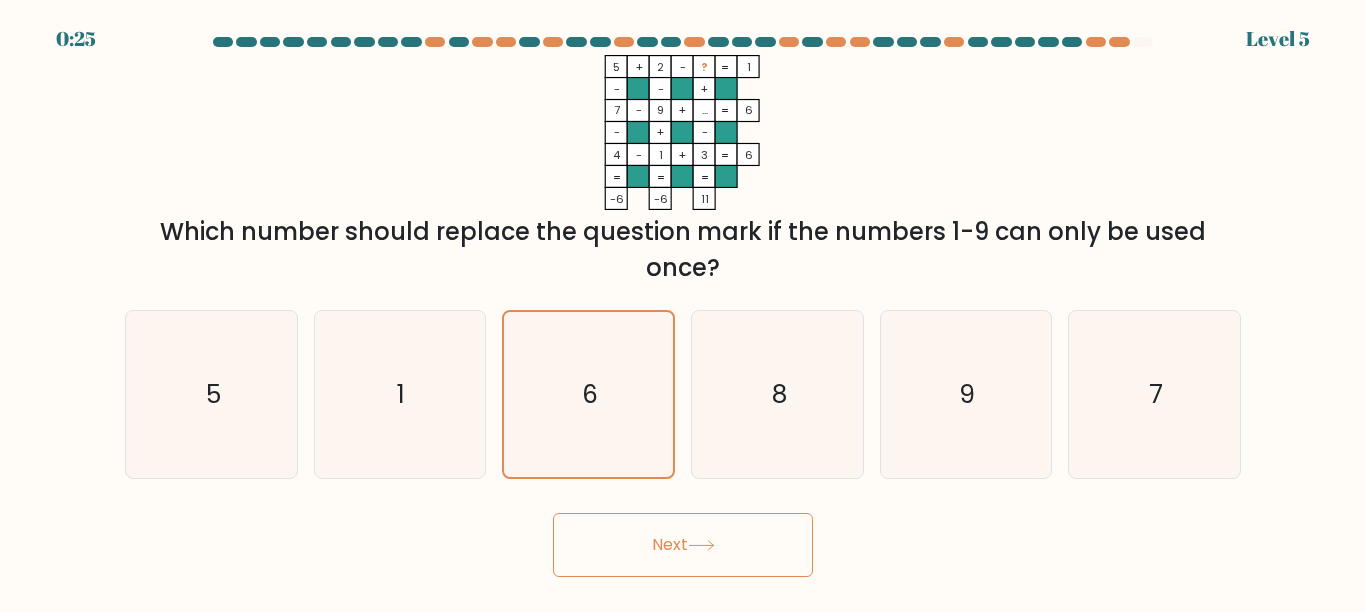 click on "Next" at bounding box center (683, 545) 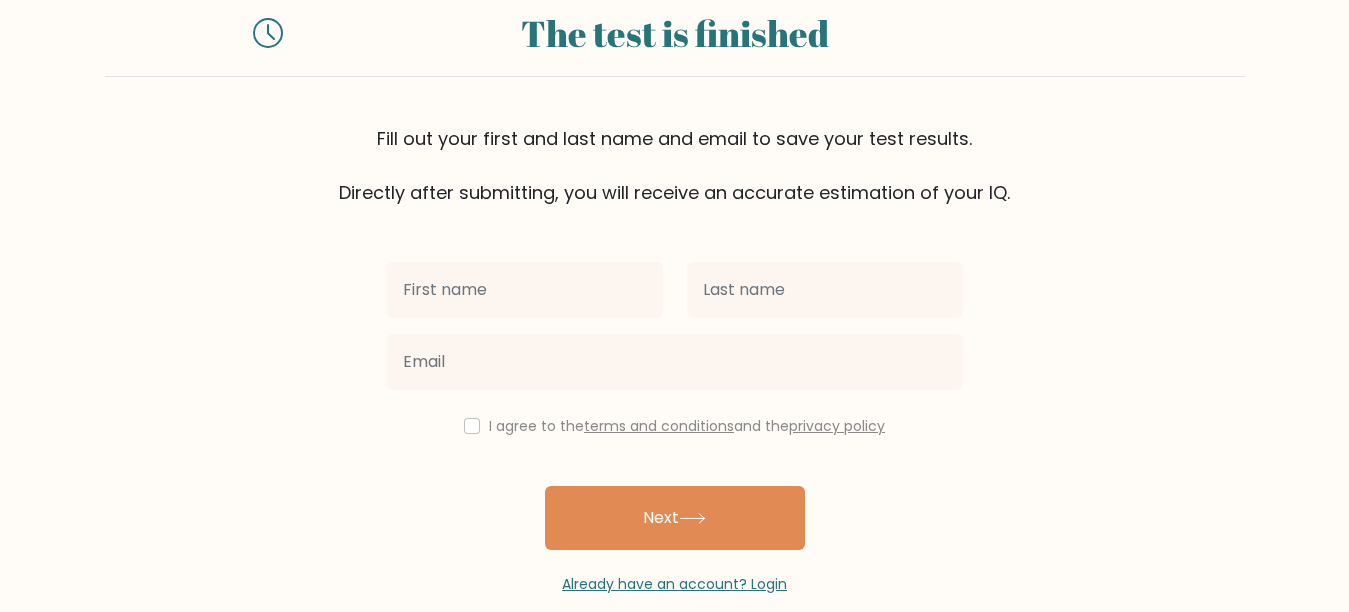 scroll, scrollTop: 90, scrollLeft: 0, axis: vertical 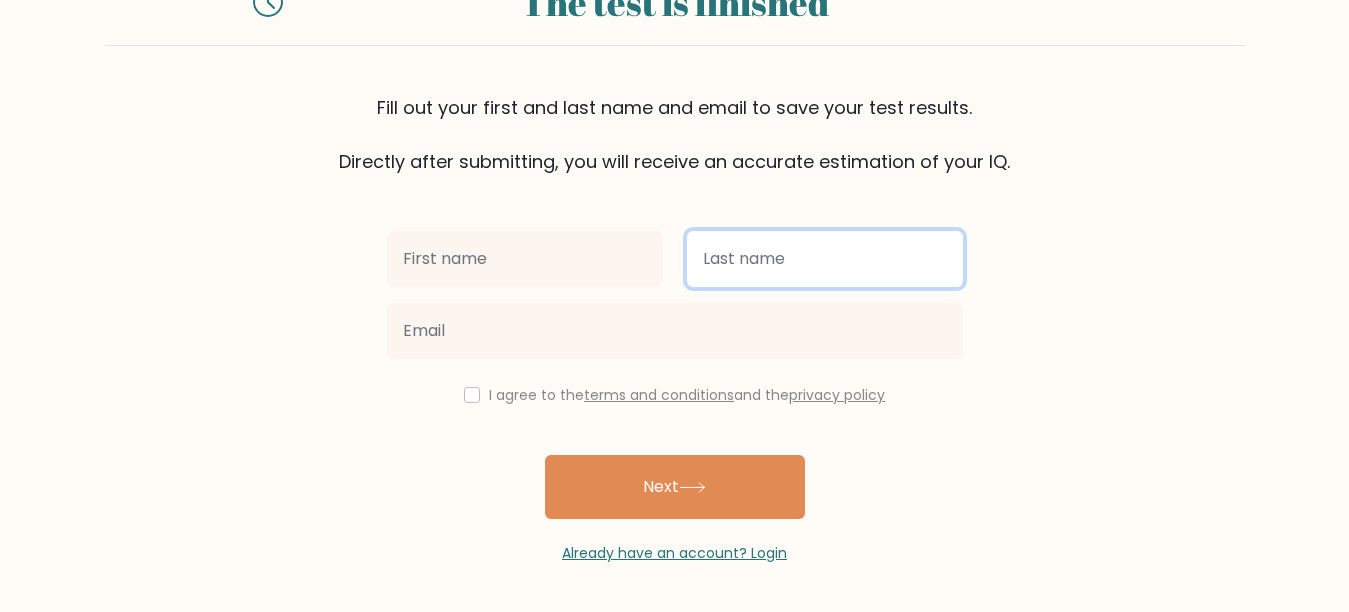 click at bounding box center [825, 259] 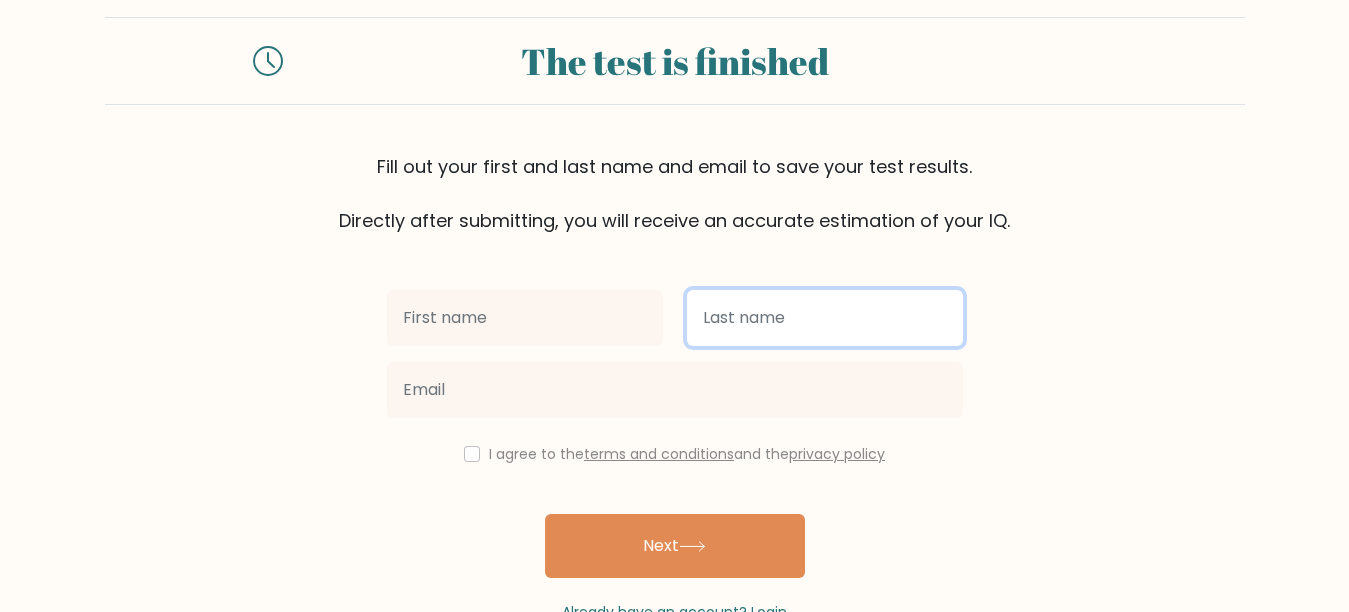 scroll, scrollTop: 0, scrollLeft: 0, axis: both 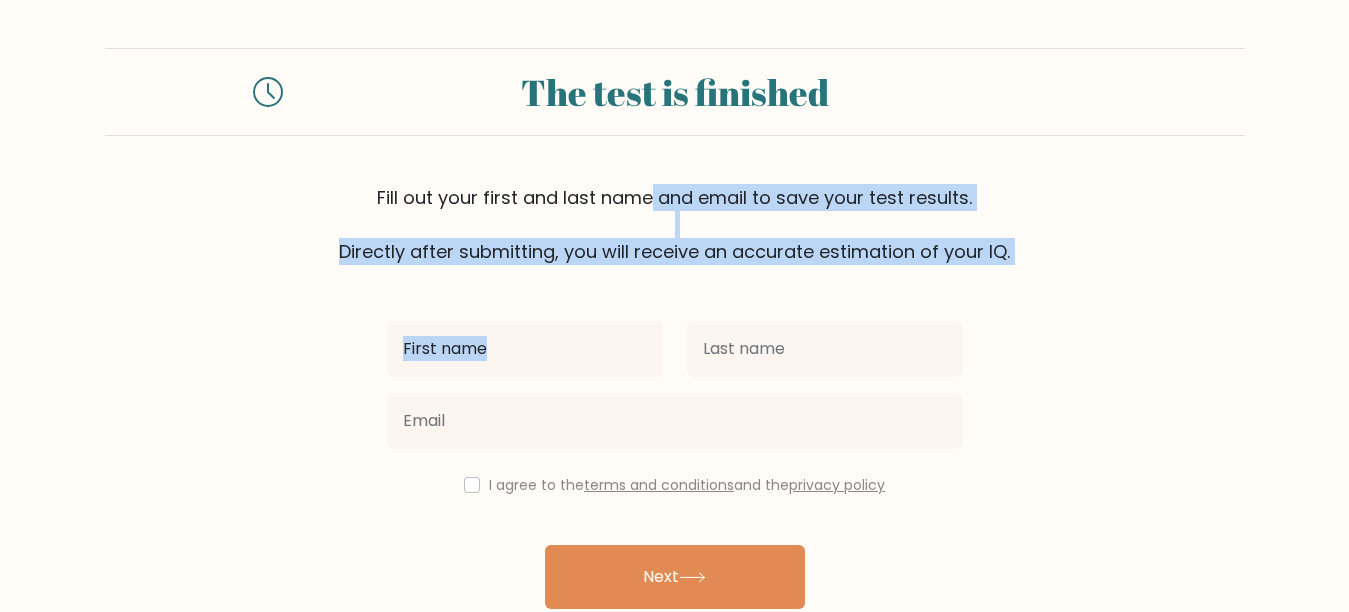 drag, startPoint x: 376, startPoint y: 190, endPoint x: 994, endPoint y: 280, distance: 624.51904 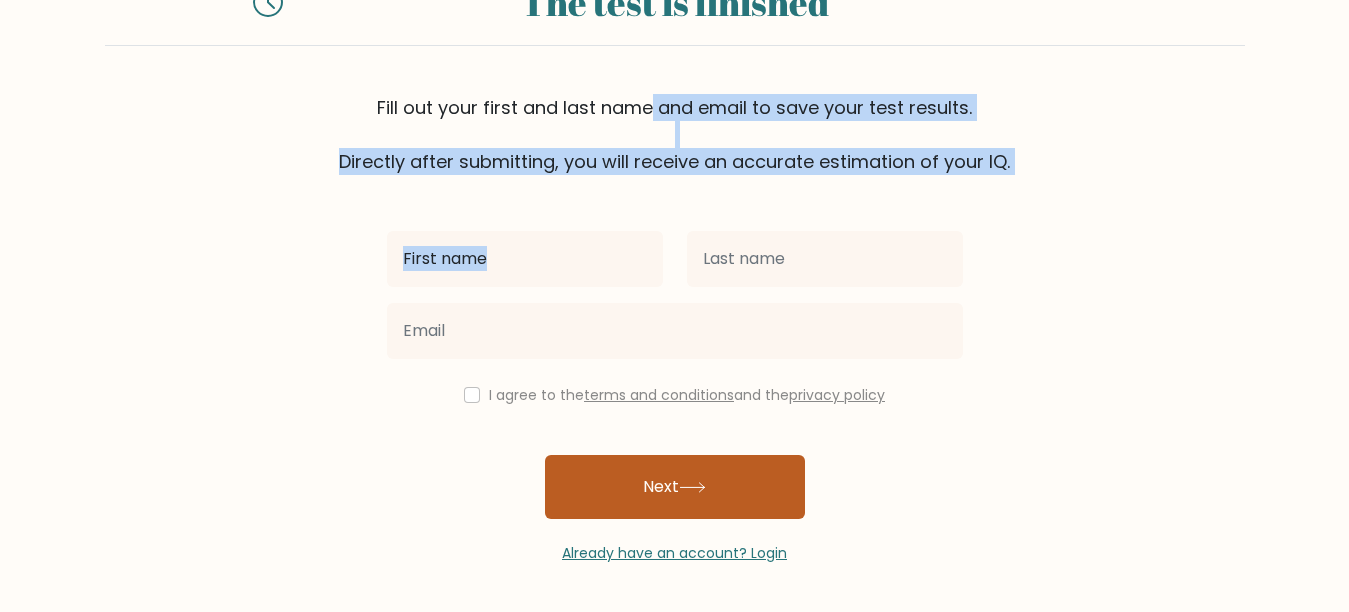 click on "Next" at bounding box center [675, 487] 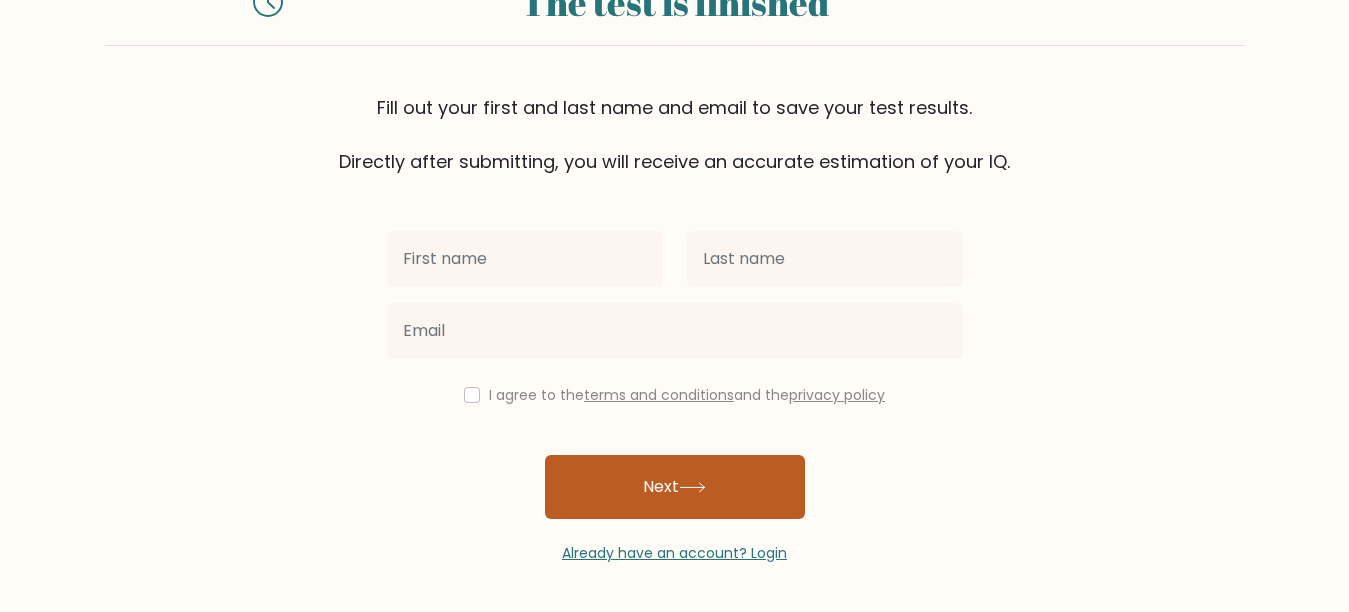 click on "Next" at bounding box center (675, 487) 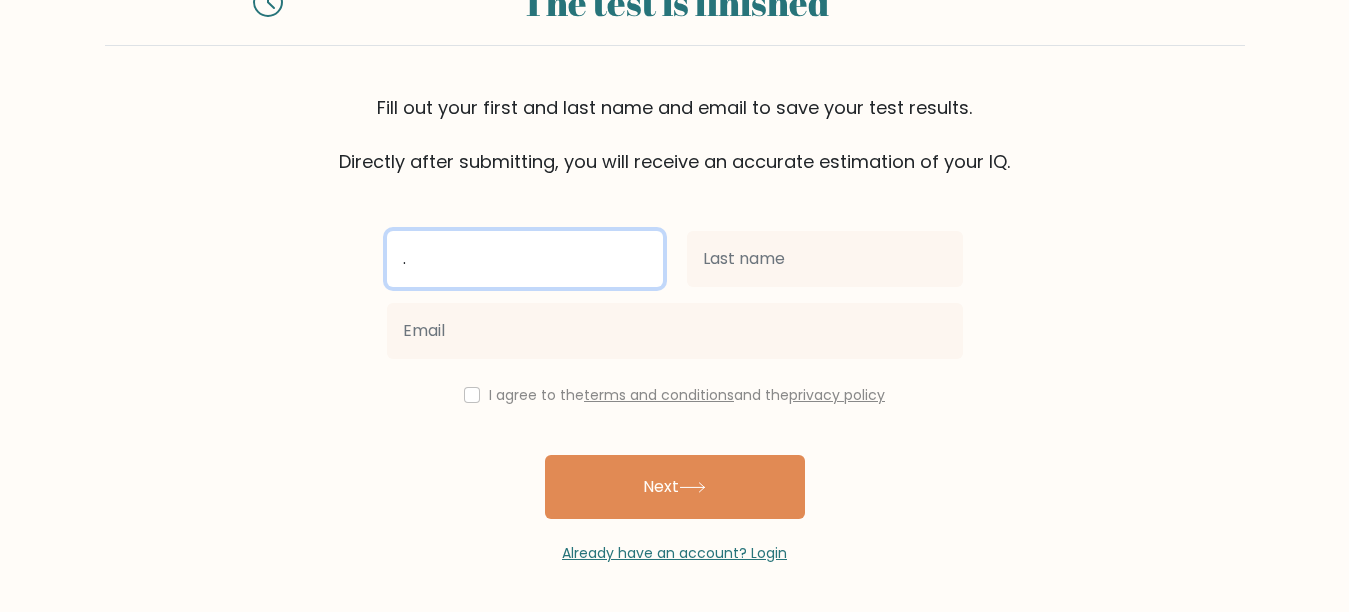 type on "." 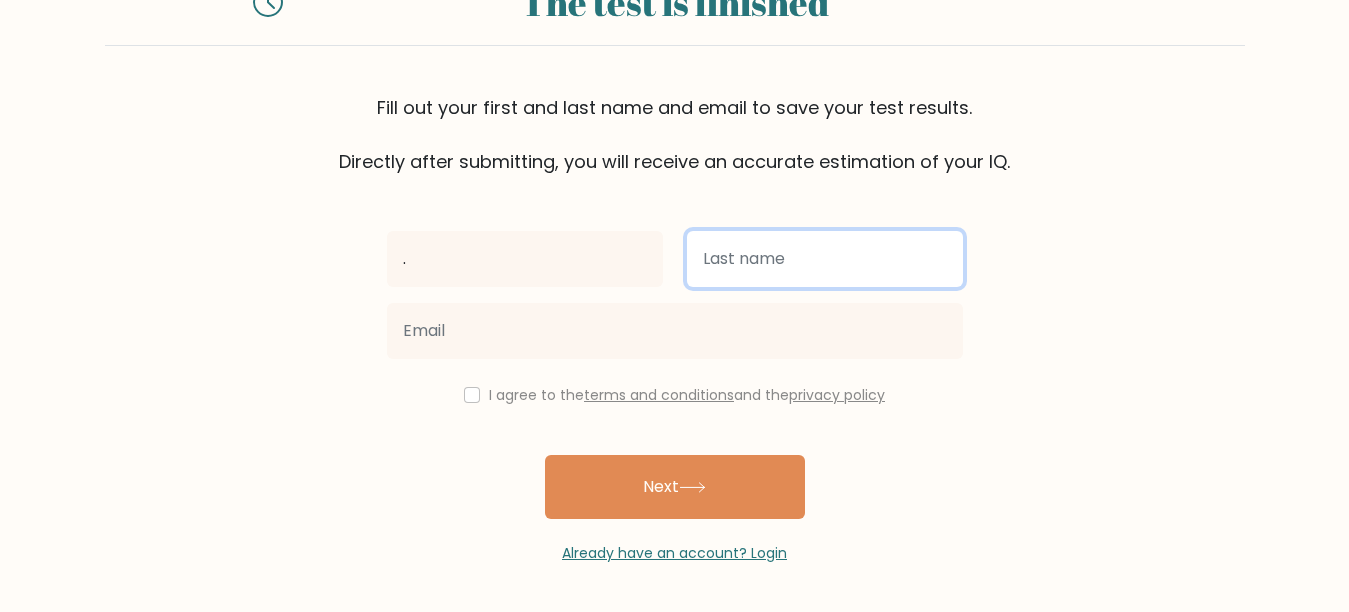 click at bounding box center [825, 259] 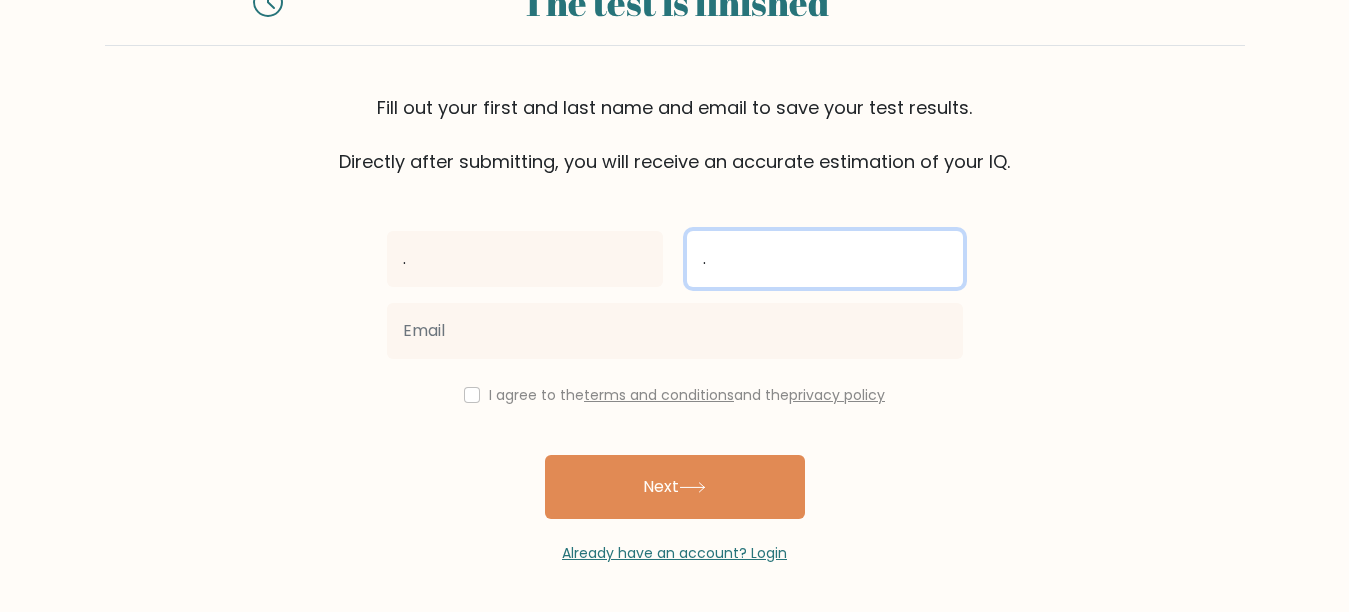type on "." 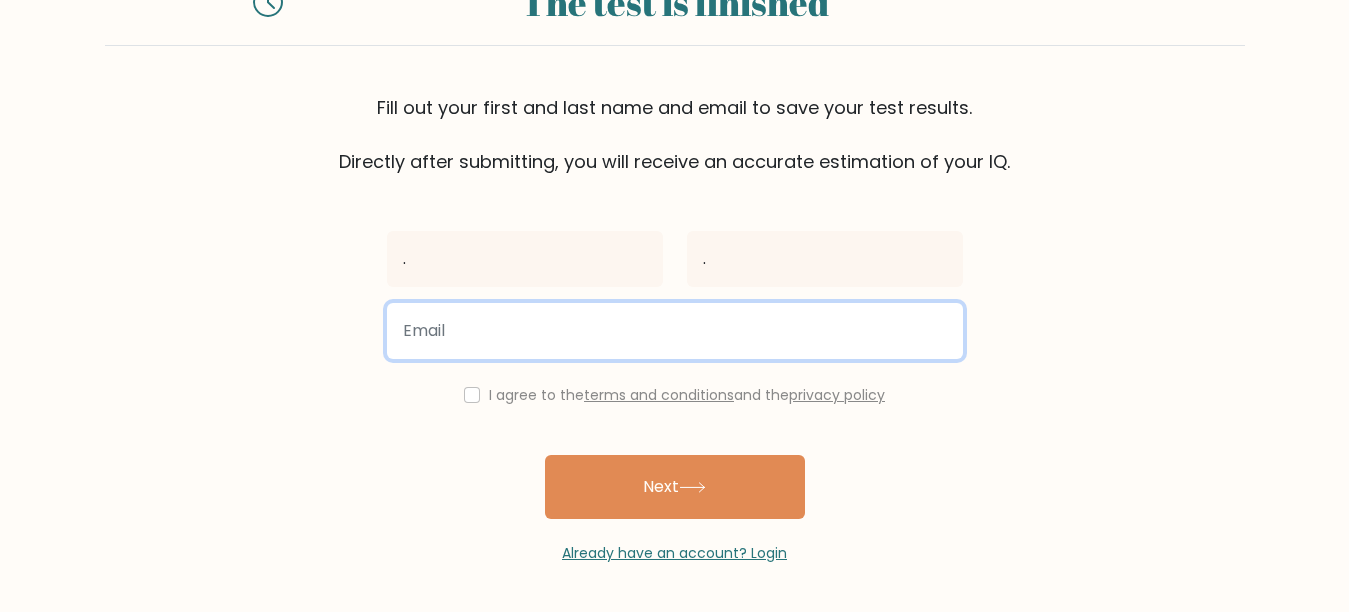 click at bounding box center (675, 331) 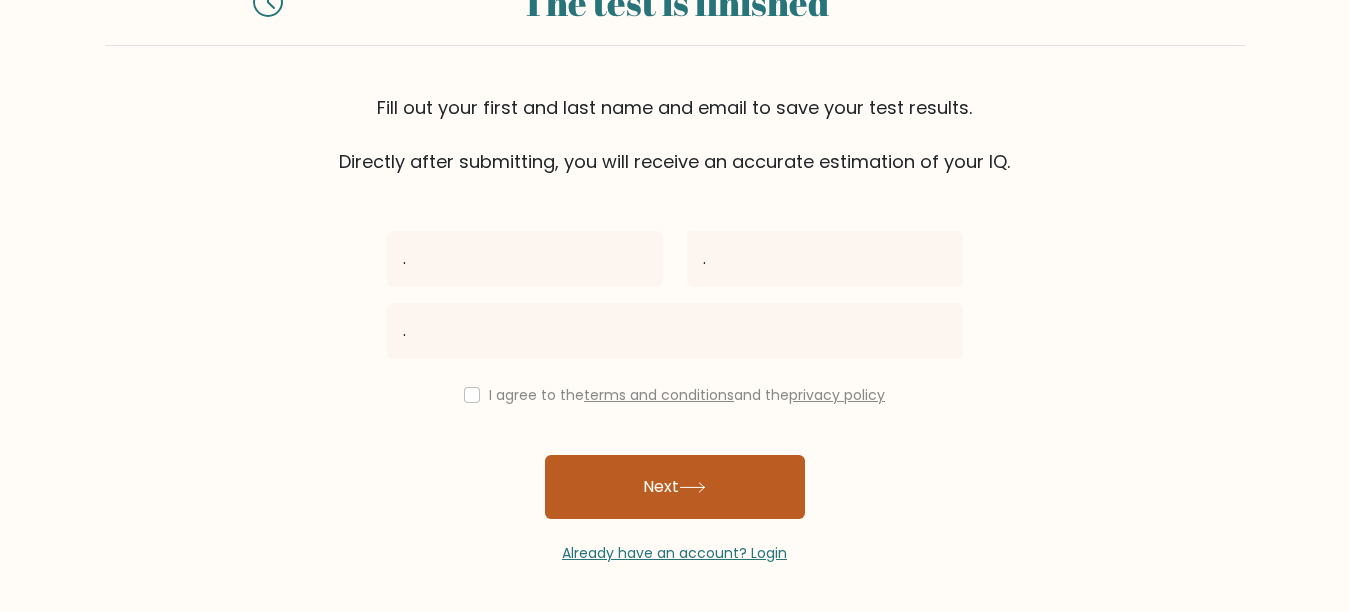click on "Next" at bounding box center [675, 487] 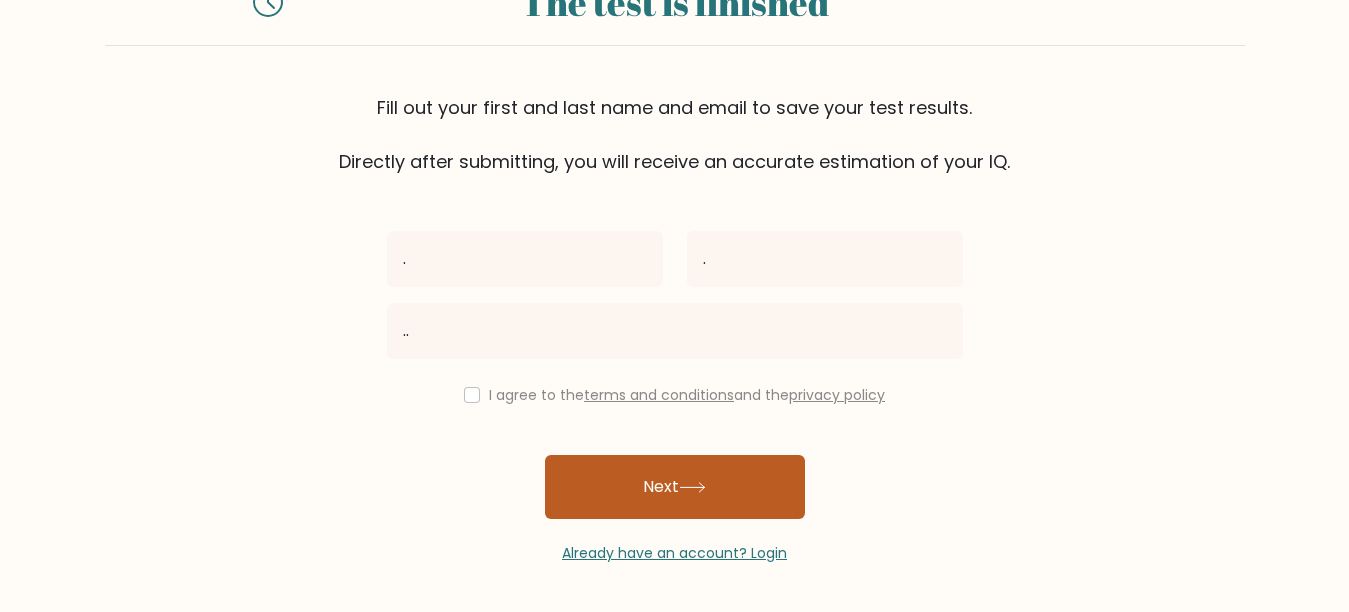 click 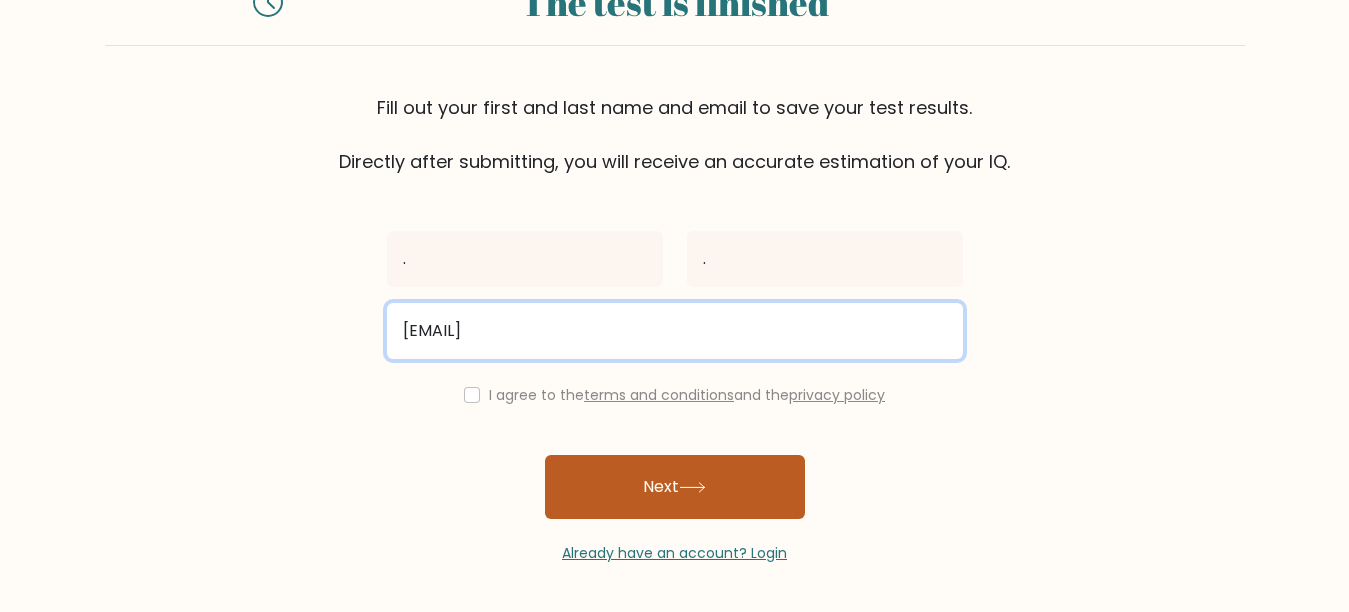 type on "..@" 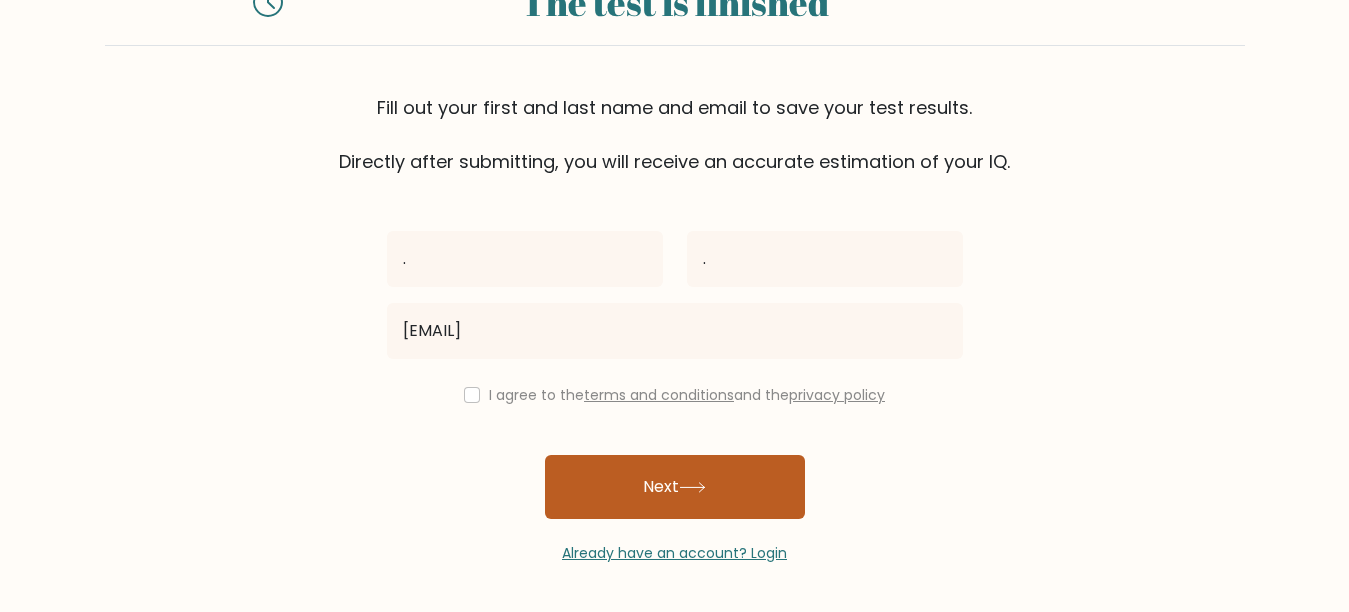 click on "Next" at bounding box center [675, 487] 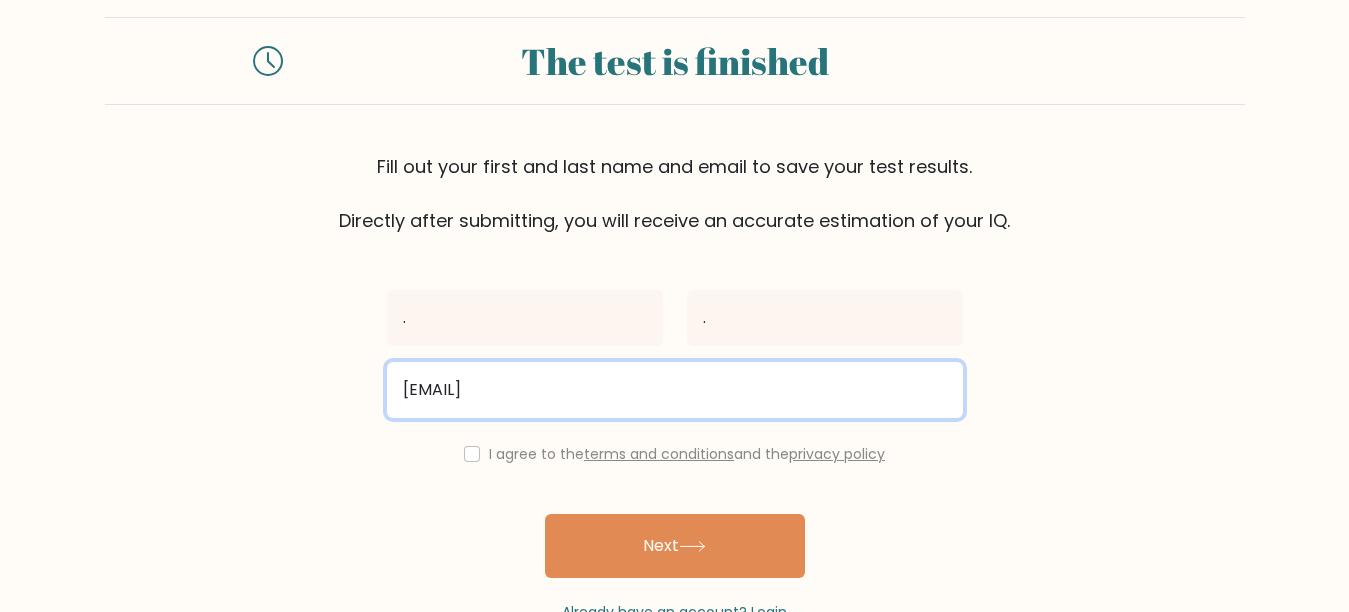 scroll, scrollTop: 0, scrollLeft: 0, axis: both 